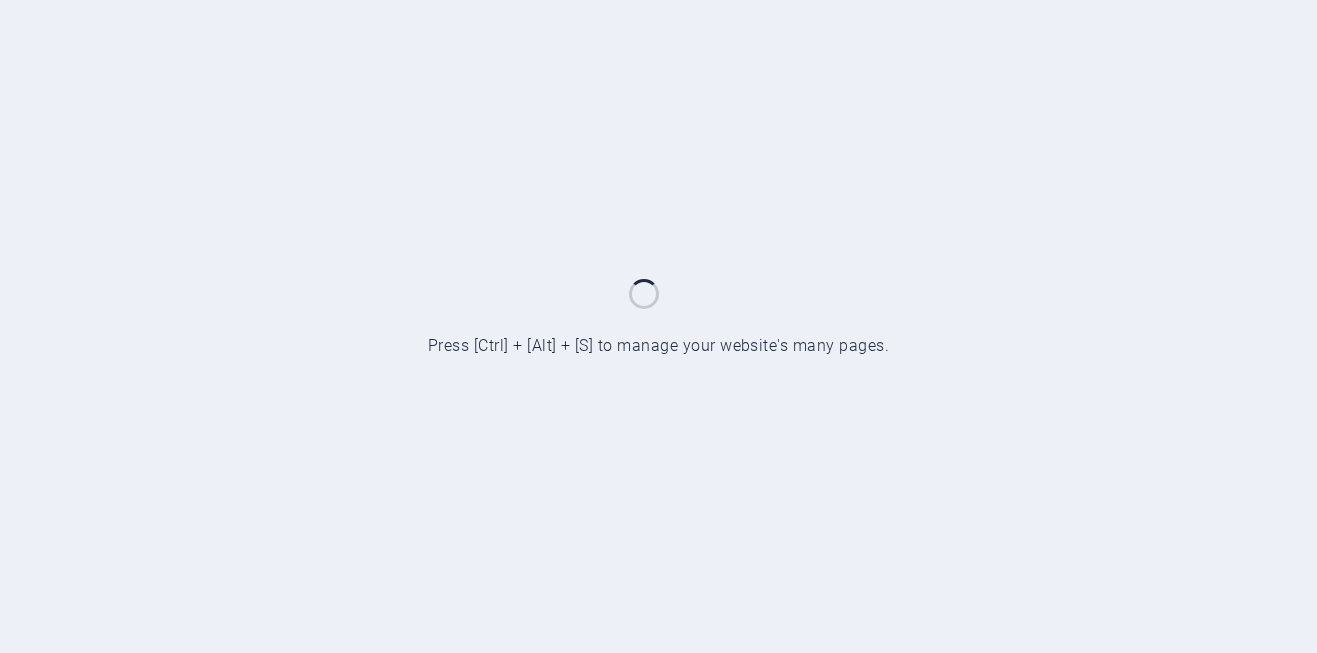 scroll, scrollTop: 0, scrollLeft: 0, axis: both 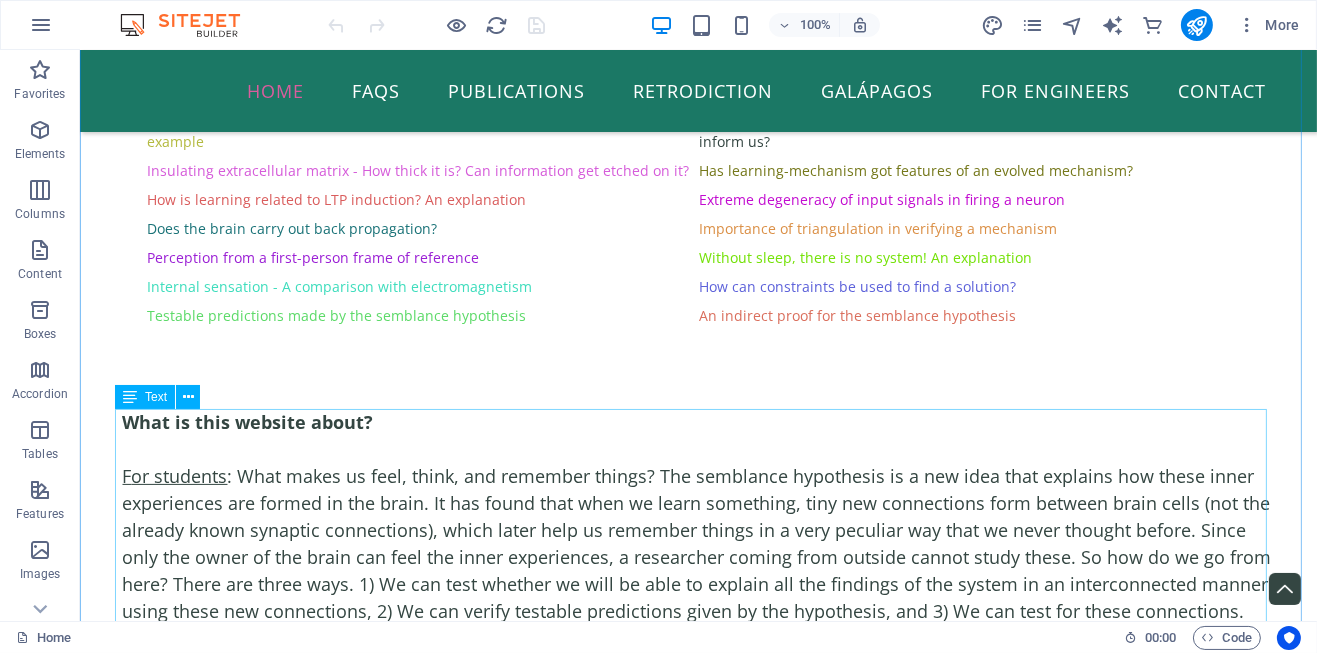 click on "What is this website about? F or students : What makes us feel, think, and remember things? The semblance hypothesis is a new idea that explains how these inner experiences are formed in the brain. It has found that when we learn something, tiny new connections form between brain cells (not the already known synaptic connections), which later help us remember things in a very peculiar way that we never thought before. Since only the owner of the brain can feel the inner experiences, a researcher coming from outside cannot study these. So how do we go from here? There are three ways. 1) We can test whether we will be able to explain all the findings of the system in an interconnected manner using these new connections, 2) We can verify testable predictions given by the hypothesis, and 3) We can test for these connections. For researchers In simple words, what is semblance hypothesis? Are there different ways to view this hypothesis? One , Two Can you explain the hypothesis using a figure? Figure 1" at bounding box center [698, 1082] 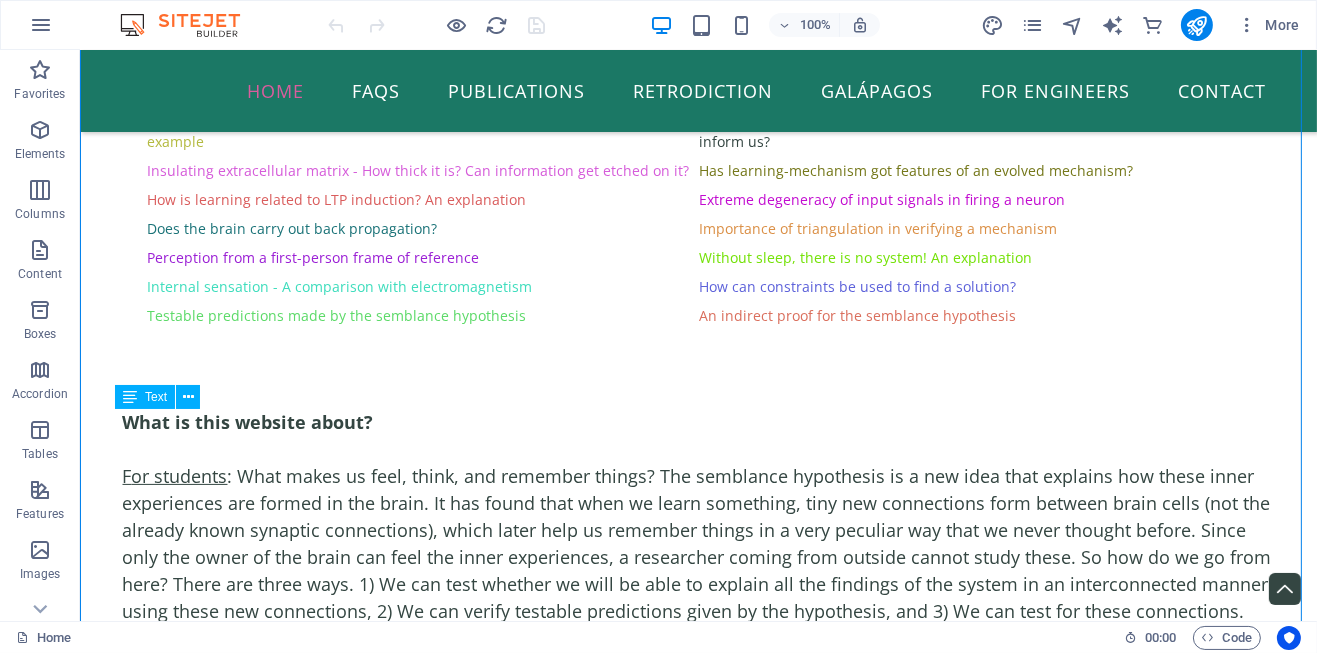 click on "What is this website about? F or students : What makes us feel, think, and remember things? The semblance hypothesis is a new idea that explains how these inner experiences are formed in the brain. It has found that when we learn something, tiny new connections form between brain cells (not the already known synaptic connections), which later help us remember things in a very peculiar way that we never thought before. Since only the owner of the brain can feel the inner experiences, a researcher coming from outside cannot study these. So how do we go from here? There are three ways. 1) We can test whether we will be able to explain all the findings of the system in an interconnected manner using these new connections, 2) We can verify testable predictions given by the hypothesis, and 3) We can test for these connections. For researchers In simple words, what is semblance hypothesis? Are there different ways to view this hypothesis? One , Two Can you explain the hypothesis using a figure? Figure 1" at bounding box center (698, 1082) 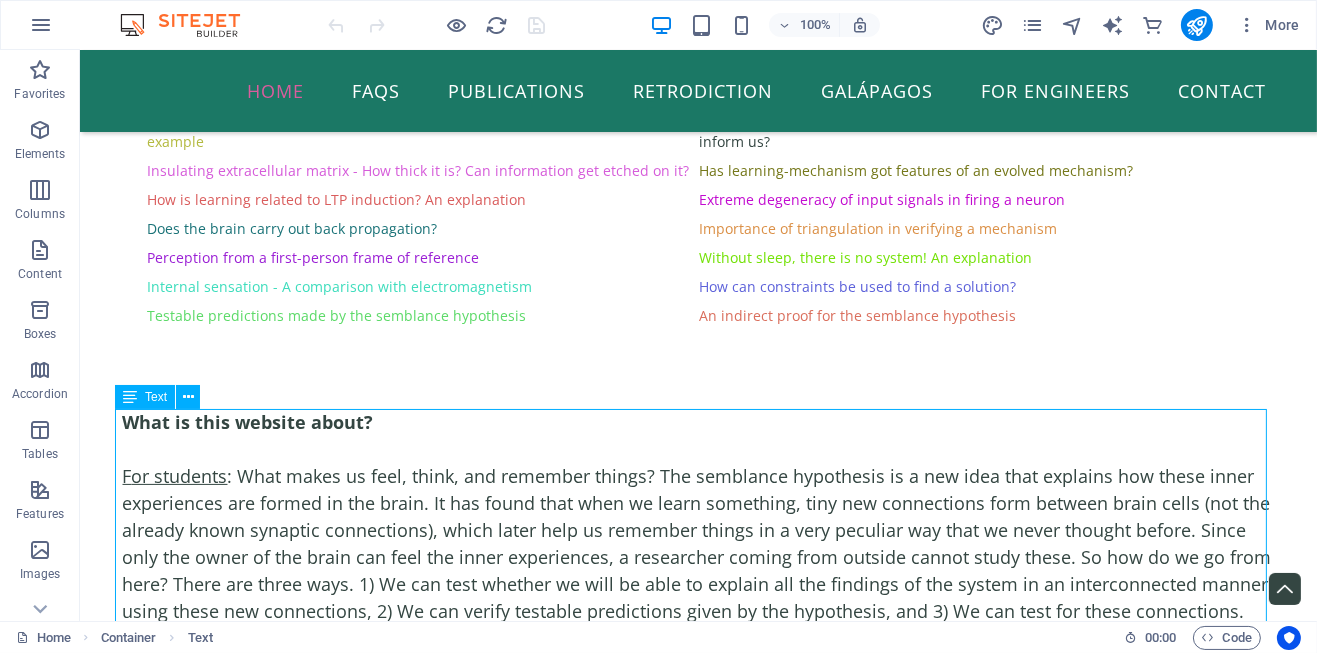 click on "What is this website about? F or students : What makes us feel, think, and remember things? The semblance hypothesis is a new idea that explains how these inner experiences are formed in the brain. It has found that when we learn something, tiny new connections form between brain cells (not the already known synaptic connections), which later help us remember things in a very peculiar way that we never thought before. Since only the owner of the brain can feel the inner experiences, a researcher coming from outside cannot study these. So how do we go from here? There are three ways. 1) We can test whether we will be able to explain all the findings of the system in an interconnected manner using these new connections, 2) We can verify testable predictions given by the hypothesis, and 3) We can test for these connections. For researchers In simple words, what is semblance hypothesis? Are there different ways to view this hypothesis? One , Two Can you explain the hypothesis using a figure? Figure 1" at bounding box center [698, 1082] 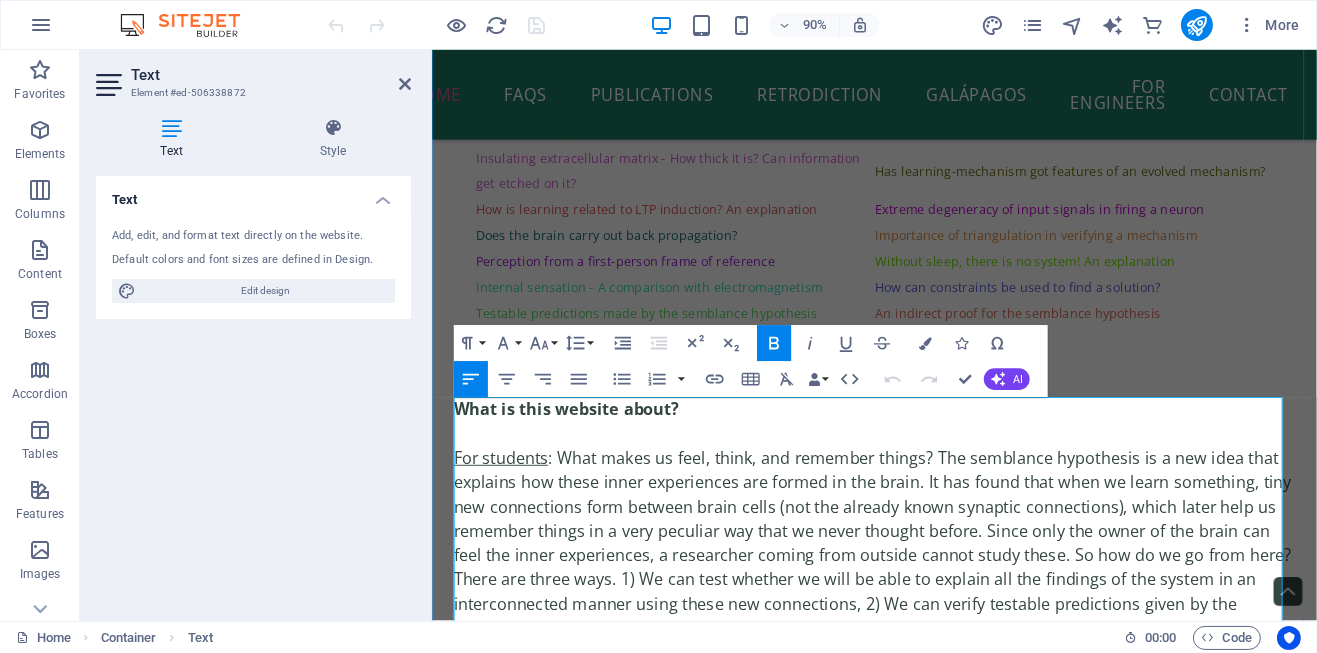 click on "What is this website about?" at bounding box center [580, 449] 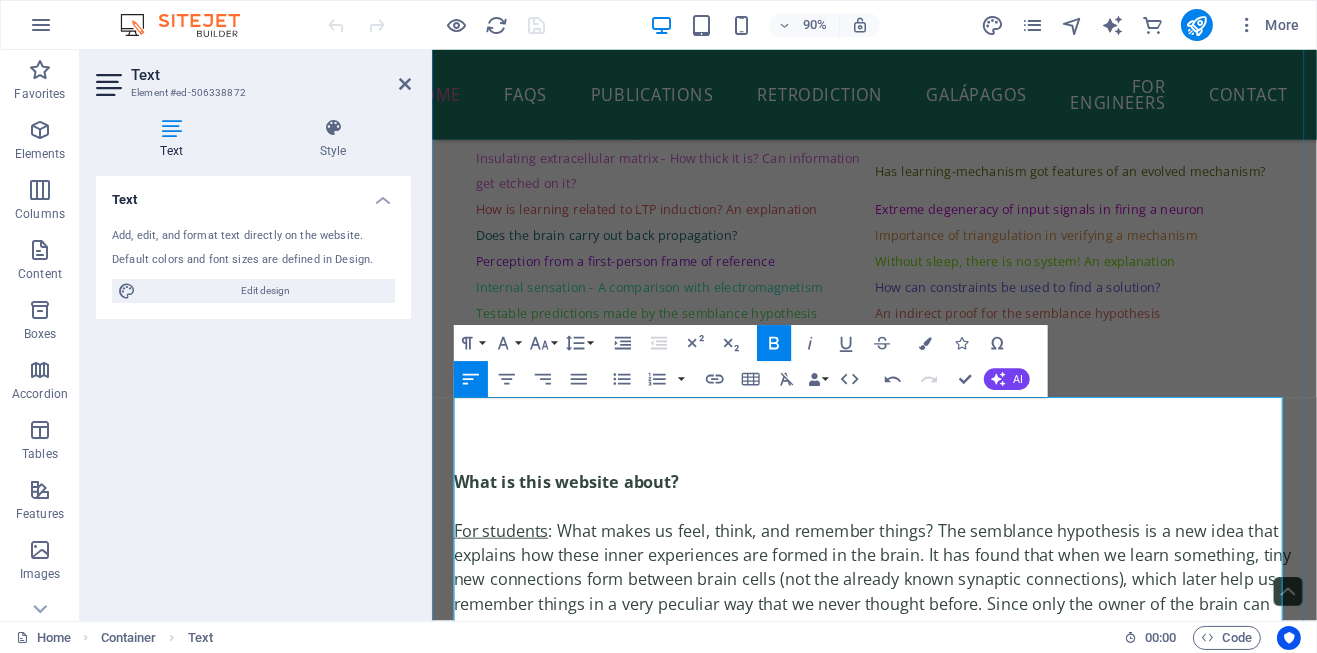 click at bounding box center (922, 449) 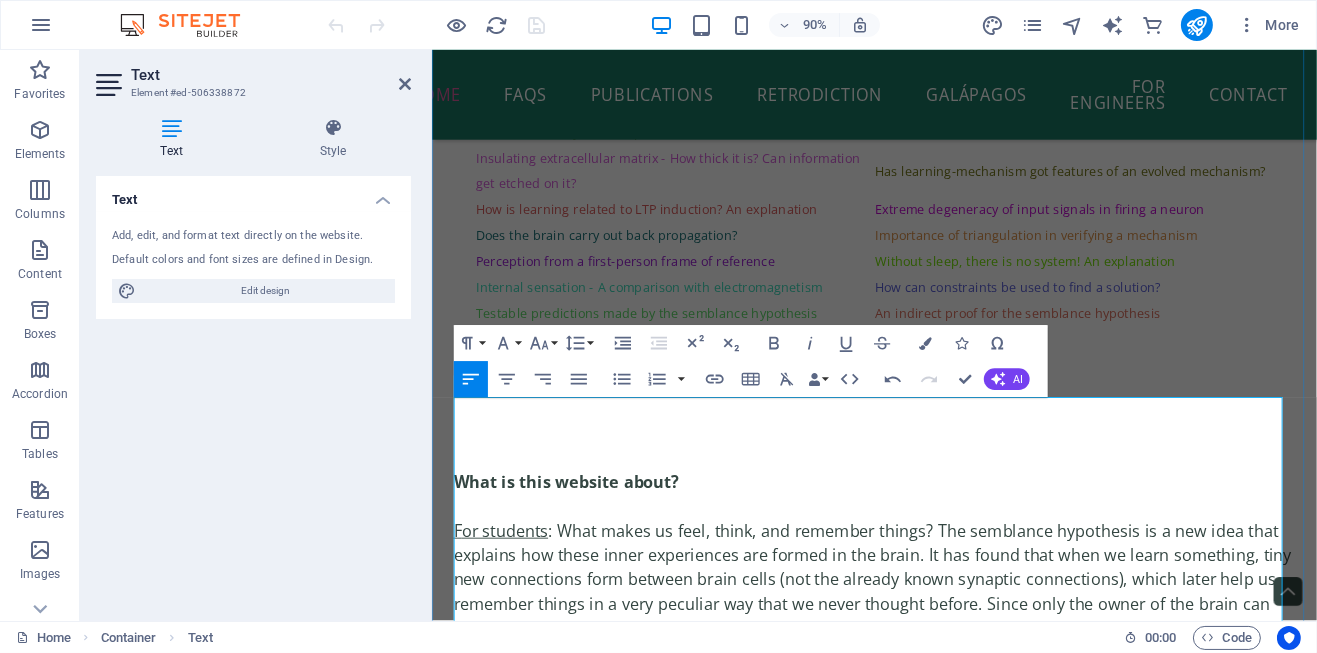 click at bounding box center (922, 449) 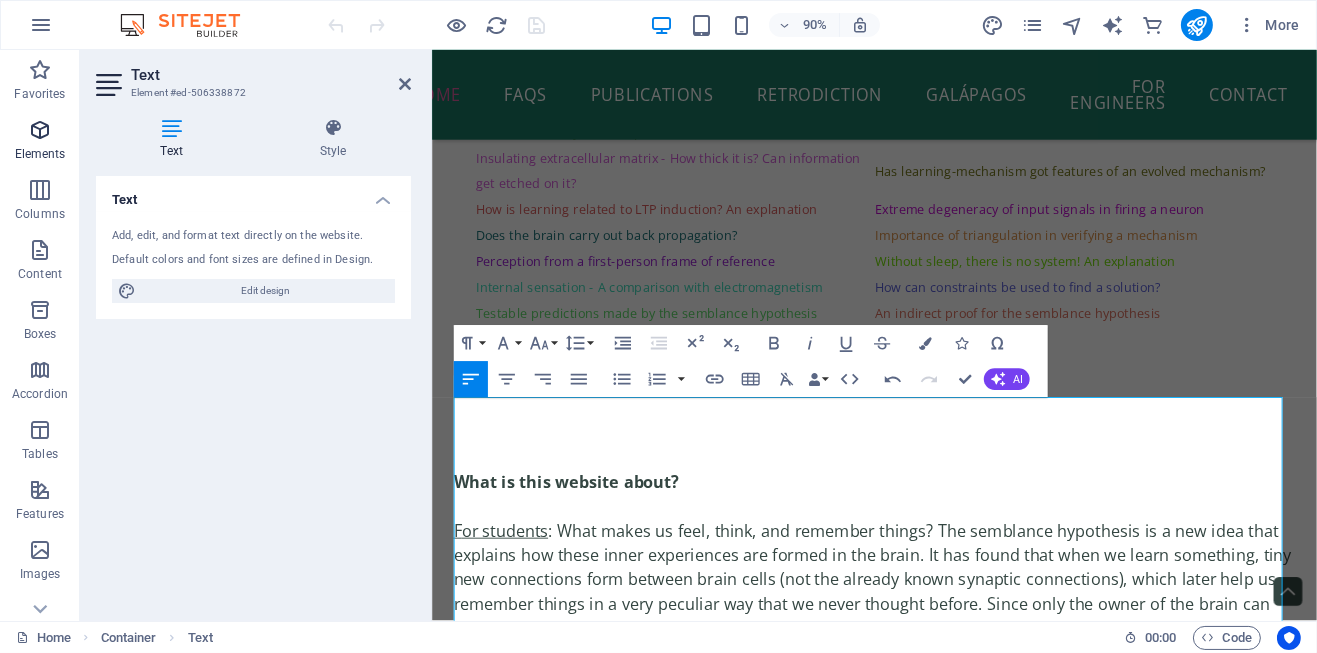 click on "Elements" at bounding box center [40, 154] 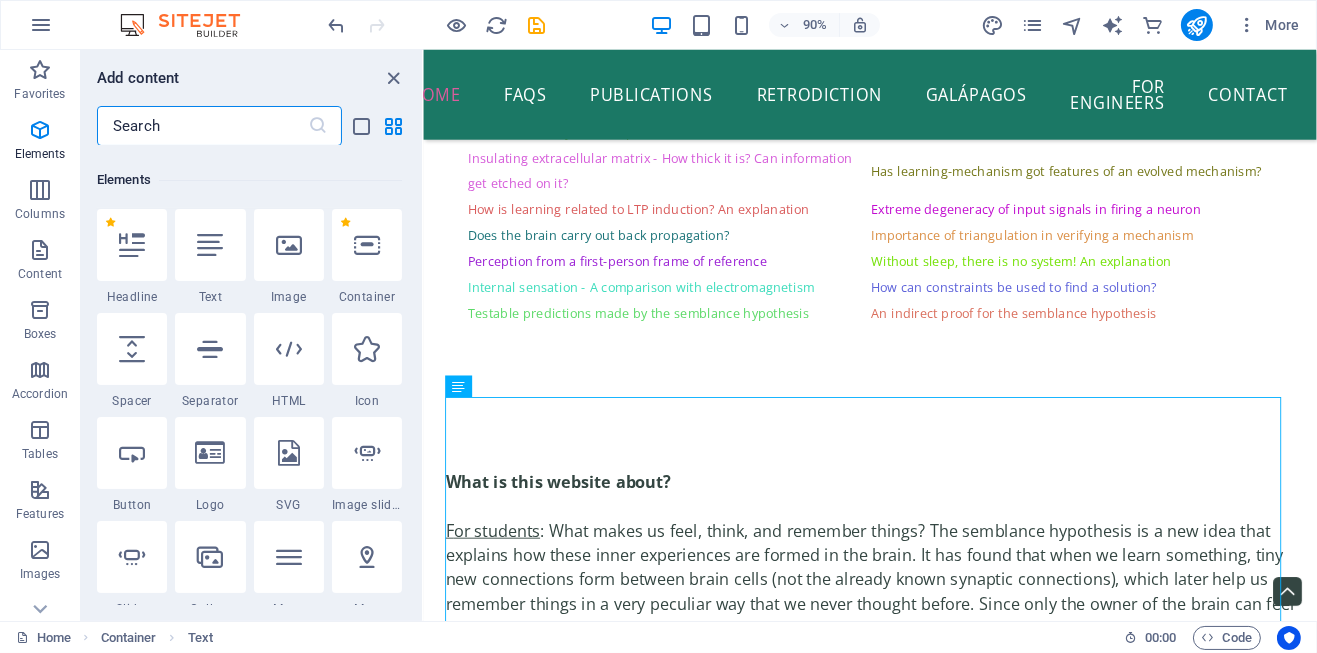 scroll, scrollTop: 212, scrollLeft: 0, axis: vertical 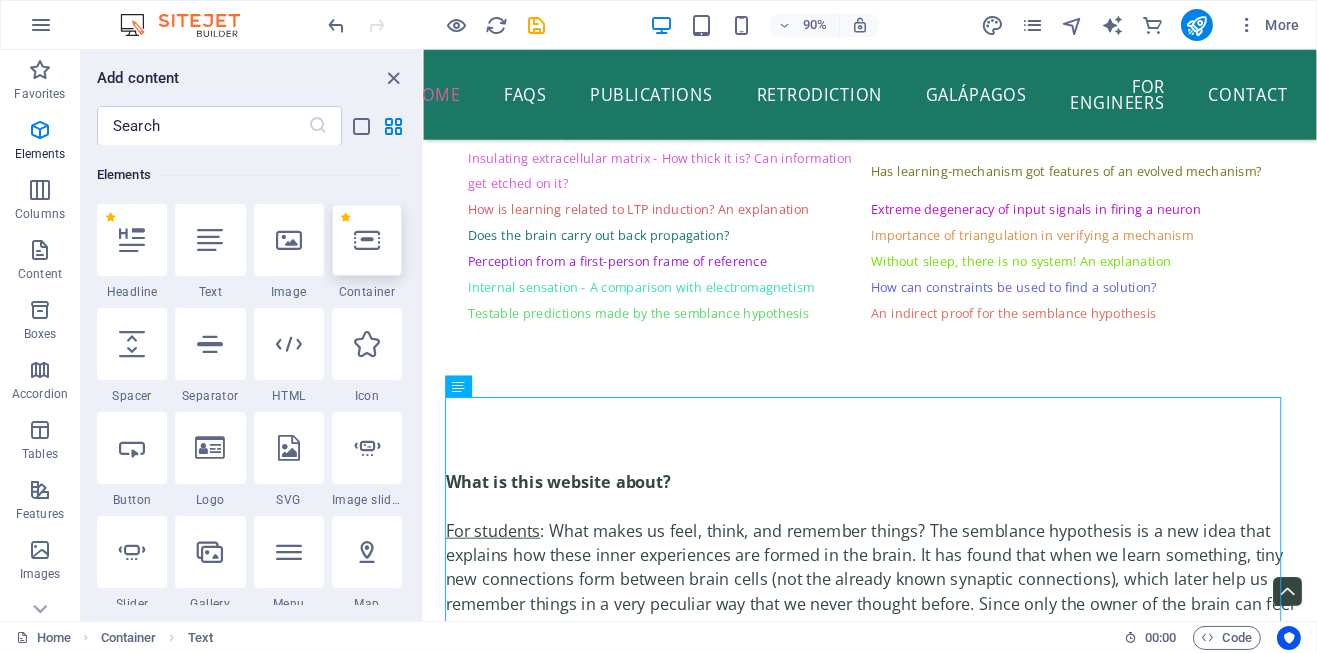 click at bounding box center [367, 240] 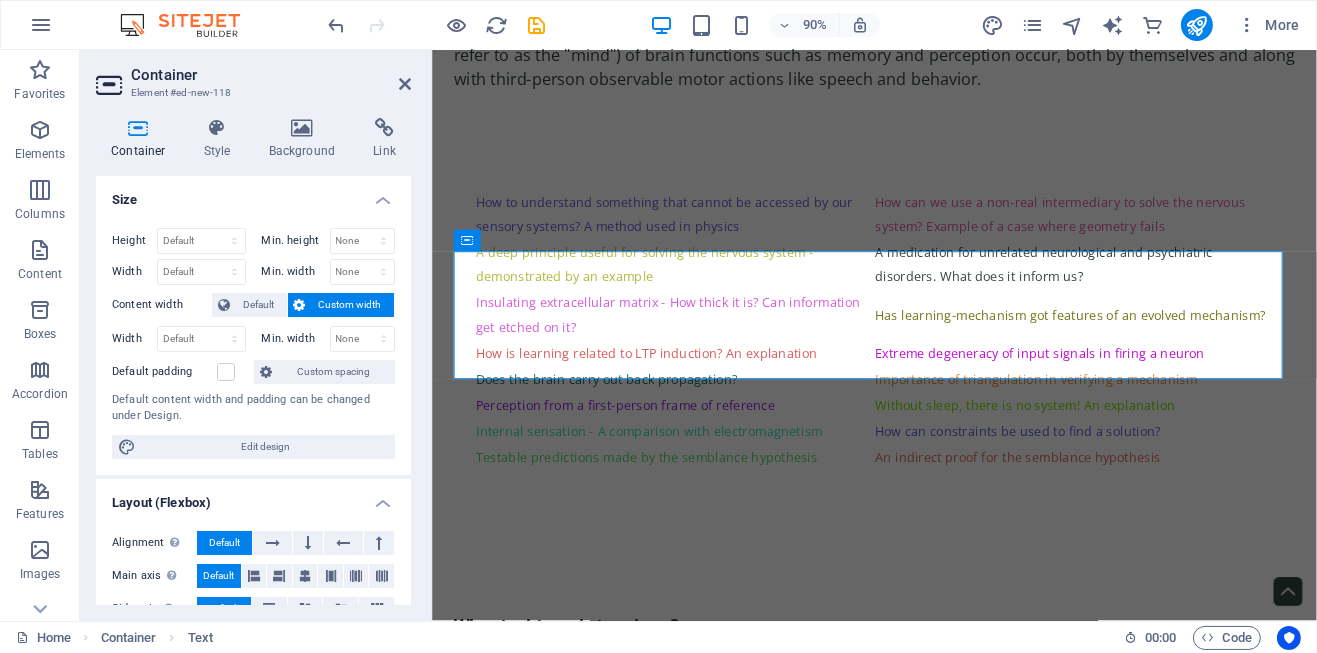 scroll, scrollTop: 0, scrollLeft: 0, axis: both 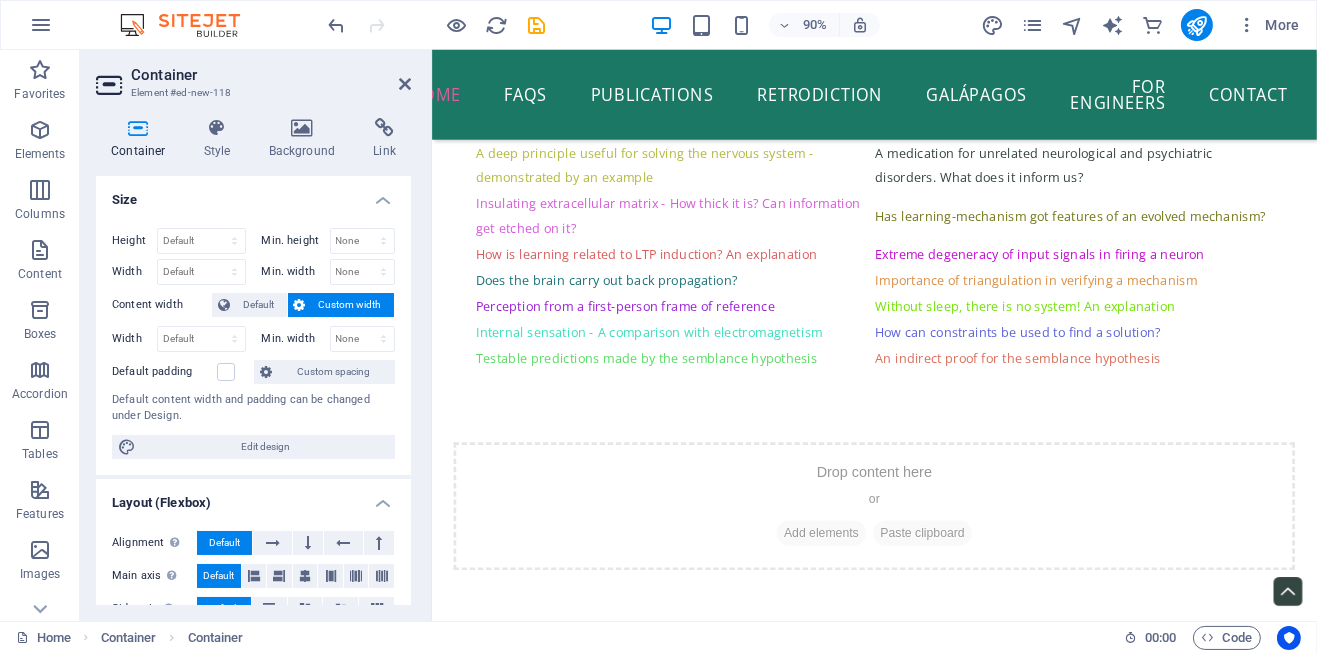 drag, startPoint x: 932, startPoint y: 293, endPoint x: 548, endPoint y: 490, distance: 431.5843 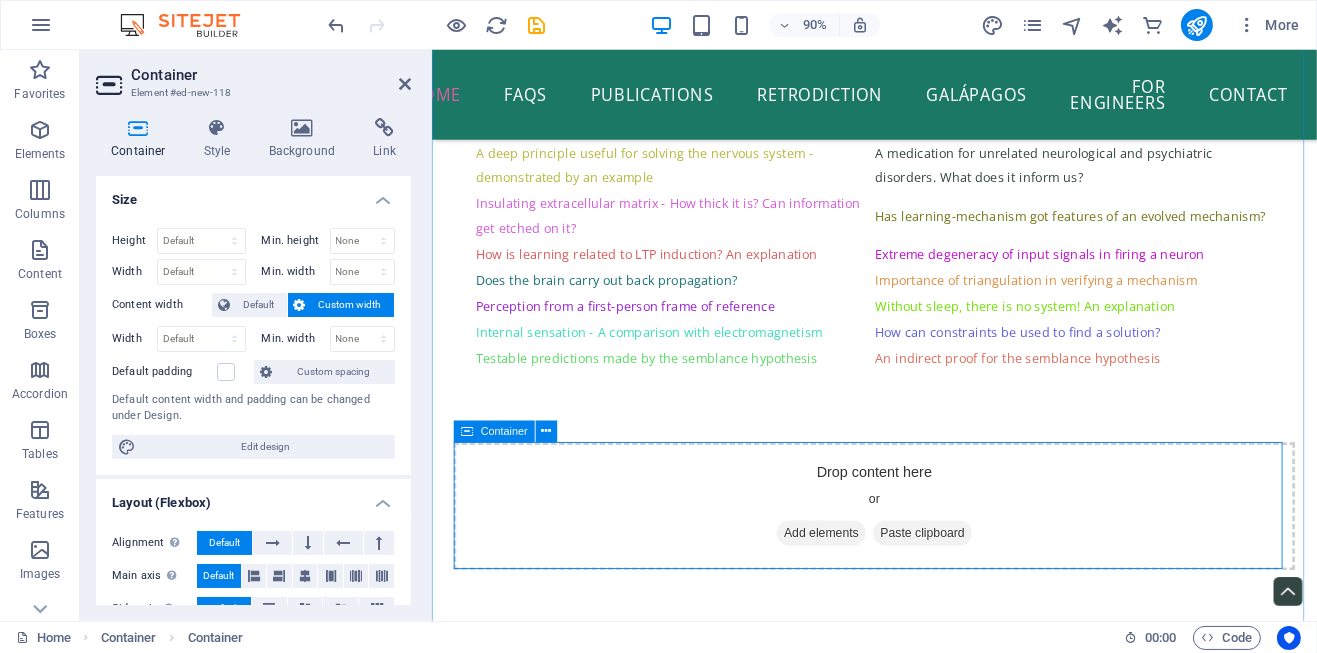 click on "Drop content here or  Add elements  Paste clipboard" at bounding box center (922, 557) 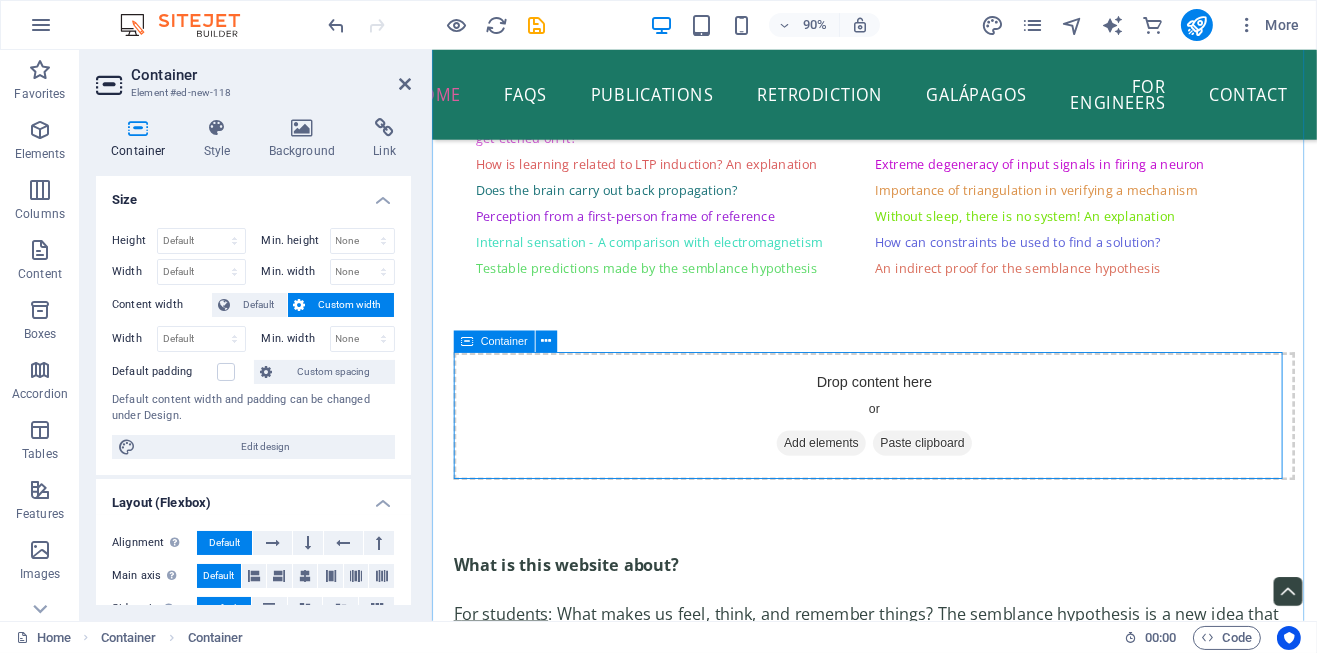 click on "Add elements" at bounding box center [863, 487] 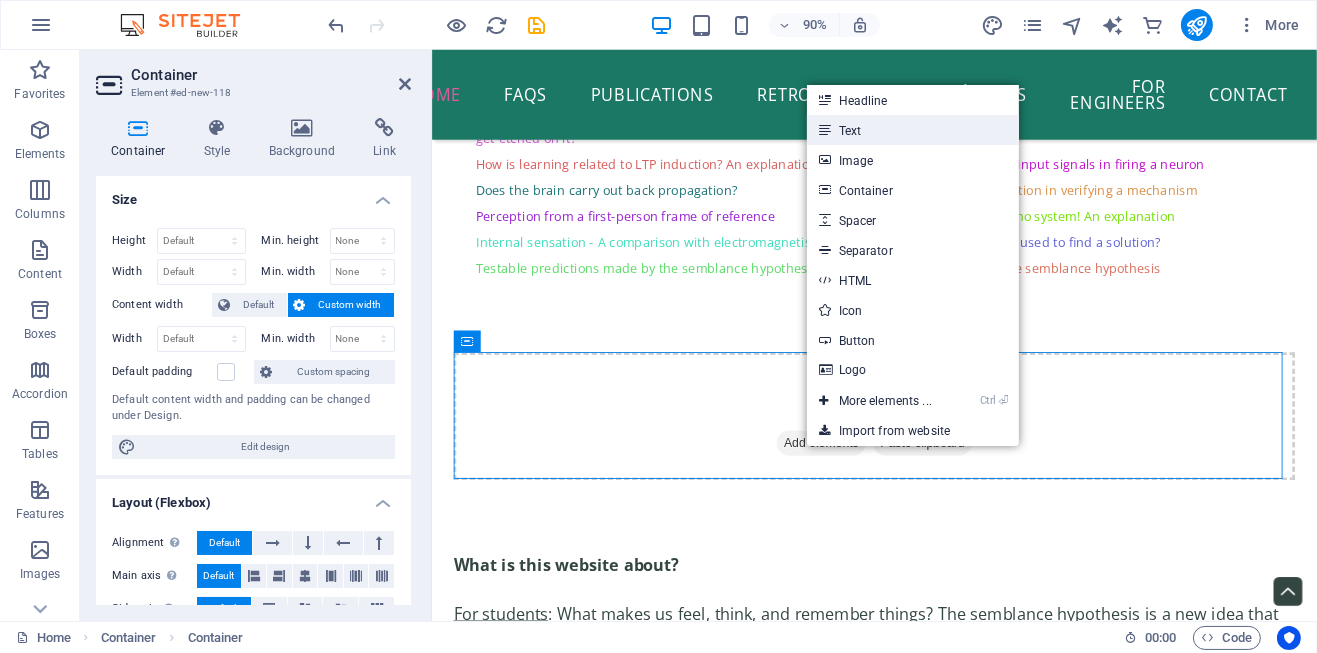 click on "Text" at bounding box center (913, 130) 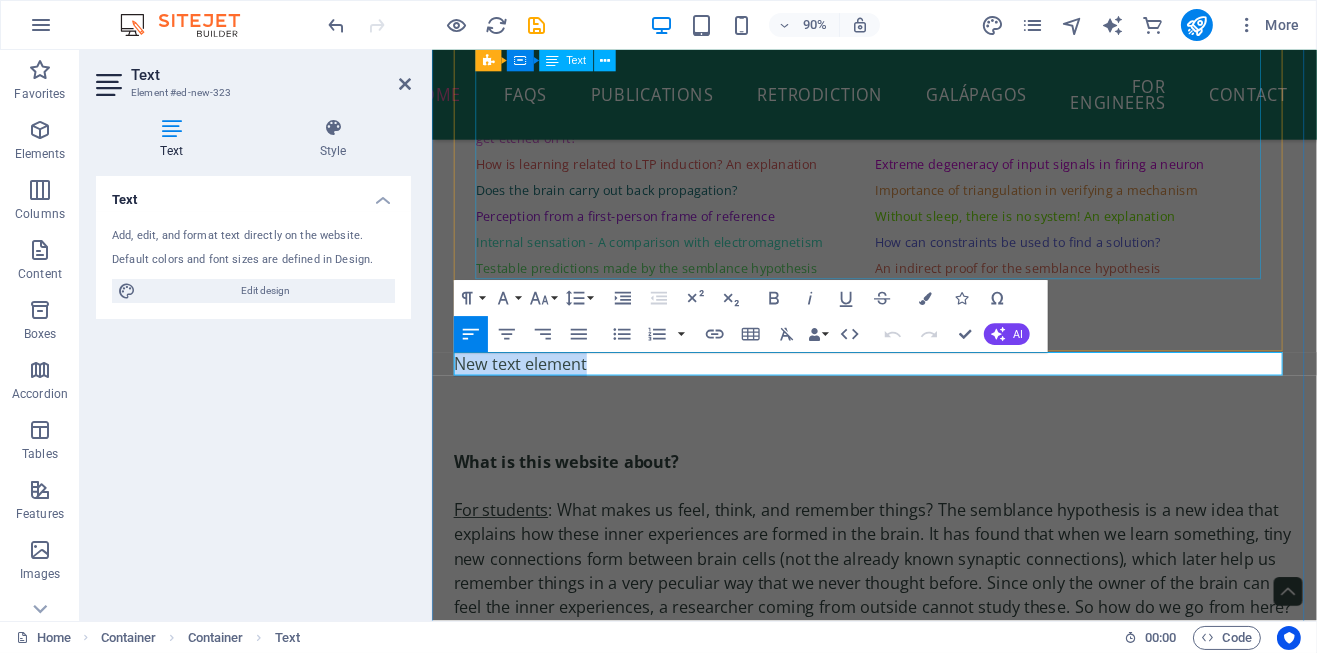 type 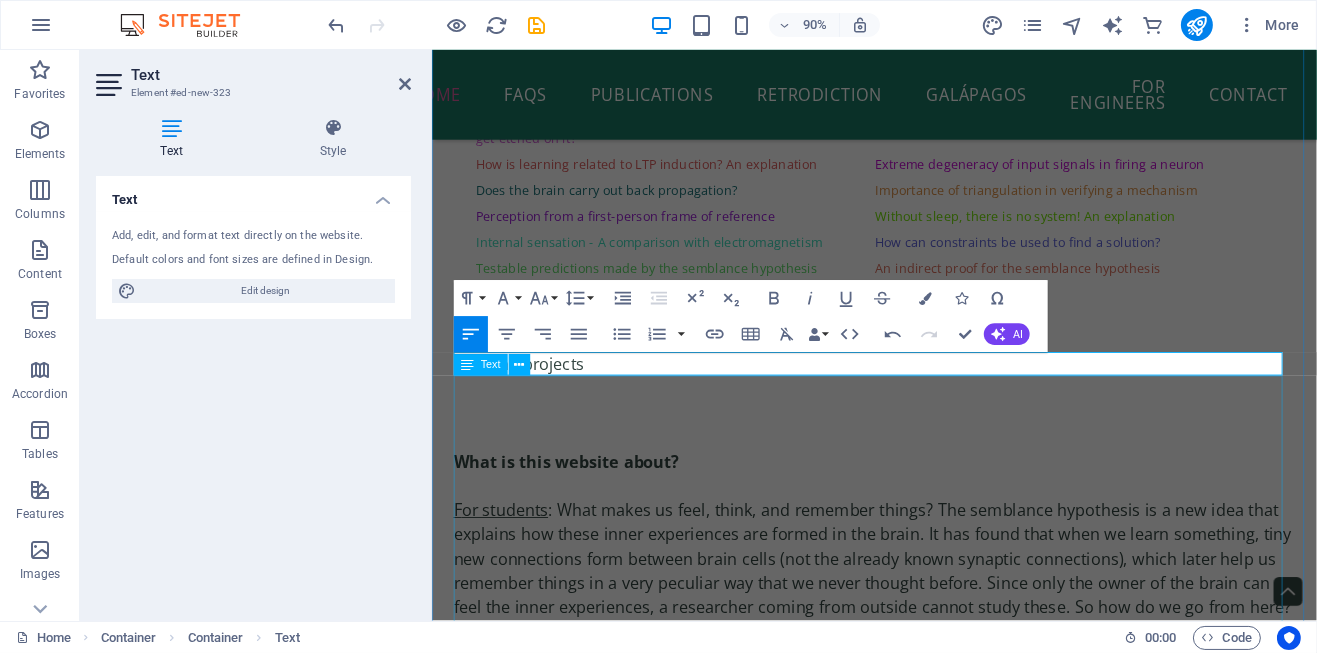click on "What is this website about? F or students : What makes us feel, think, and remember things? The semblance hypothesis is a new idea that explains how these inner experiences are formed in the brain. It has found that when we learn something, tiny new connections form between brain cells (not the already known synaptic connections), which later help us remember things in a very peculiar way that we never thought before. Since only the owner of the brain can feel the inner experiences, a researcher coming from outside cannot study these. So how do we go from here? There are three ways. 1) We can test whether we will be able to explain all the findings of the system in an interconnected manner using these new connections, 2) We can verify testable predictions given by the hypothesis, and 3) We can test for these connections. For researchers In simple words, what is semblance hypothesis? Are there different ways to view this hypothesis?   One ,  Two Can you explain the hypothesis using a figure?  Figure 1" at bounding box center (922, 1248) 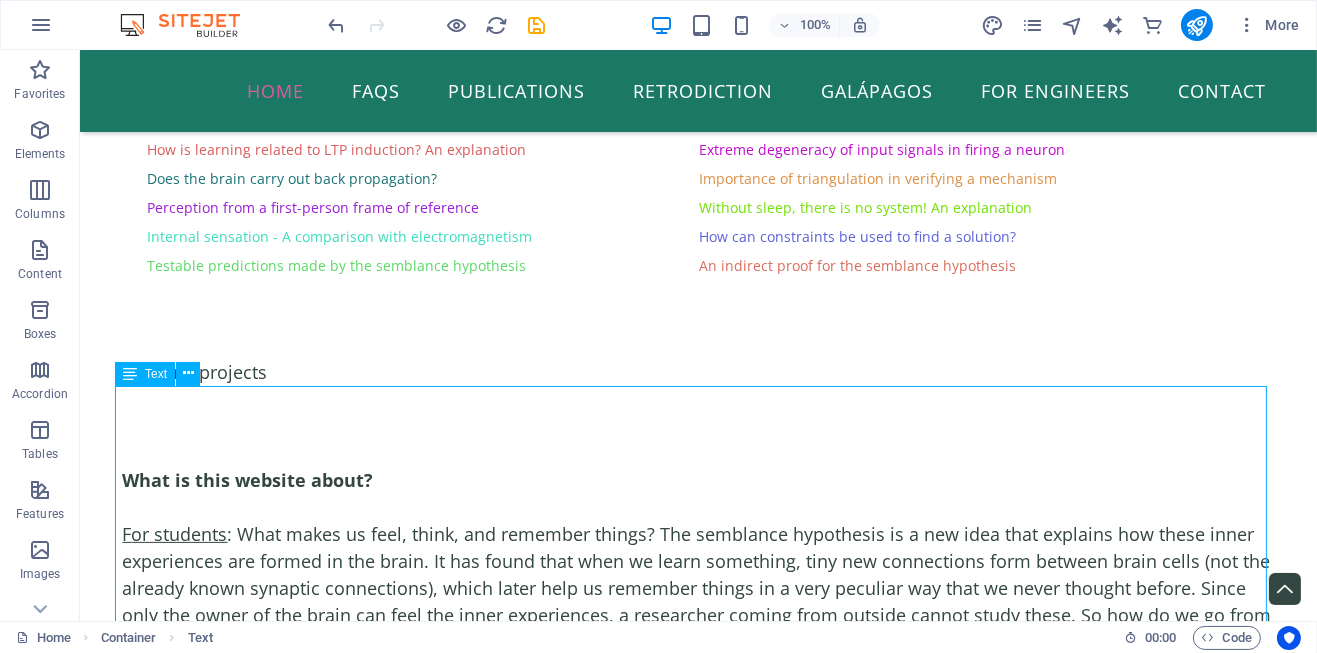 click on "What is this website about? F or students : What makes us feel, think, and remember things? The semblance hypothesis is a new idea that explains how these inner experiences are formed in the brain. It has found that when we learn something, tiny new connections form between brain cells (not the already known synaptic connections), which later help us remember things in a very peculiar way that we never thought before. Since only the owner of the brain can feel the inner experiences, a researcher coming from outside cannot study these. So how do we go from here? There are three ways. 1) We can test whether we will be able to explain all the findings of the system in an interconnected manner using these new connections, 2) We can verify testable predictions given by the hypothesis, and 3) We can test for these connections. For researchers In simple words, what is semblance hypothesis? Are there different ways to view this hypothesis?   One ,  Two Can you explain the hypothesis using a figure?  Figure 1" at bounding box center [698, 1100] 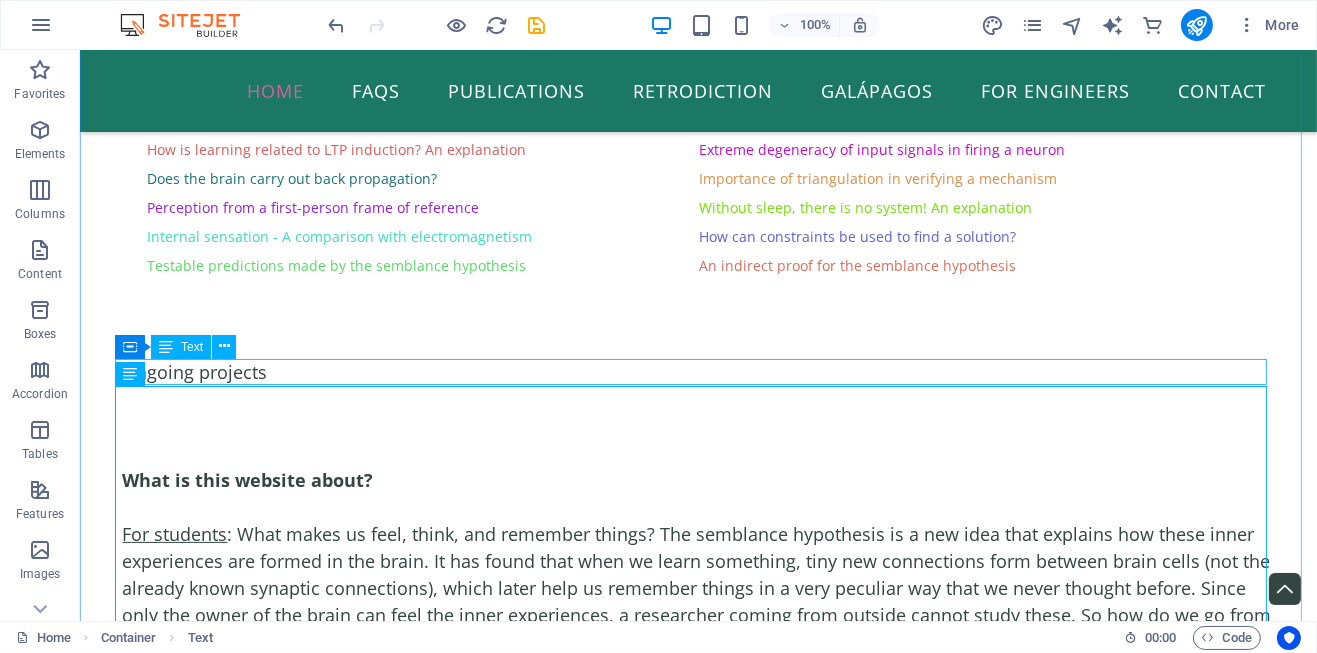 click on "Ongoing projects" at bounding box center [698, 372] 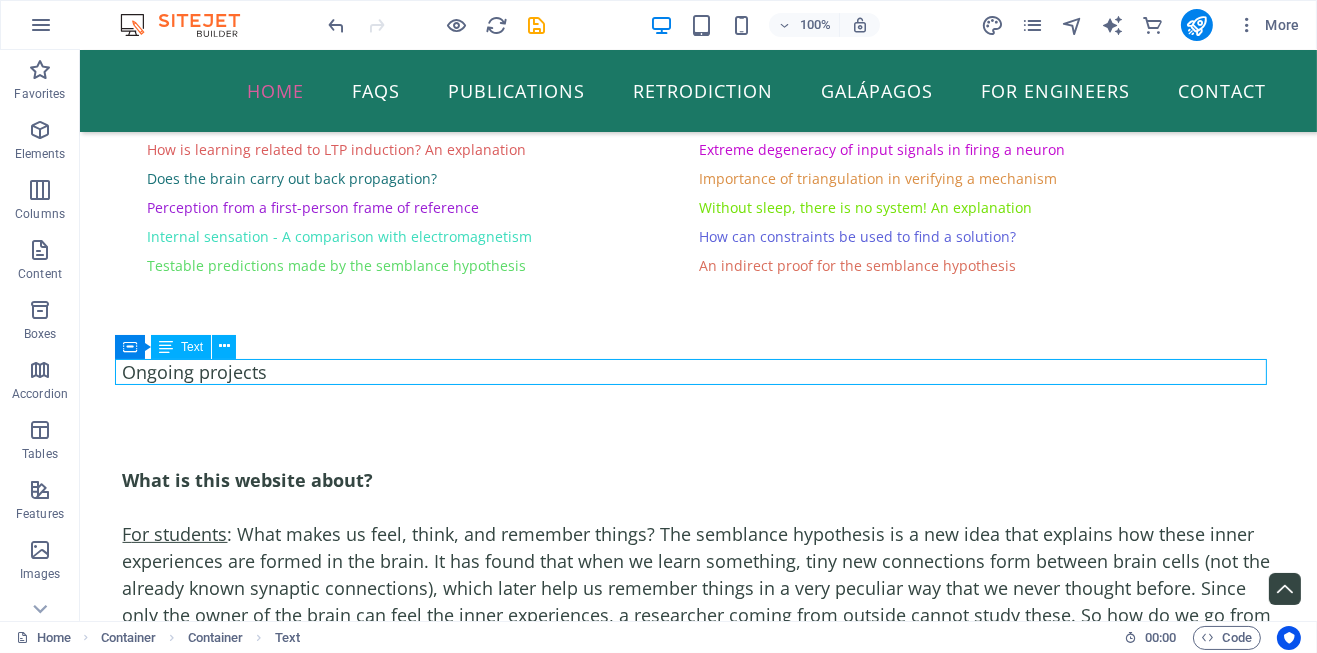 click on "Ongoing projects" at bounding box center (698, 372) 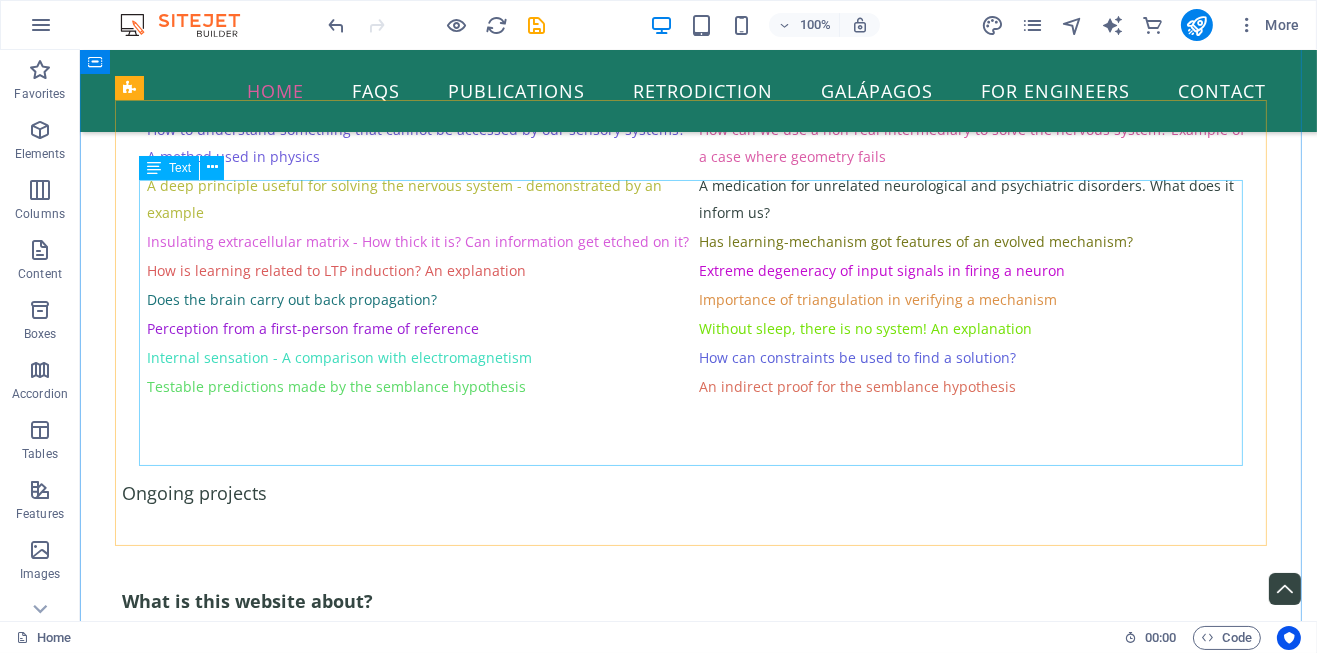 scroll, scrollTop: 450, scrollLeft: 0, axis: vertical 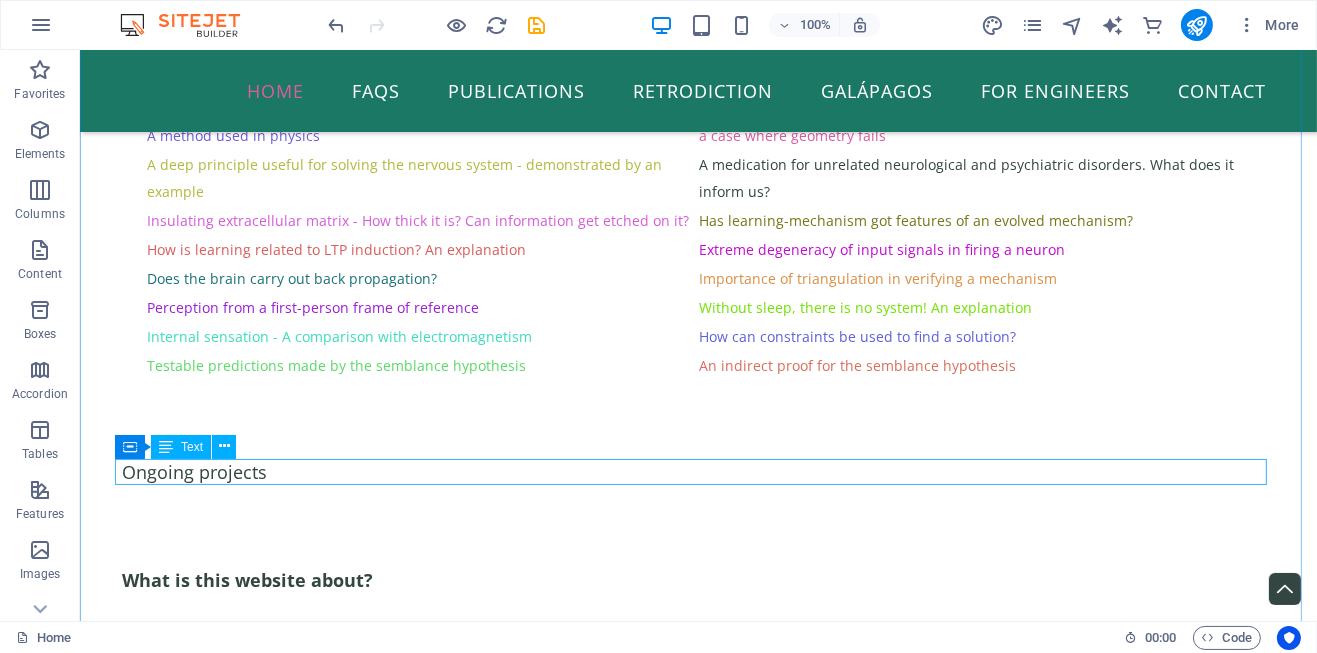 click on "Ongoing projects" at bounding box center [698, 472] 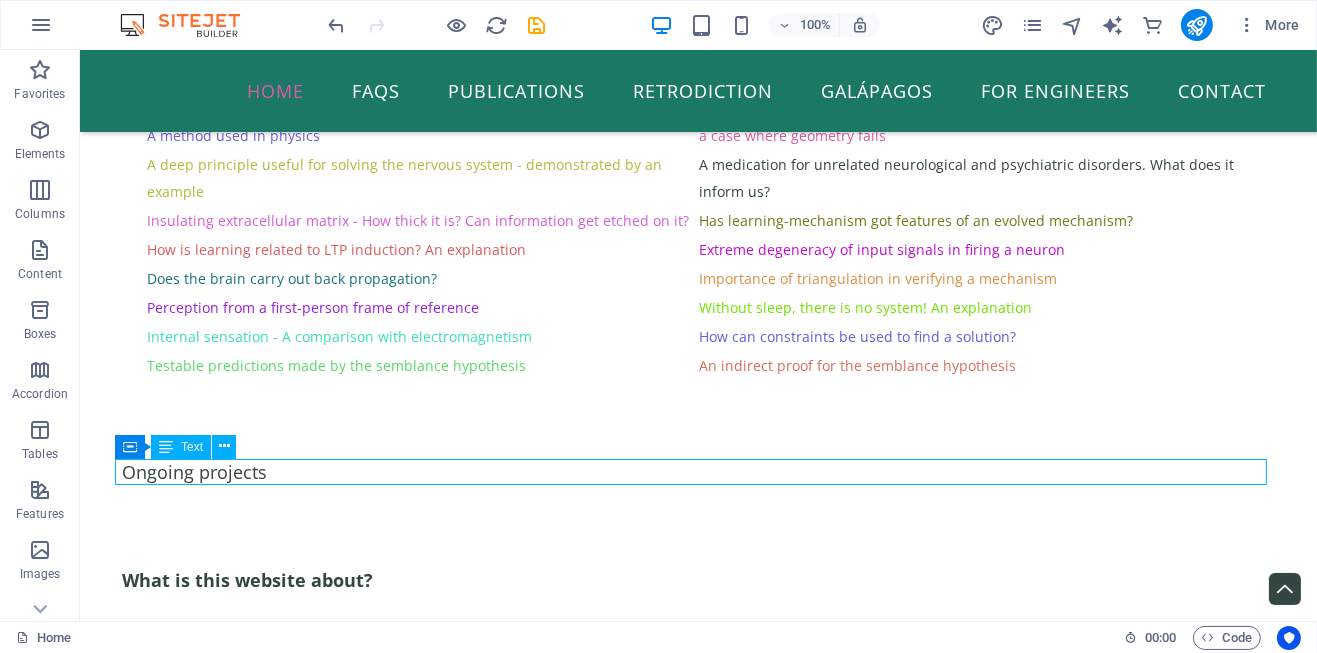click on "Ongoing projects" at bounding box center [698, 472] 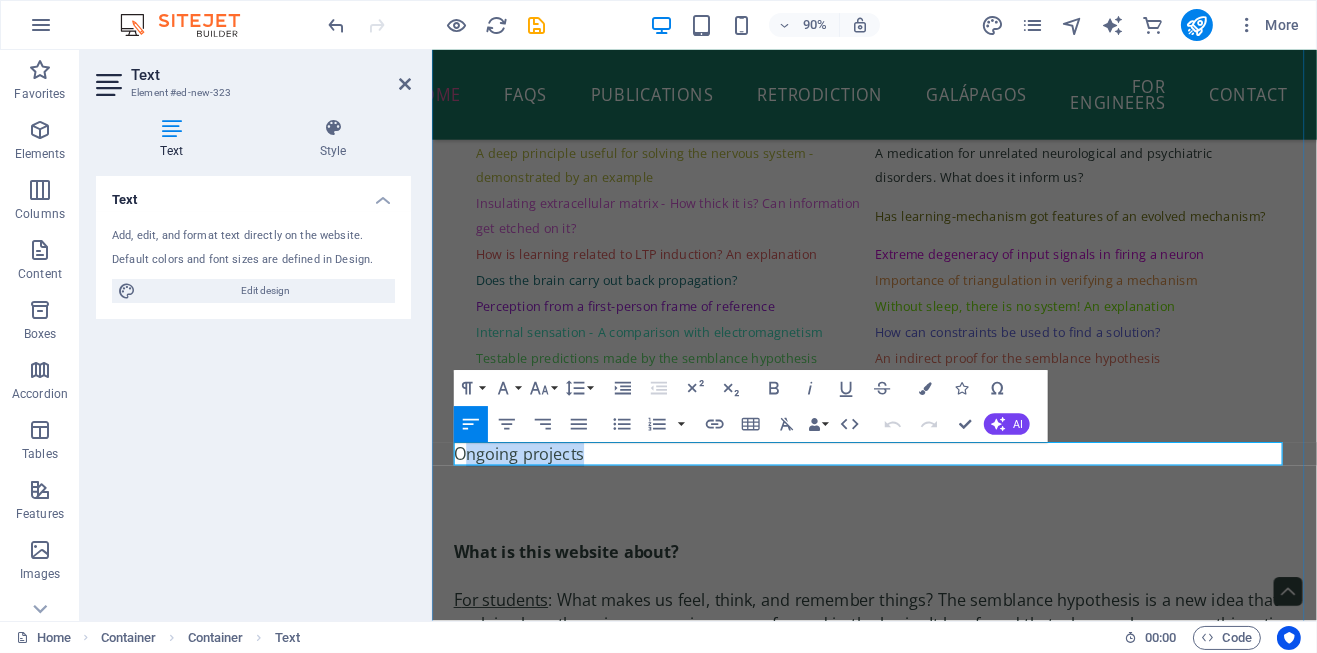 drag, startPoint x: 596, startPoint y: 500, endPoint x: 472, endPoint y: 494, distance: 124.14507 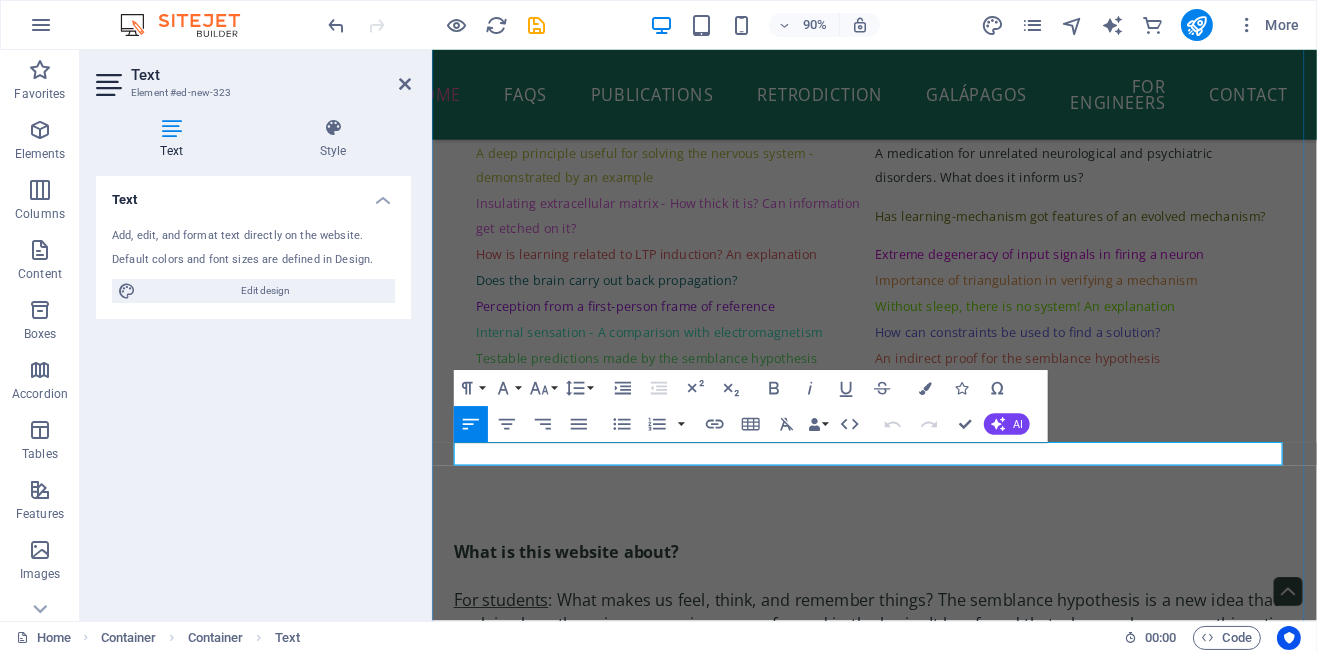 type 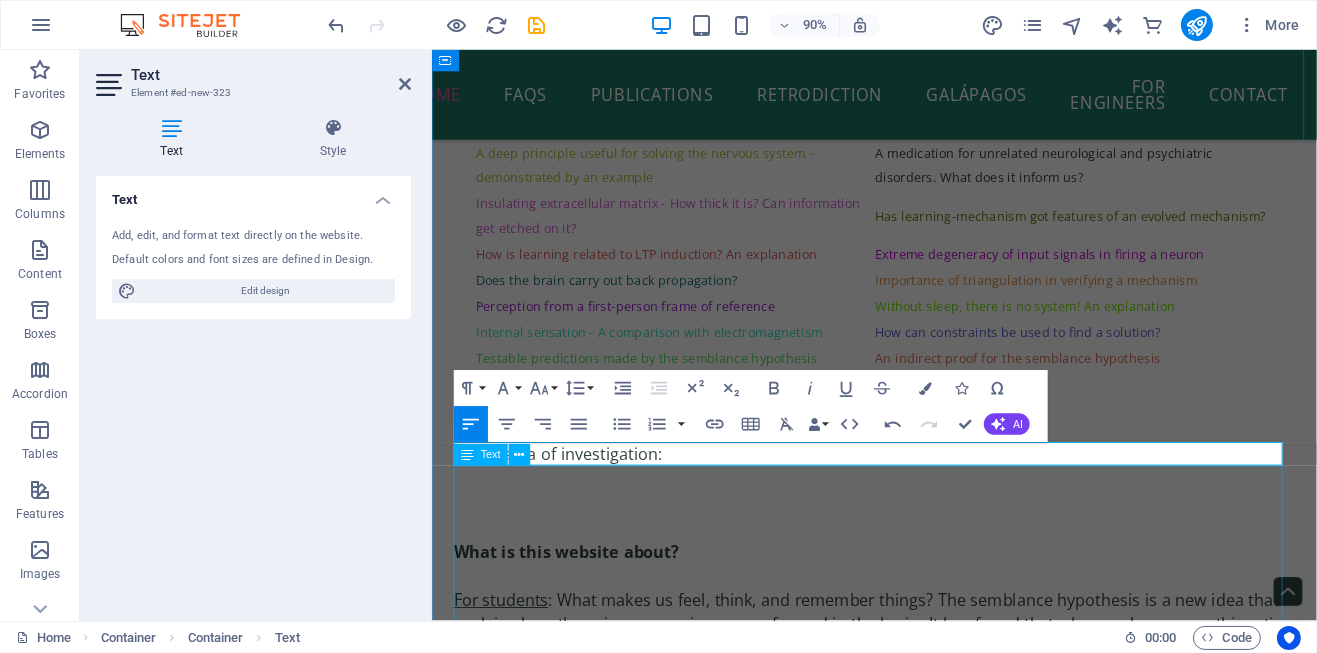 click on "What is this website about? F or students : What makes us feel, think, and remember things? The semblance hypothesis is a new idea that explains how these inner experiences are formed in the brain. It has found that when we learn something, tiny new connections form between brain cells (not the already known synaptic connections), which later help us remember things in a very peculiar way that we never thought before. Since only the owner of the brain can feel the inner experiences, a researcher coming from outside cannot study these. So how do we go from here? There are three ways. 1) We can test whether we will be able to explain all the findings of the system in an interconnected manner using these new connections, 2) We can verify testable predictions given by the hypothesis, and 3) We can test for these connections. For researchers In simple words, what is semblance hypothesis? Are there different ways to view this hypothesis?   One ,  Two Can you explain the hypothesis using a figure?  Figure 1" at bounding box center [922, 1348] 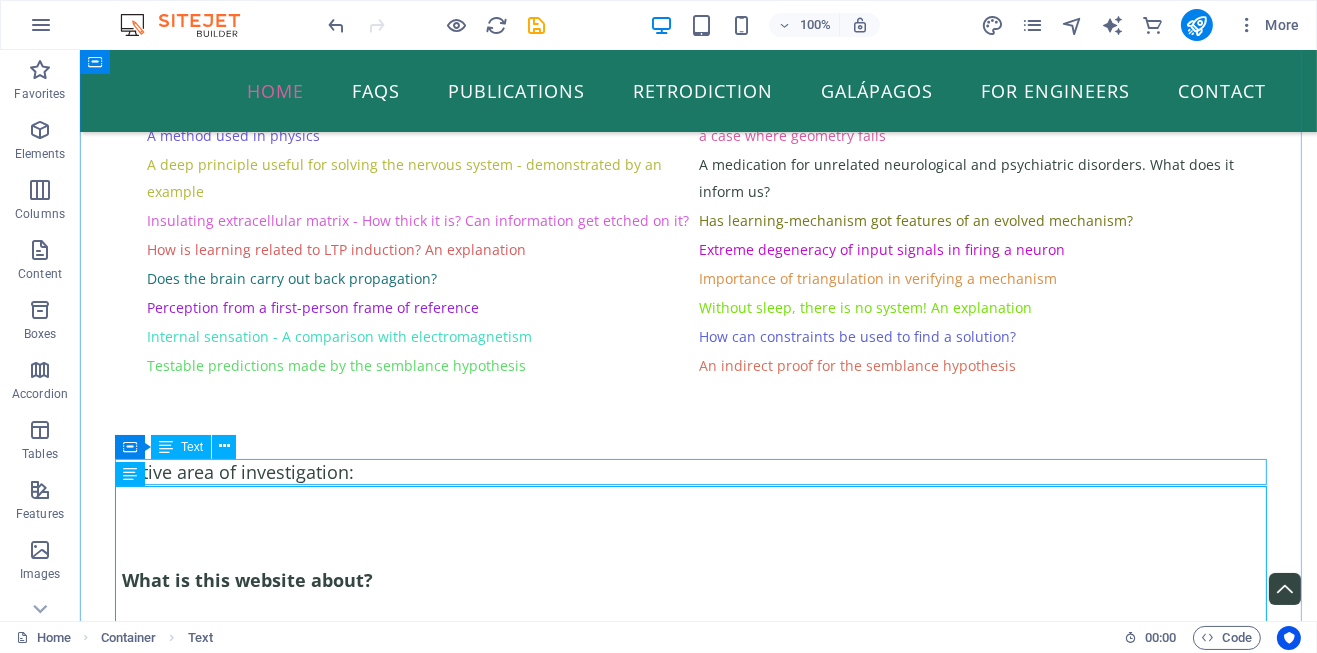 click on "Active area of investigation:" at bounding box center (698, 472) 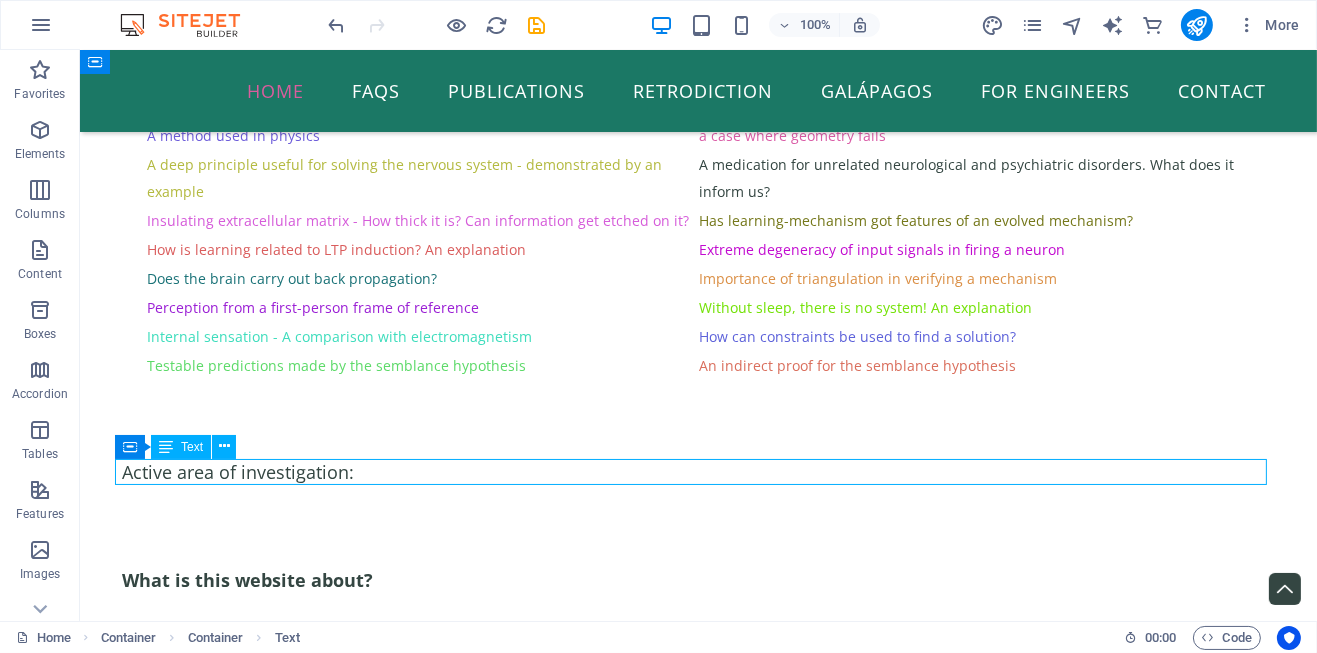 click on "Active area of investigation:" at bounding box center [698, 472] 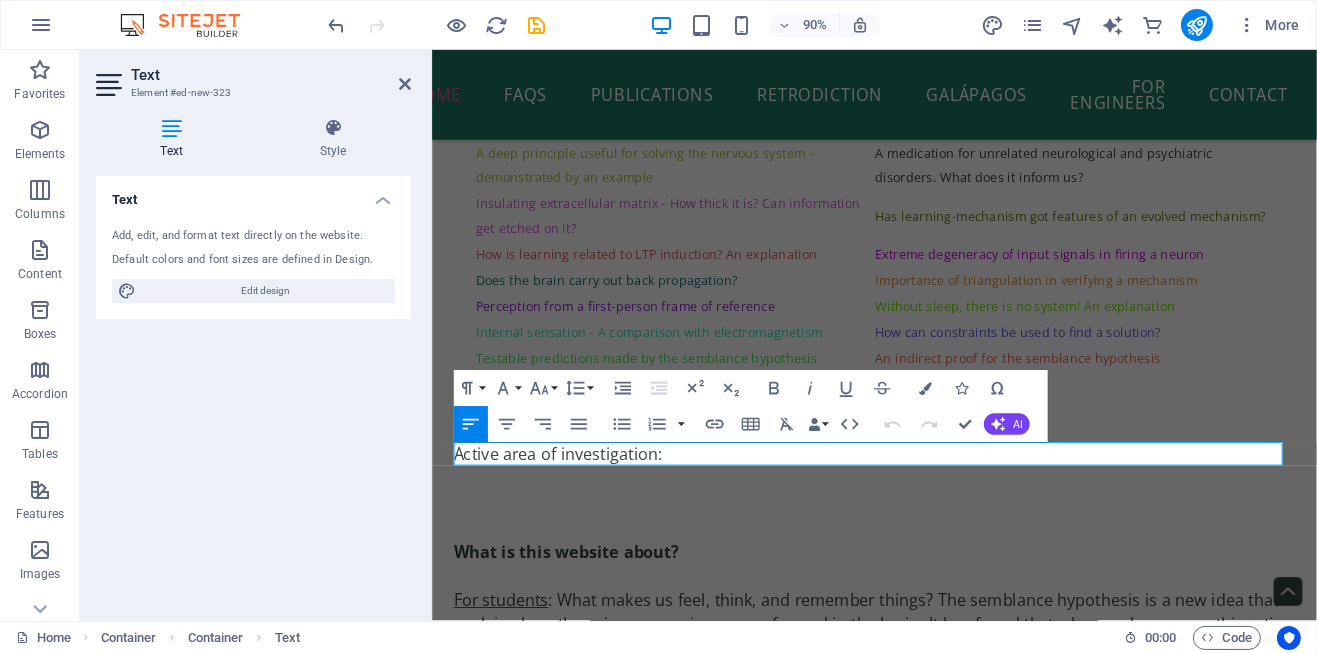 drag, startPoint x: 641, startPoint y: 500, endPoint x: 825, endPoint y: 483, distance: 184.78366 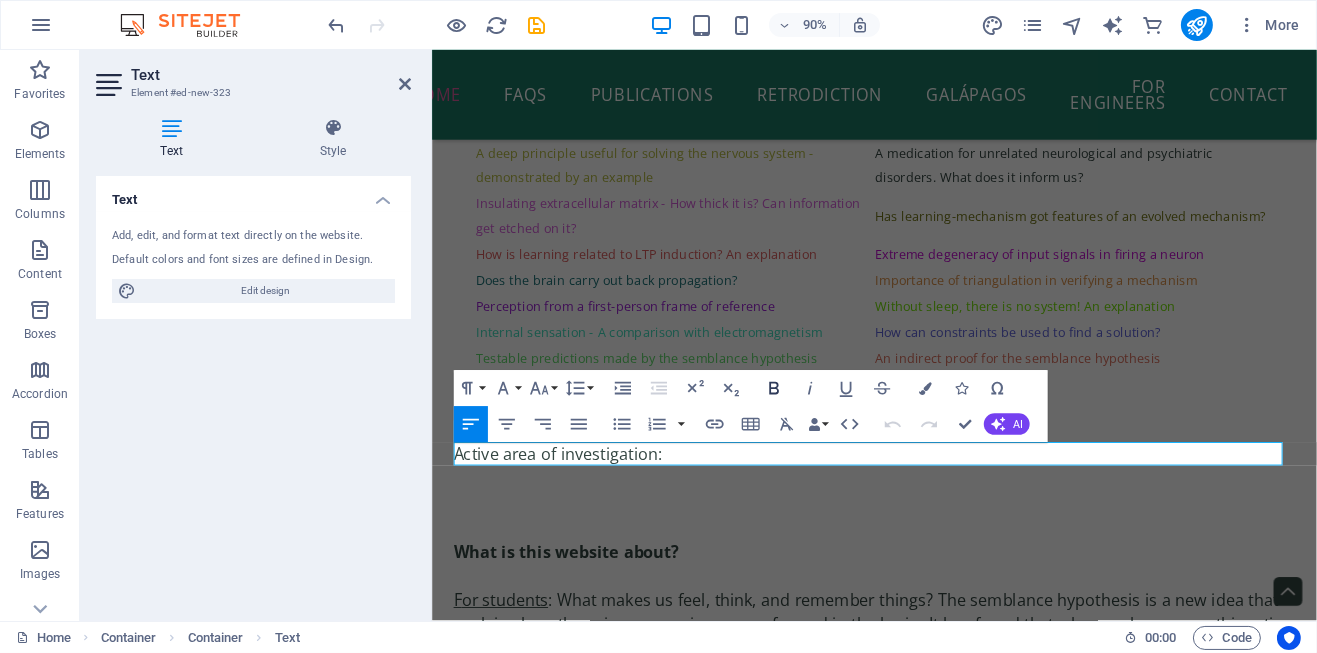 click 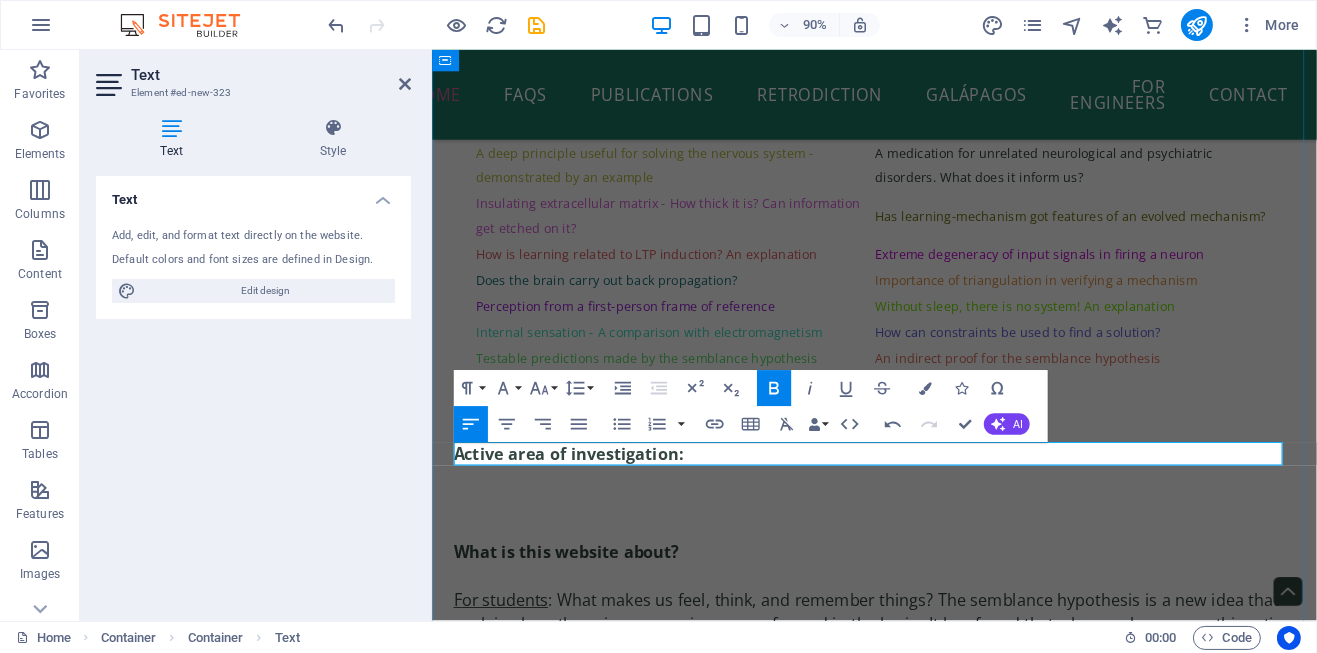 click on "Active area of investigation:" at bounding box center [922, 499] 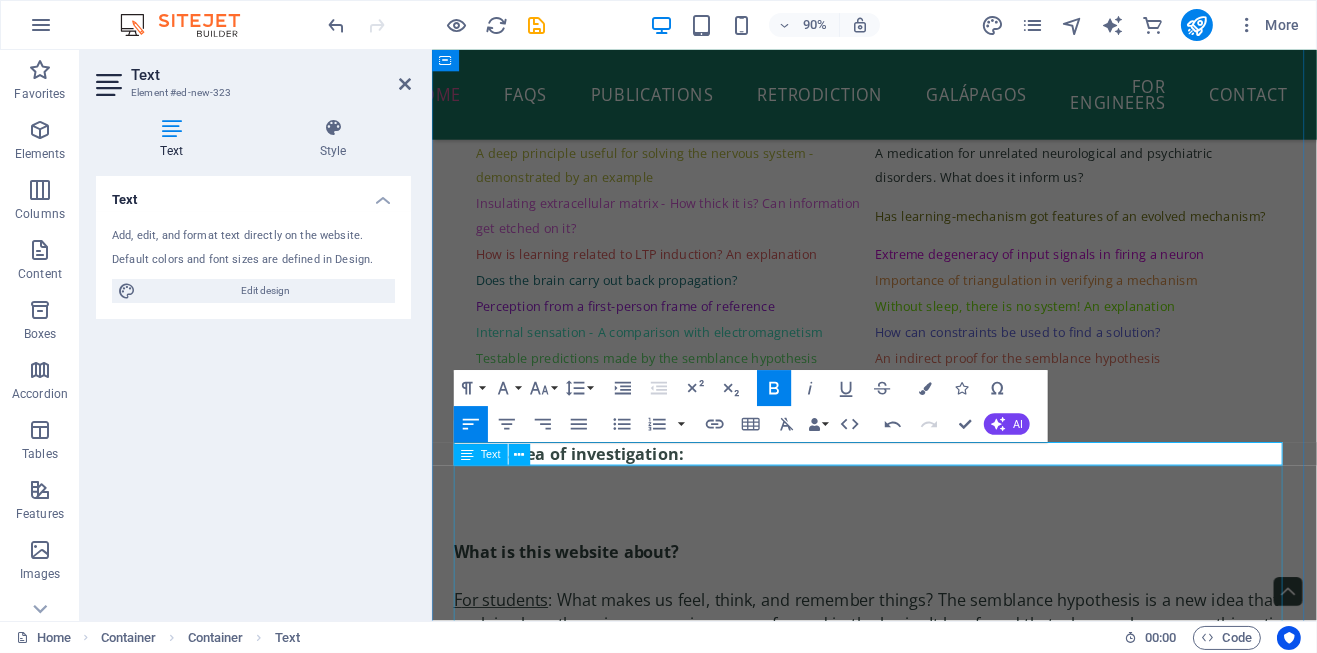 click on "What is this website about? F or students : What makes us feel, think, and remember things? The semblance hypothesis is a new idea that explains how these inner experiences are formed in the brain. It has found that when we learn something, tiny new connections form between brain cells (not the already known synaptic connections), which later help us remember things in a very peculiar way that we never thought before. Since only the owner of the brain can feel the inner experiences, a researcher coming from outside cannot study these. So how do we go from here? There are three ways. 1) We can test whether we will be able to explain all the findings of the system in an interconnected manner using these new connections, 2) We can verify testable predictions given by the hypothesis, and 3) We can test for these connections. For researchers In simple words, what is semblance hypothesis? Are there different ways to view this hypothesis?   One ,  Two Can you explain the hypothesis using a figure?  Figure 1" at bounding box center (922, 1348) 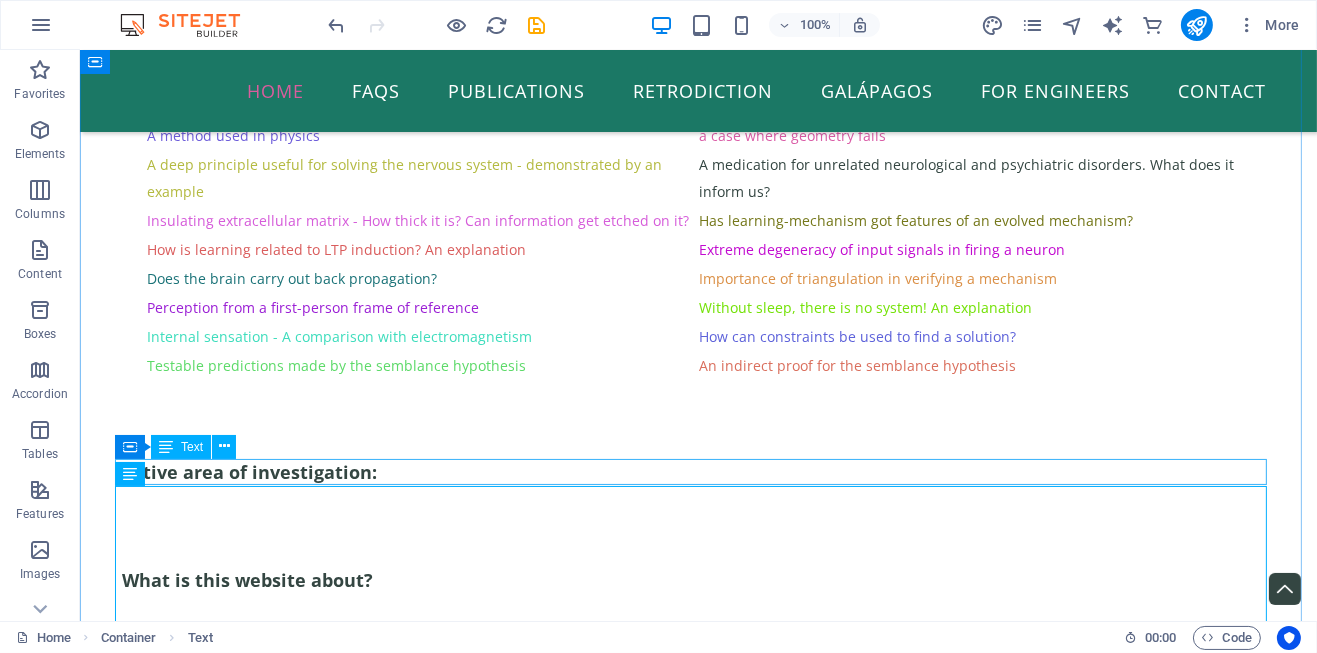 click on "Active area of investigation:" at bounding box center [698, 472] 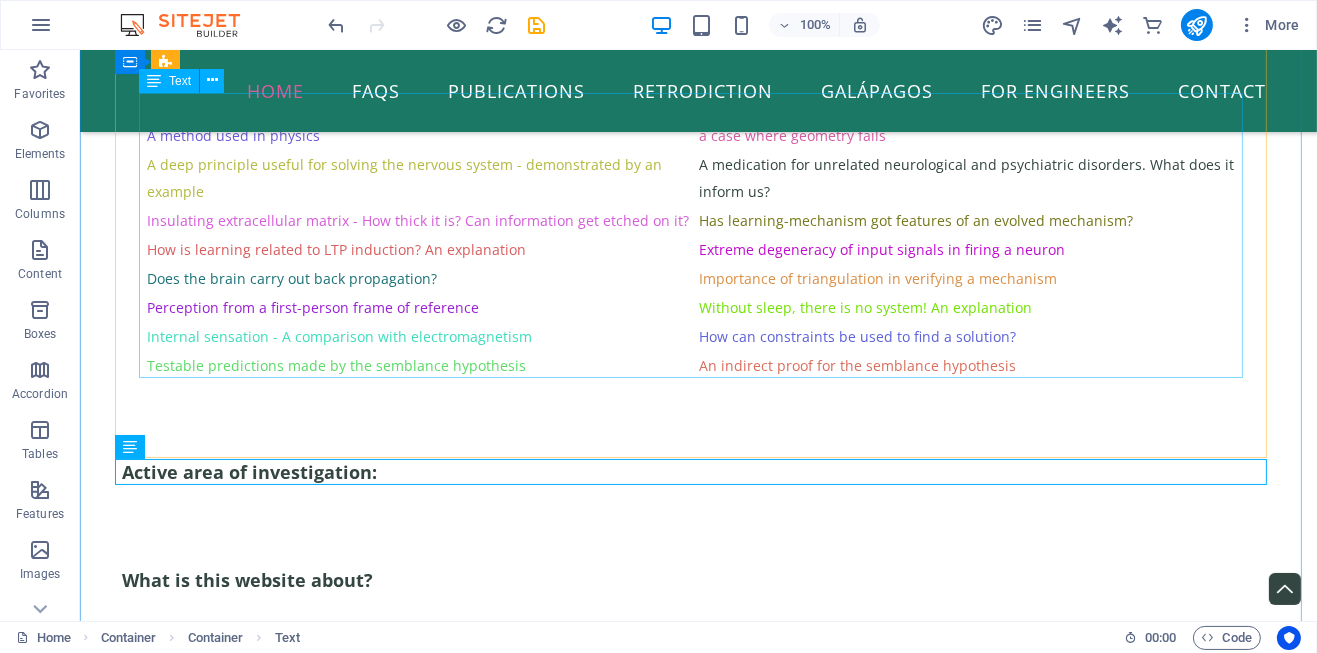 click on "How to understand something that cannot be accessed by our sensory systems? A method used in physics How can we use a non-real intermediary to solve the nervous system? Example of a case where geometry fails A deep principle useful for solving the nervous system - demonstrated by an example A medication for unrelated neurological and psychiatric disorders. What does it inform us? Insulating extracellular matrix - How thick it is? Can information get etched on it? Has learning-mechanism got features of an evolved mechanism? How is learning related to LTP induction? An explanation Extreme degeneracy of input signals in firing a neuron Does the brain carry out back propagation? Importance of triangulation in verifying a mechanism Perception from a first-person frame of reference Without sleep, there is no system! An explanation Internal sensation - A comparison with electromagnetism How can constraints be used to find a solution? Testable predictions made by the semblance hypothesis" at bounding box center [698, 236] 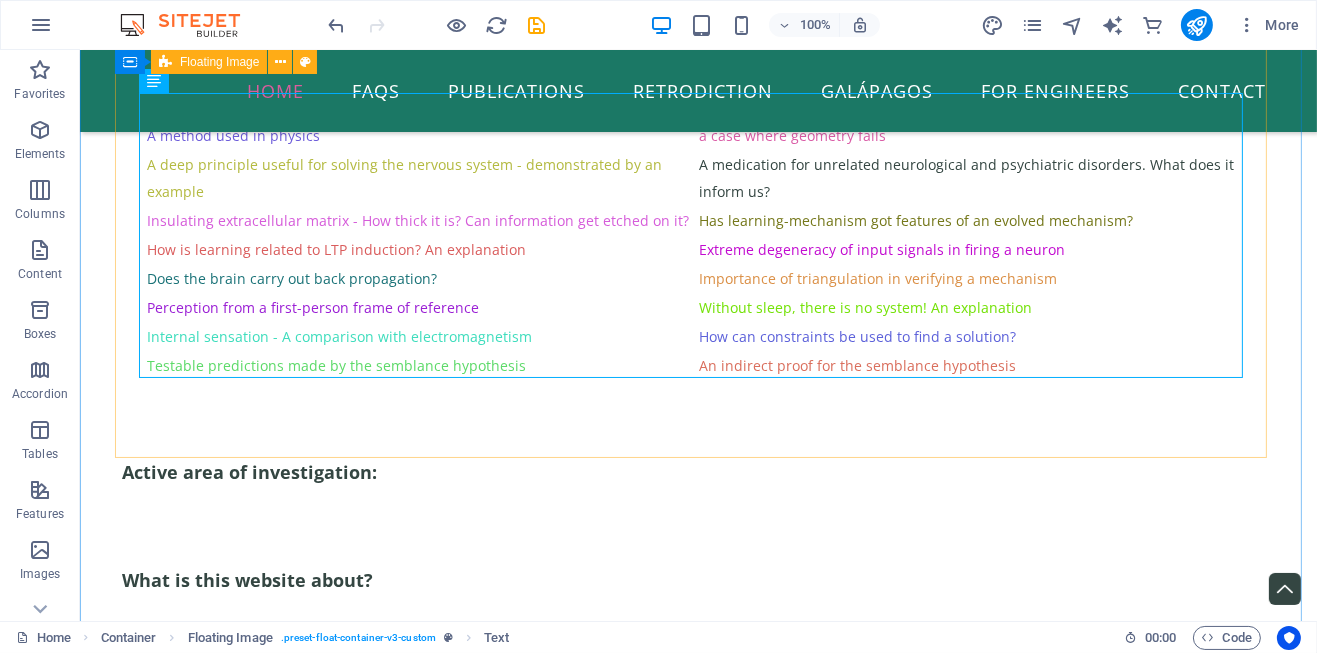 click on "How to understand something that cannot be accessed by our sensory systems? A method used in physics How can we use a non-real intermediary to solve the nervous system? Example of a case where geometry fails A deep principle useful for solving the nervous system - demonstrated by an example A medication for unrelated neurological and psychiatric disorders. What does it inform us? Insulating extracellular matrix - How thick it is? Can information get etched on it? Has learning-mechanism got features of an evolved mechanism? How is learning related to LTP induction? An explanation Extreme degeneracy of input signals in firing a neuron Does the brain carry out back propagation? Importance of triangulation in verifying a mechanism Perception from a first-person frame of reference Without sleep, there is no system! An explanation Internal sensation - A comparison with electromagnetism How can constraints be used to find a solution? Testable predictions made by the semblance hypothesis" at bounding box center (698, 236) 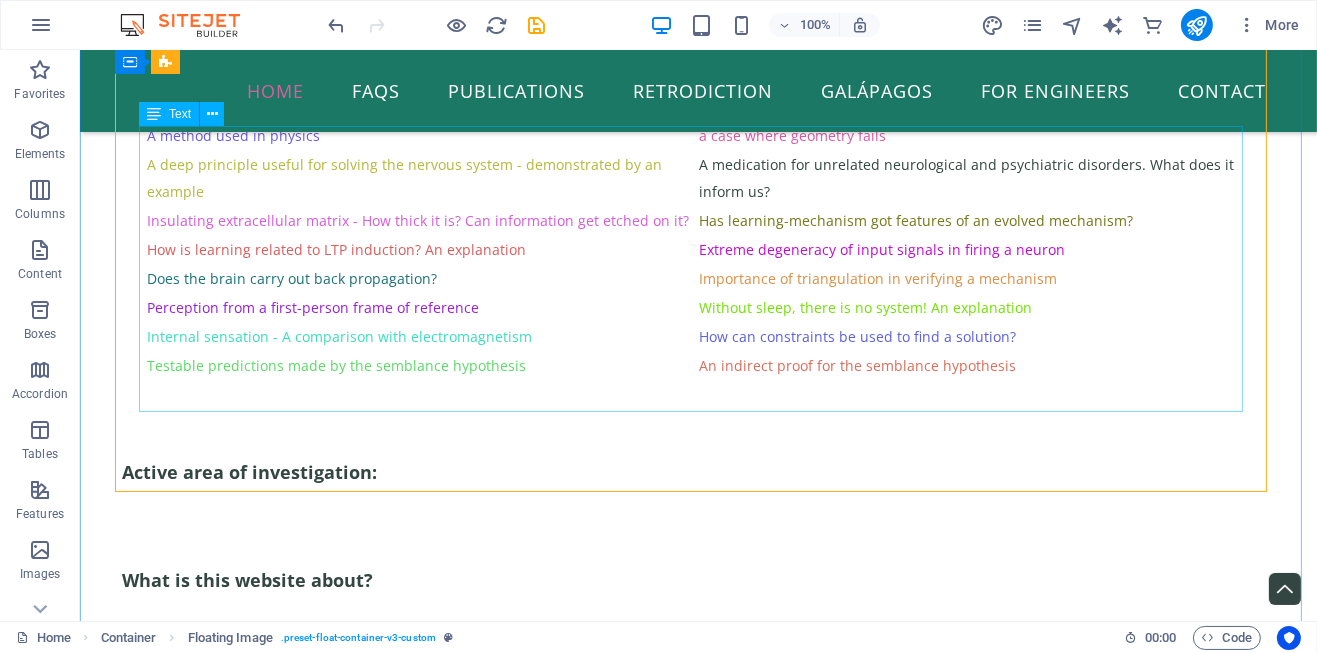 scroll, scrollTop: 150, scrollLeft: 0, axis: vertical 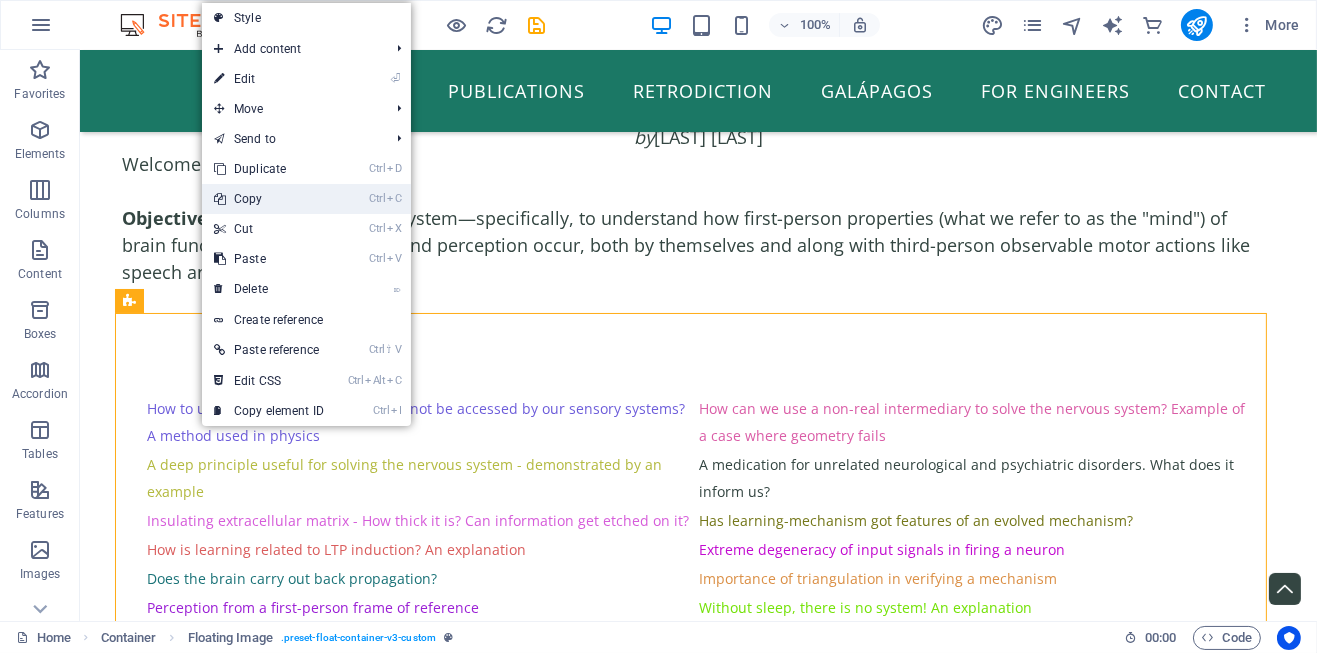 click on "Ctrl C  Copy" at bounding box center [269, 199] 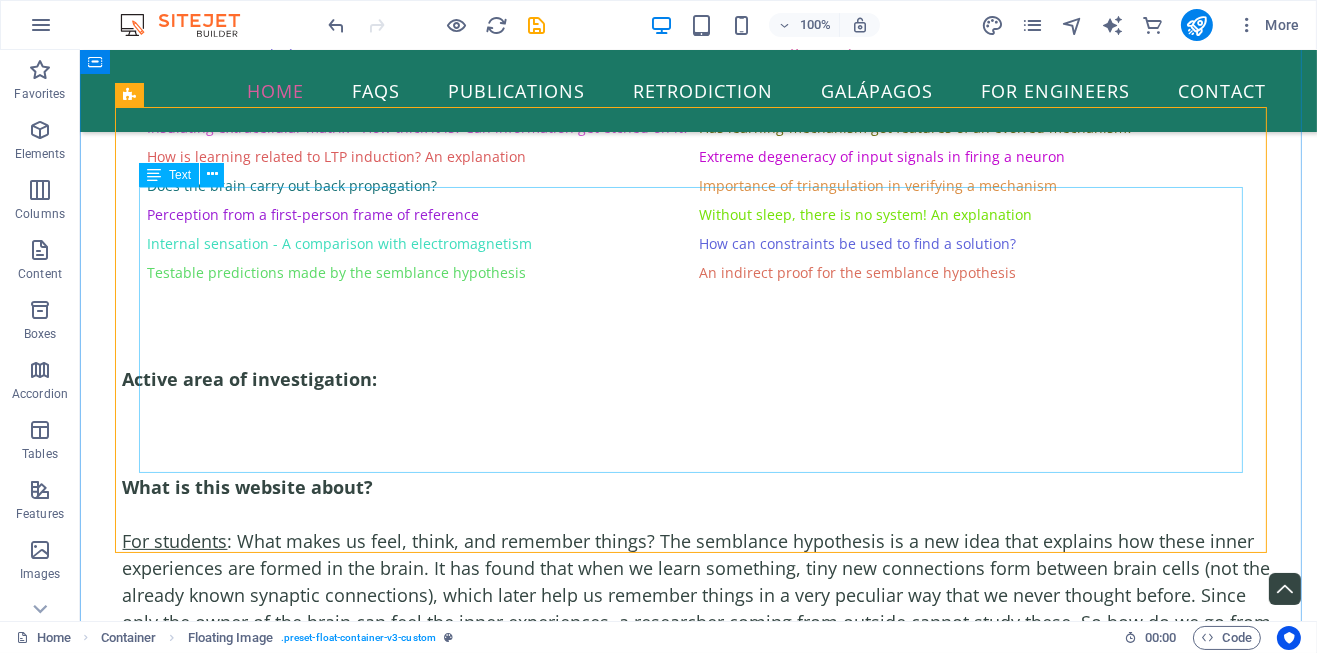 scroll, scrollTop: 550, scrollLeft: 0, axis: vertical 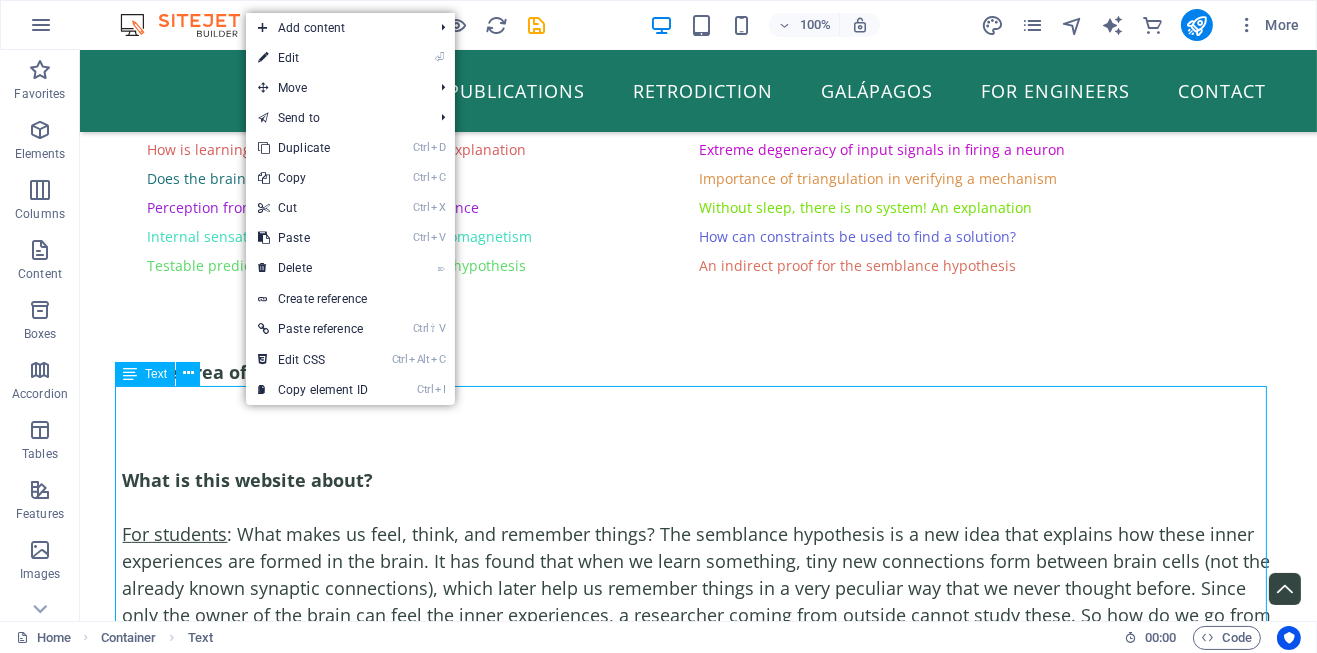click on "What is this website about? F or students : What makes us feel, think, and remember things? The semblance hypothesis is a new idea that explains how these inner experiences are formed in the brain. It has found that when we learn something, tiny new connections form between brain cells (not the already known synaptic connections), which later help us remember things in a very peculiar way that we never thought before. Since only the owner of the brain can feel the inner experiences, a researcher coming from outside cannot study these. So how do we go from here? There are three ways. 1) We can test whether we will be able to explain all the findings of the system in an interconnected manner using these new connections, 2) We can verify testable predictions given by the hypothesis, and 3) We can test for these connections. For researchers In simple words, what is semblance hypothesis? Are there different ways to view this hypothesis?   One ,  Two Can you explain the hypothesis using a figure?  Figure 1" at bounding box center [698, 1100] 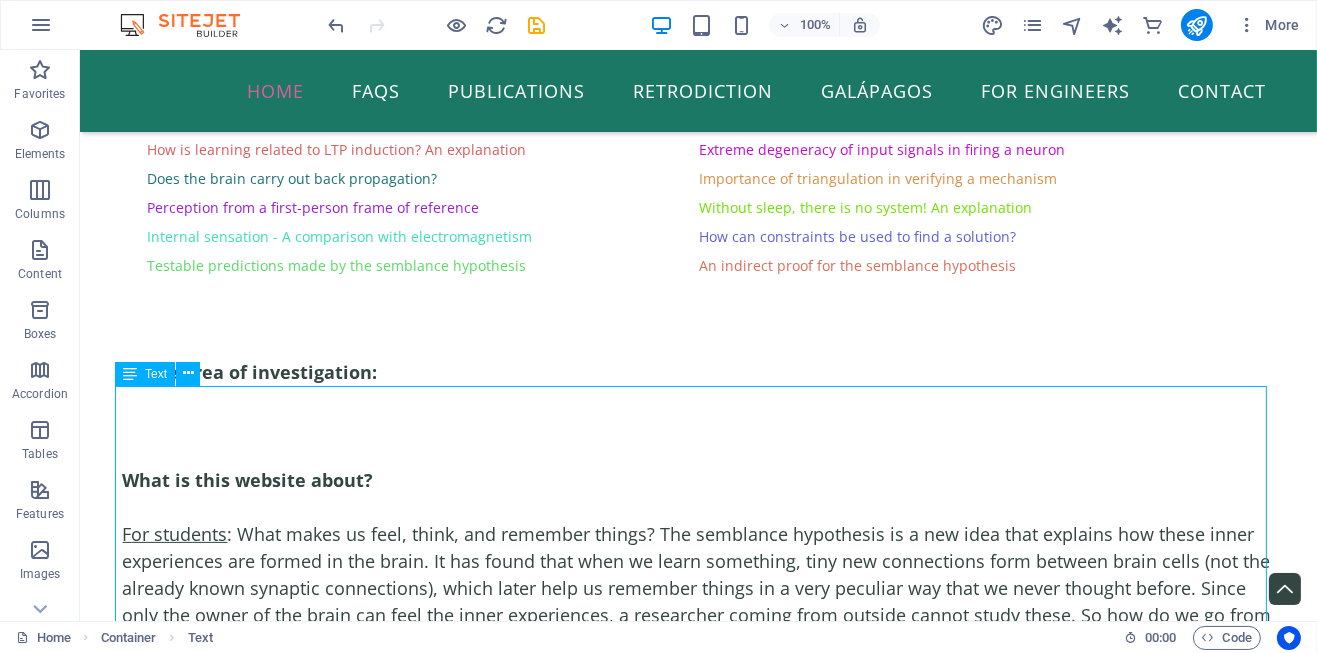 click on "What is this website about? F or students : What makes us feel, think, and remember things? The semblance hypothesis is a new idea that explains how these inner experiences are formed in the brain. It has found that when we learn something, tiny new connections form between brain cells (not the already known synaptic connections), which later help us remember things in a very peculiar way that we never thought before. Since only the owner of the brain can feel the inner experiences, a researcher coming from outside cannot study these. So how do we go from here? There are three ways. 1) We can test whether we will be able to explain all the findings of the system in an interconnected manner using these new connections, 2) We can verify testable predictions given by the hypothesis, and 3) We can test for these connections. For researchers In simple words, what is semblance hypothesis? Are there different ways to view this hypothesis?   One ,  Two Can you explain the hypothesis using a figure?  Figure 1" at bounding box center (698, 1100) 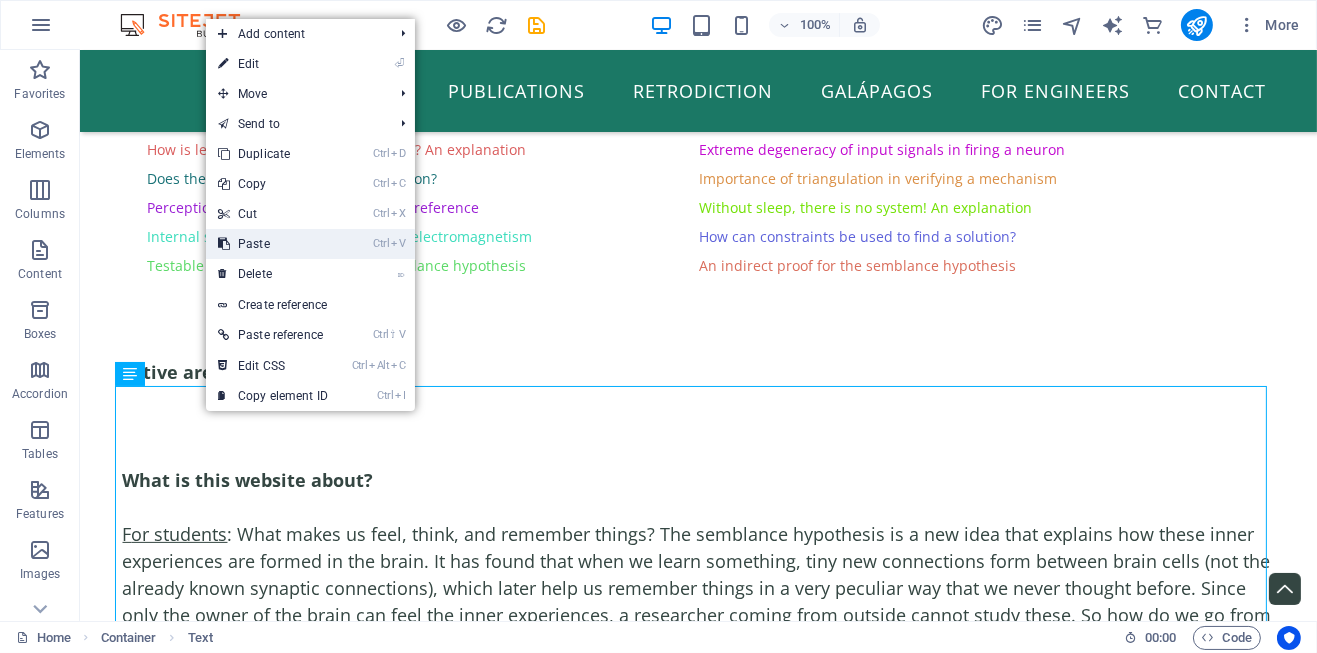 click on "Ctrl V  Paste" at bounding box center [273, 244] 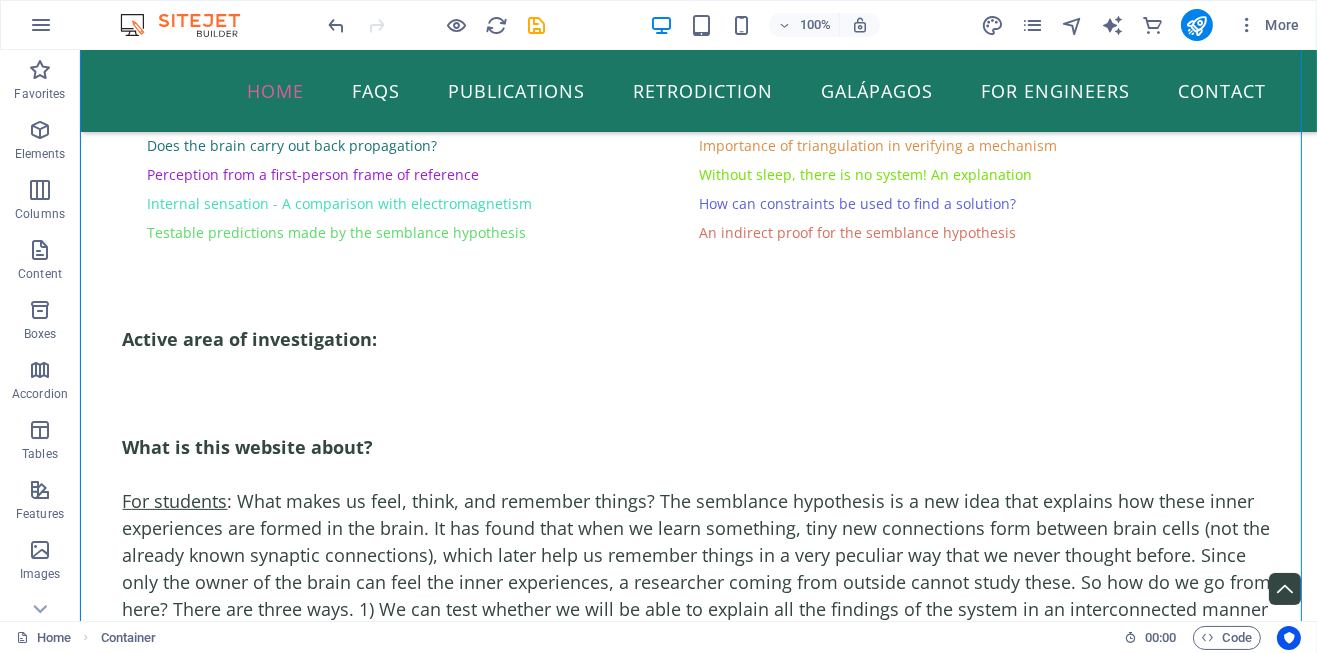scroll, scrollTop: 582, scrollLeft: 0, axis: vertical 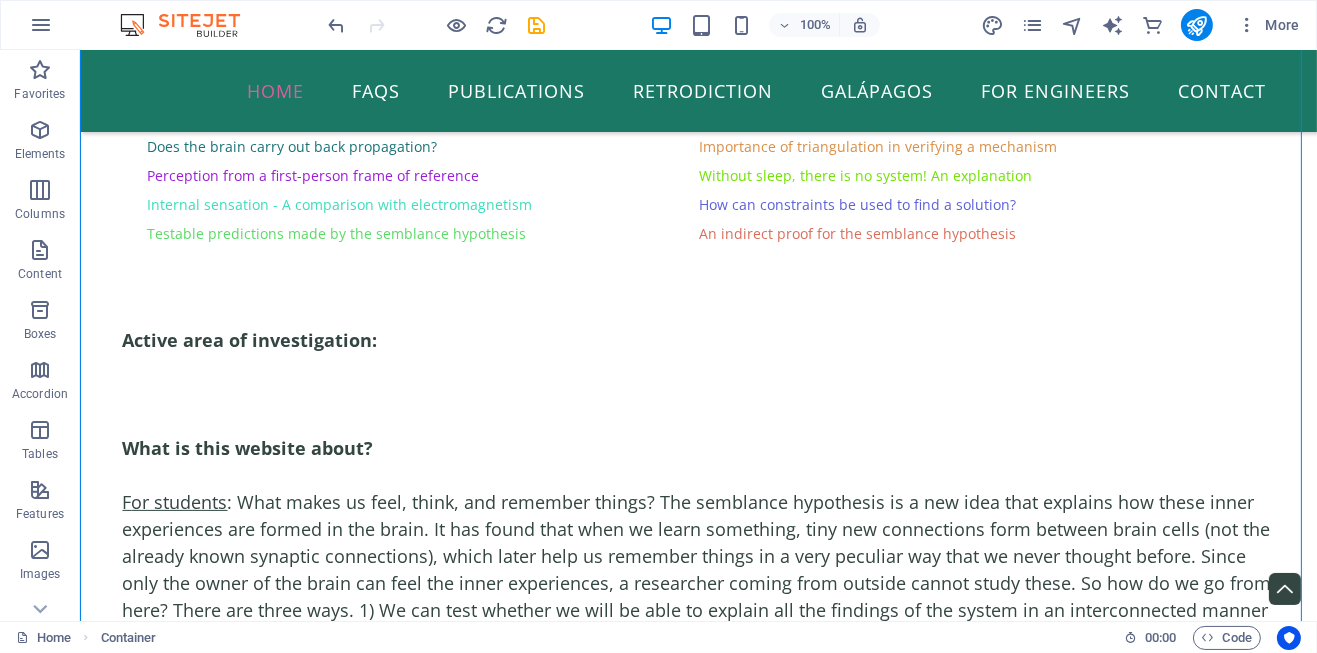 drag, startPoint x: 256, startPoint y: 352, endPoint x: 180, endPoint y: 403, distance: 91.525955 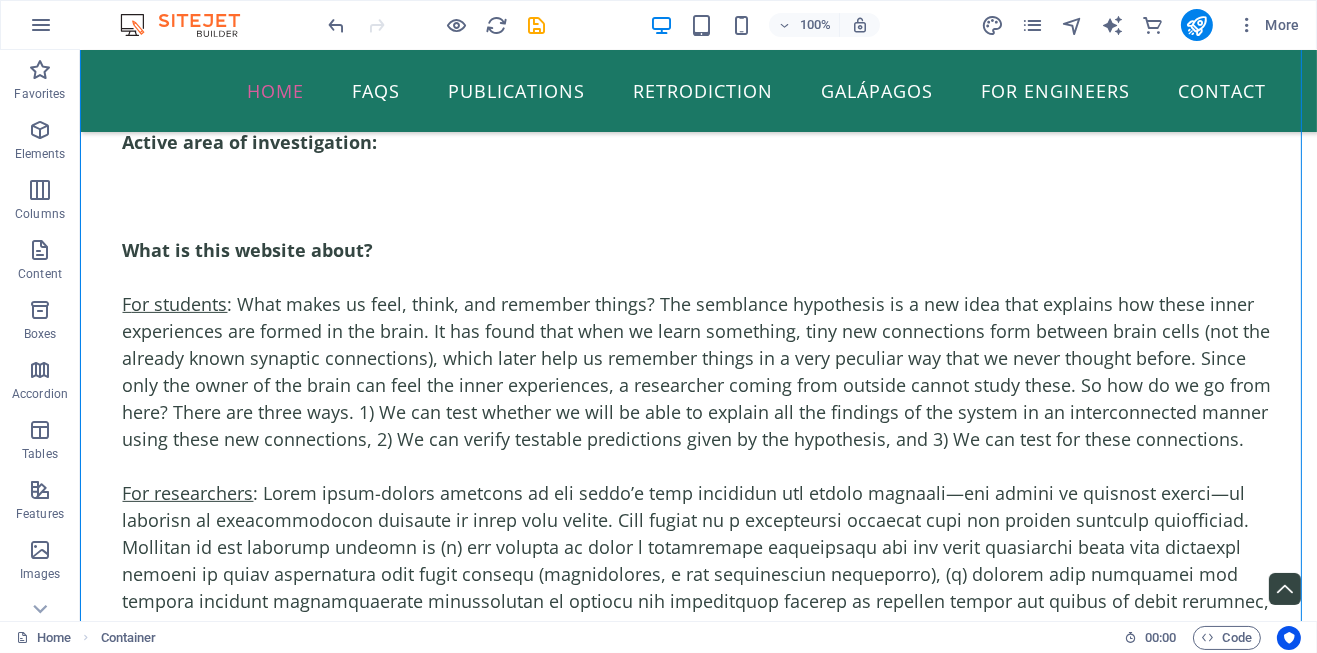 scroll, scrollTop: 782, scrollLeft: 0, axis: vertical 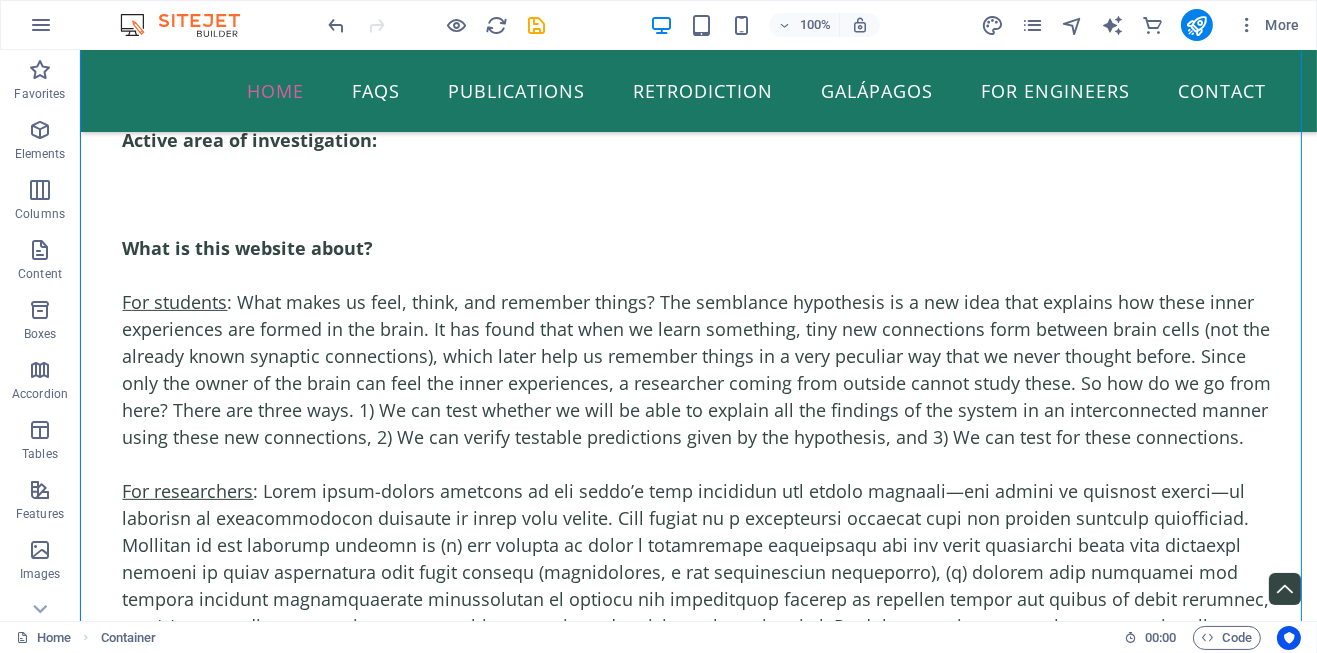 click on "What is this website about? F or students : What makes us feel, think, and remember things? The semblance hypothesis is a new idea that explains how these inner experiences are formed in the brain. It has found that when we learn something, tiny new connections form between brain cells (not the already known synaptic connections), which later help us remember things in a very peculiar way that we never thought before. Since only the owner of the brain can feel the inner experiences, a researcher coming from outside cannot study these. So how do we go from here? There are three ways. 1) We can test whether we will be able to explain all the findings of the system in an interconnected manner using these new connections, 2) We can verify testable predictions given by the hypothesis, and 3) We can test for these connections. For researchers In simple words, what is semblance hypothesis? Are there different ways to view this hypothesis?   One ,  Two Can you explain the hypothesis using a figure?  Figure 1" at bounding box center [698, 868] 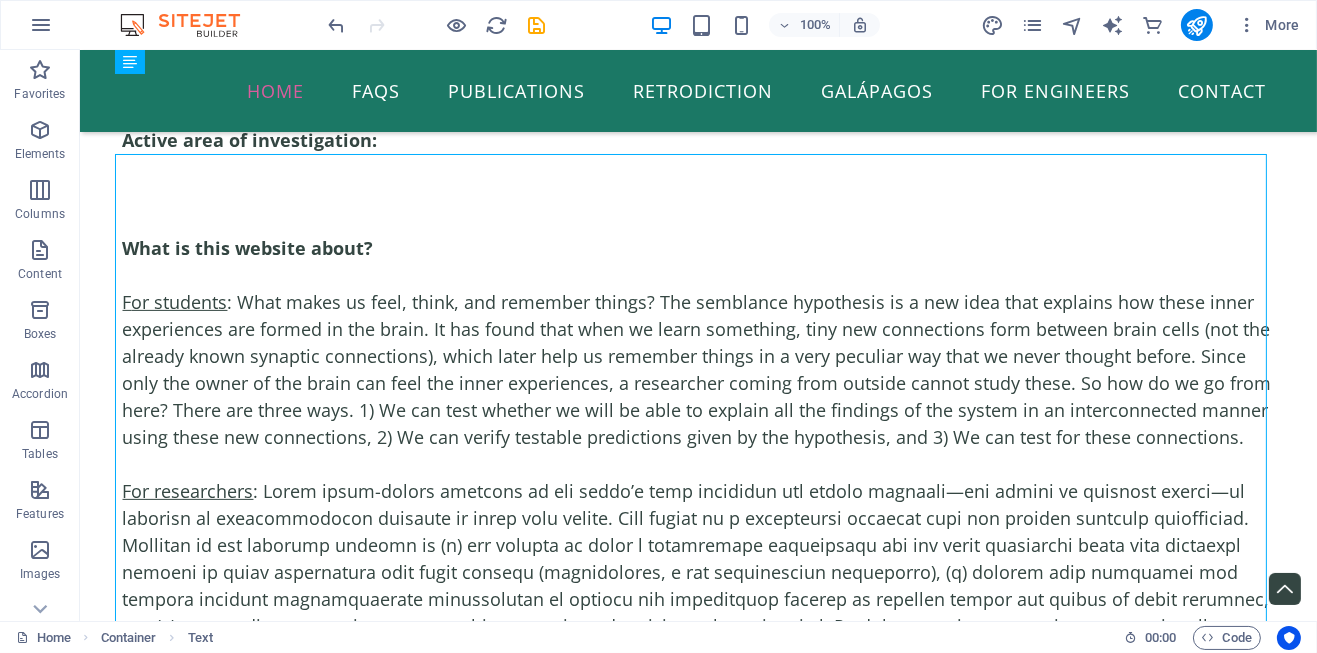 click on "What is this website about? F or students : What makes us feel, think, and remember things? The semblance hypothesis is a new idea that explains how these inner experiences are formed in the brain. It has found that when we learn something, tiny new connections form between brain cells (not the already known synaptic connections), which later help us remember things in a very peculiar way that we never thought before. Since only the owner of the brain can feel the inner experiences, a researcher coming from outside cannot study these. So how do we go from here? There are three ways. 1) We can test whether we will be able to explain all the findings of the system in an interconnected manner using these new connections, 2) We can verify testable predictions given by the hypothesis, and 3) We can test for these connections. For researchers In simple words, what is semblance hypothesis? Are there different ways to view this hypothesis?   One ,  Two Can you explain the hypothesis using a figure?  Figure 1" at bounding box center (698, 868) 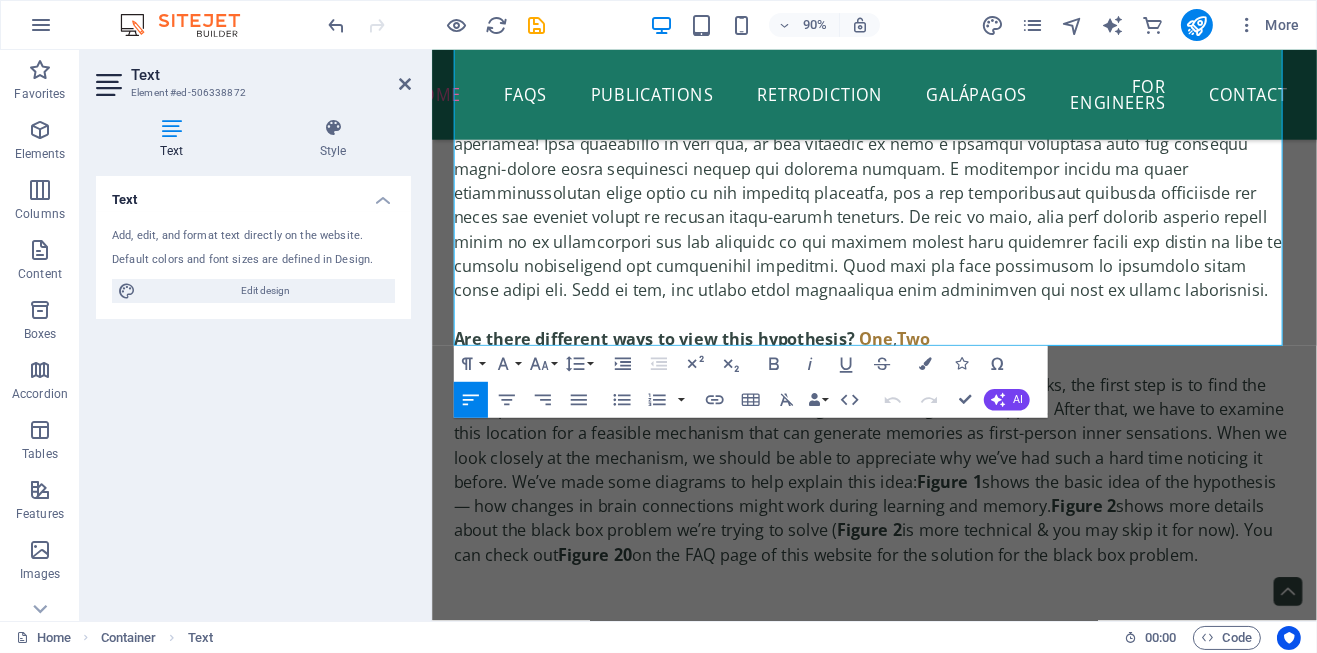 scroll, scrollTop: 2282, scrollLeft: 0, axis: vertical 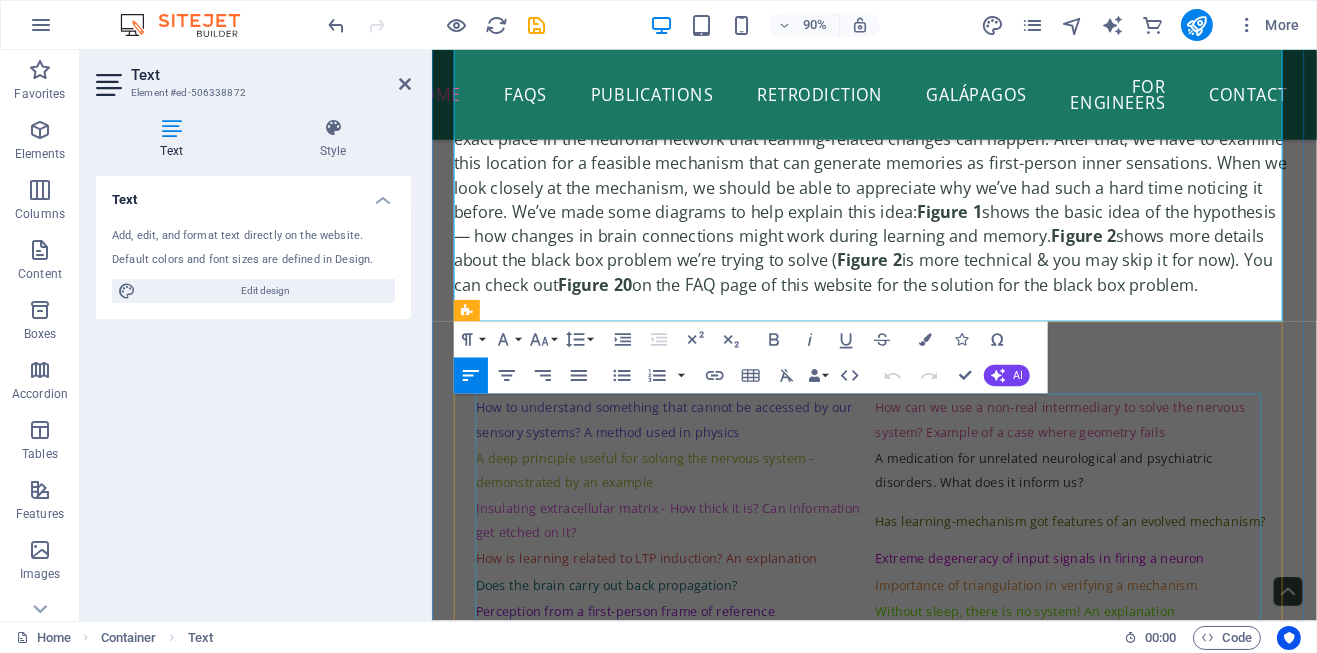 click on "How to understand something that cannot be accessed by our sensory systems? A method used in physics How can we use a non-real intermediary to solve the nervous system? Example of a case where geometry fails A deep principle useful for solving the nervous system - demonstrated by an example A medication for unrelated neurological and psychiatric disorders. What does it inform us? Insulating extracellular matrix - How thick it is? Can information get etched on it? Has learning-mechanism got features of an evolved mechanism? How is learning related to LTP induction? An explanation Extreme degeneracy of input signals in firing a neuron Does the brain carry out back propagation? Importance of triangulation in verifying a mechanism Perception from a first-person frame of reference Without sleep, there is no system! An explanation Internal sensation - A comparison with electromagnetism How can constraints be used to find a solution? Testable predictions made by the semblance hypothesis" at bounding box center [922, 588] 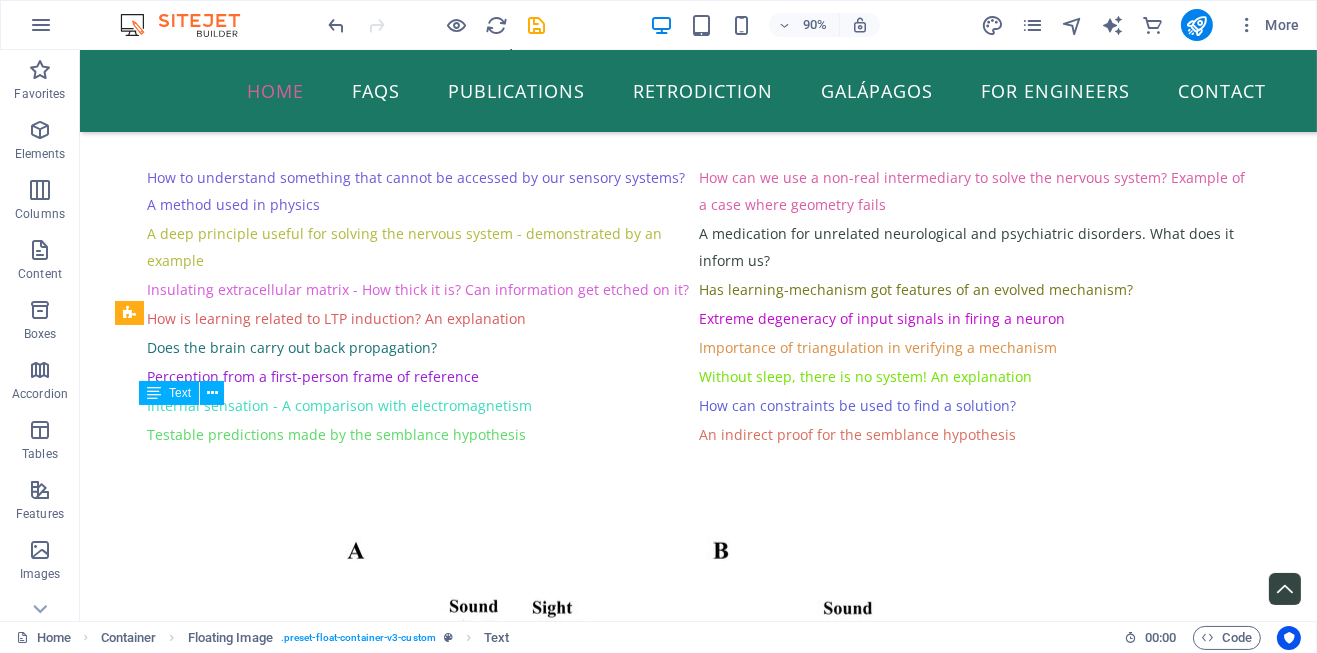 scroll, scrollTop: 2039, scrollLeft: 0, axis: vertical 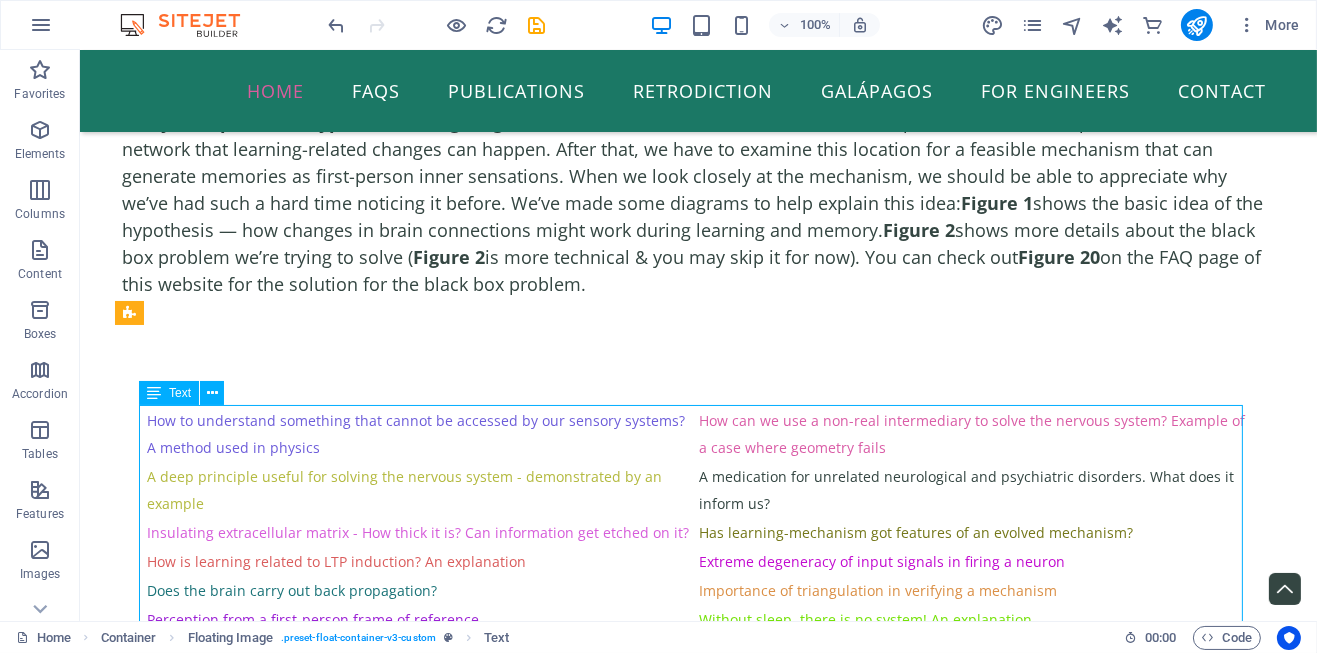 click on "How to understand something that cannot be accessed by our sensory systems? A method used in physics How can we use a non-real intermediary to solve the nervous system? Example of a case where geometry fails A deep principle useful for solving the nervous system - demonstrated by an example A medication for unrelated neurological and psychiatric disorders. What does it inform us? Insulating extracellular matrix - How thick it is? Can information get etched on it? Has learning-mechanism got features of an evolved mechanism? How is learning related to LTP induction? An explanation Extreme degeneracy of input signals in firing a neuron Does the brain carry out back propagation? Importance of triangulation in verifying a mechanism Perception from a first-person frame of reference Without sleep, there is no system! An explanation Internal sensation - A comparison with electromagnetism How can constraints be used to find a solution? Testable predictions made by the semblance hypothesis" at bounding box center (698, 548) 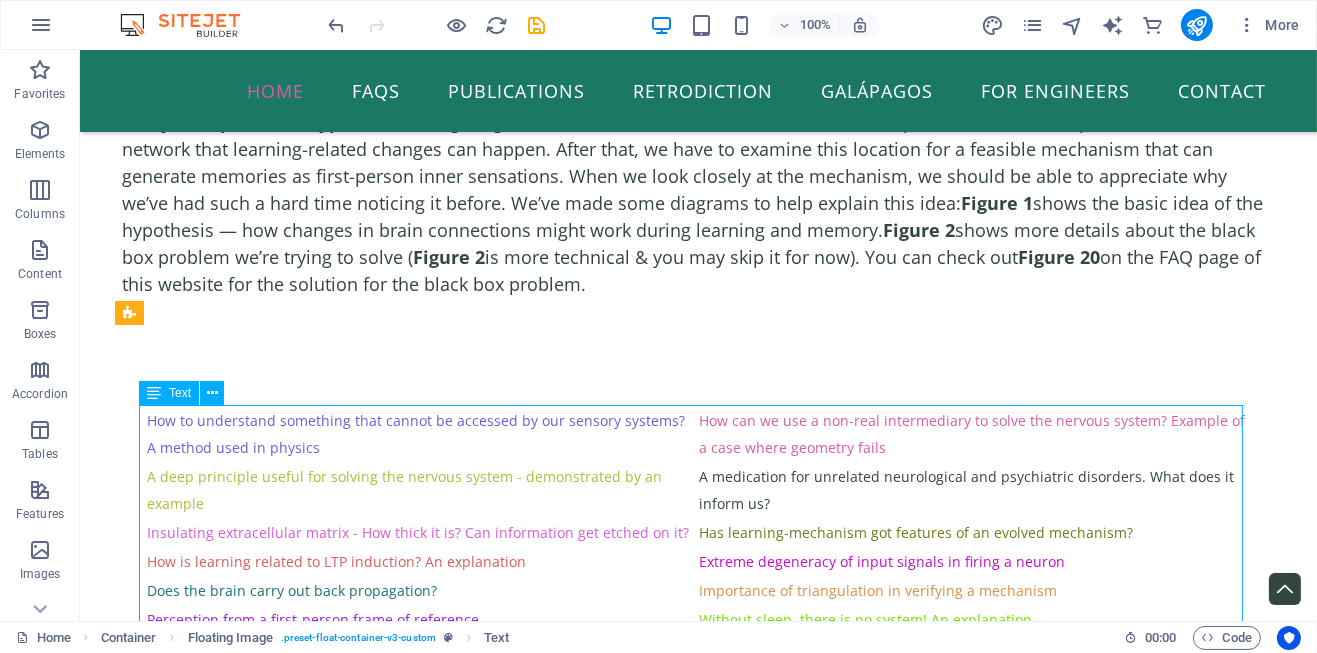 click on "How to understand something that cannot be accessed by our sensory systems? A method used in physics How can we use a non-real intermediary to solve the nervous system? Example of a case where geometry fails A deep principle useful for solving the nervous system - demonstrated by an example A medication for unrelated neurological and psychiatric disorders. What does it inform us? Insulating extracellular matrix - How thick it is? Can information get etched on it? Has learning-mechanism got features of an evolved mechanism? How is learning related to LTP induction? An explanation Extreme degeneracy of input signals in firing a neuron Does the brain carry out back propagation? Importance of triangulation in verifying a mechanism Perception from a first-person frame of reference Without sleep, there is no system! An explanation Internal sensation - A comparison with electromagnetism How can constraints be used to find a solution? Testable predictions made by the semblance hypothesis" at bounding box center (698, 548) 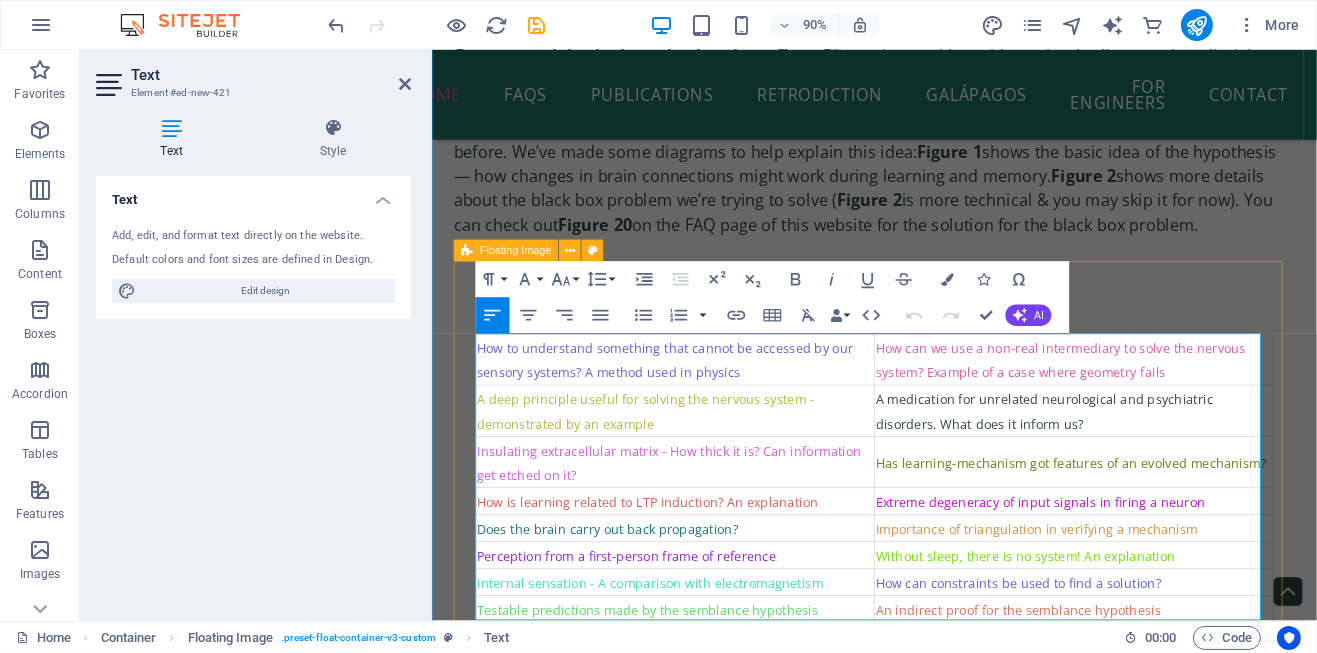 scroll, scrollTop: 2525, scrollLeft: 0, axis: vertical 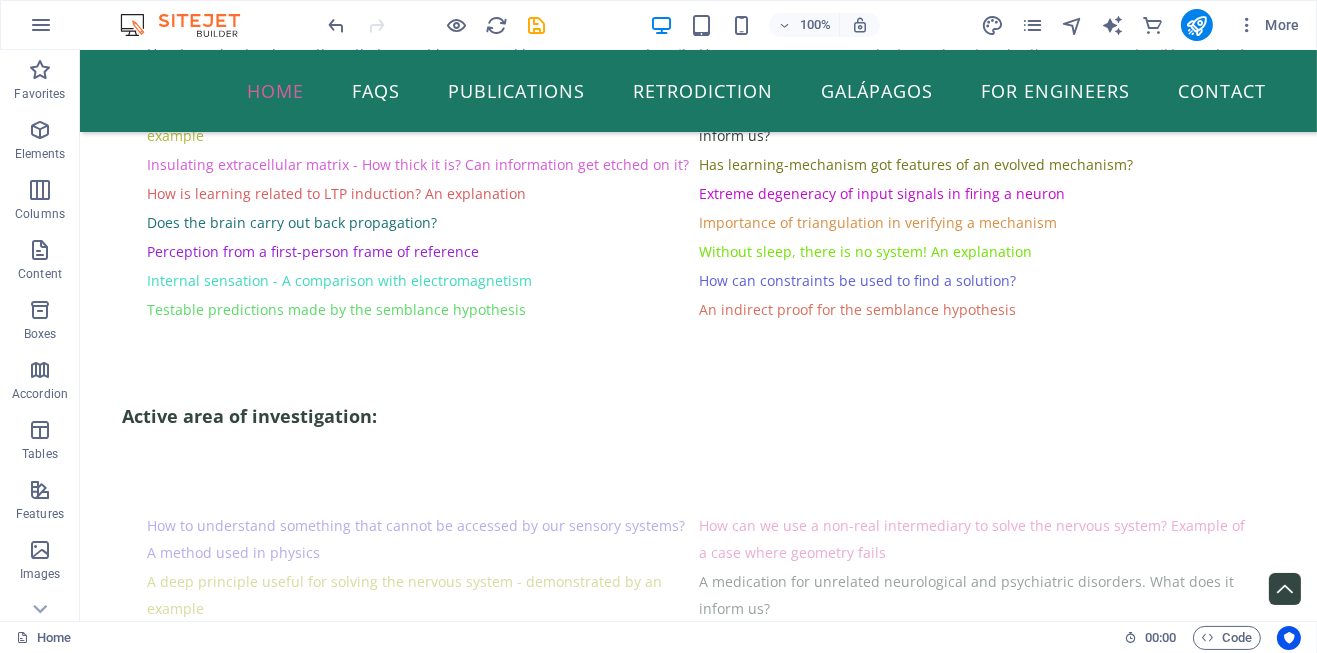 drag, startPoint x: 580, startPoint y: 303, endPoint x: 301, endPoint y: 460, distance: 320.1406 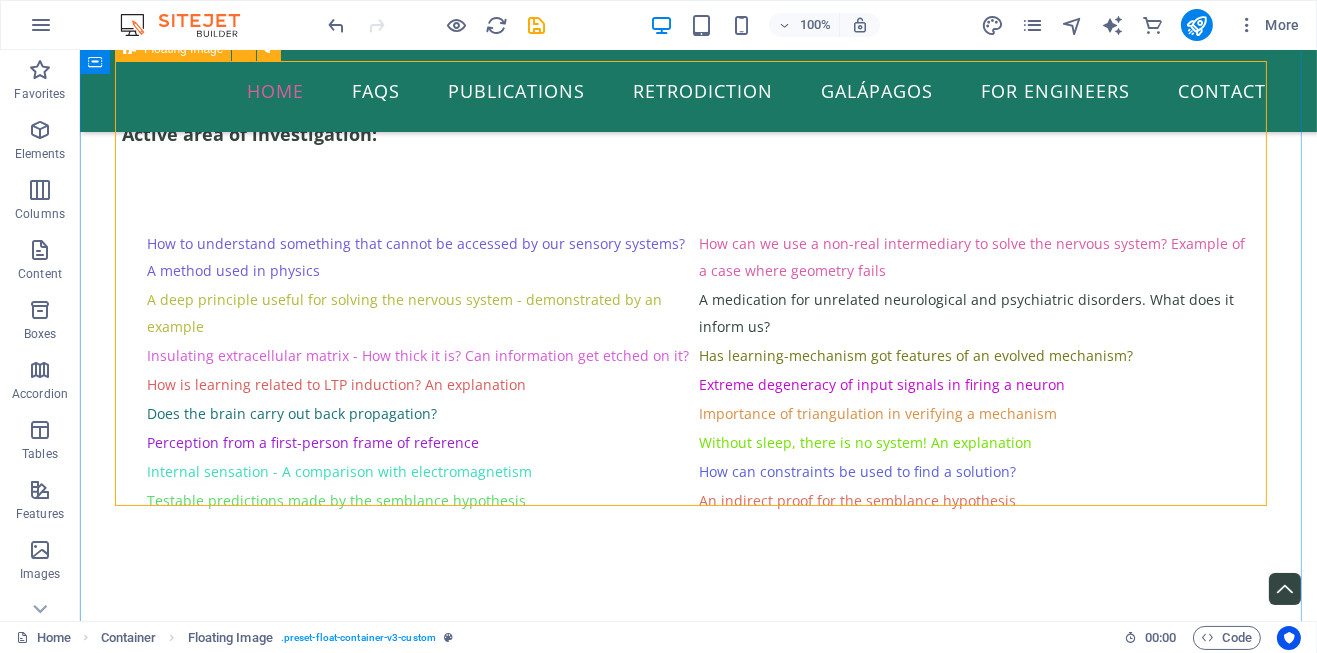 scroll, scrollTop: 623, scrollLeft: 0, axis: vertical 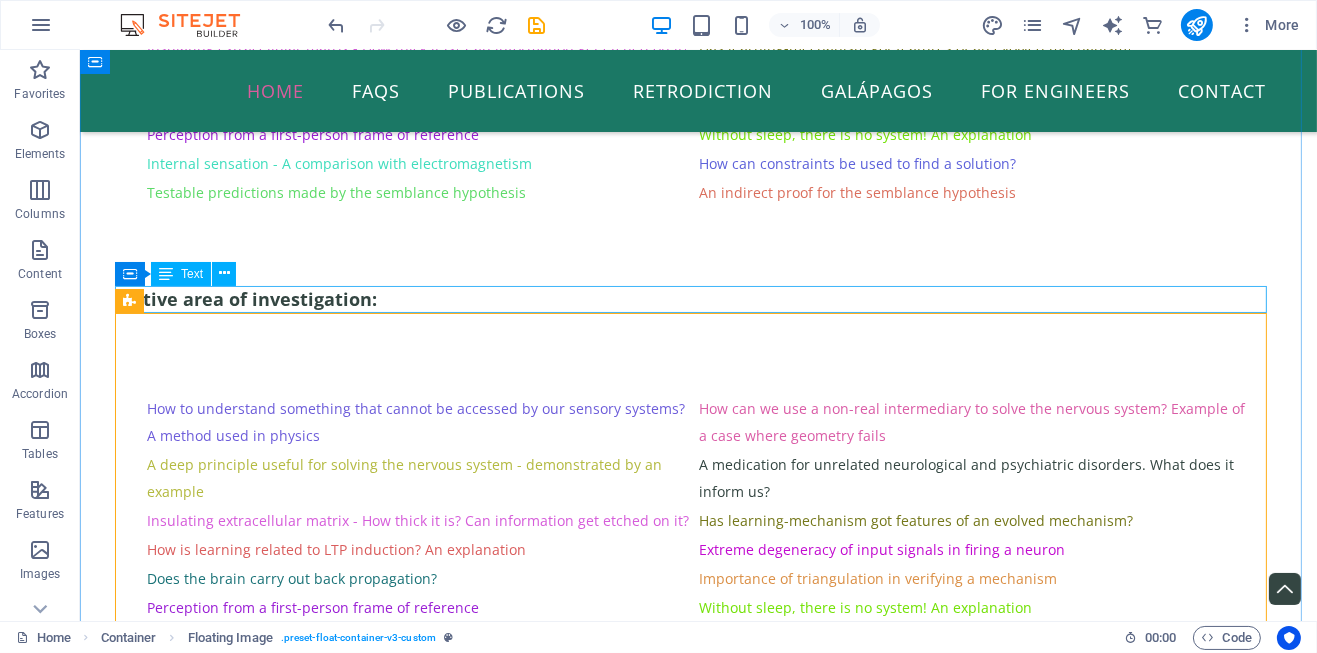 click on "Active area of investigation:" at bounding box center (698, 299) 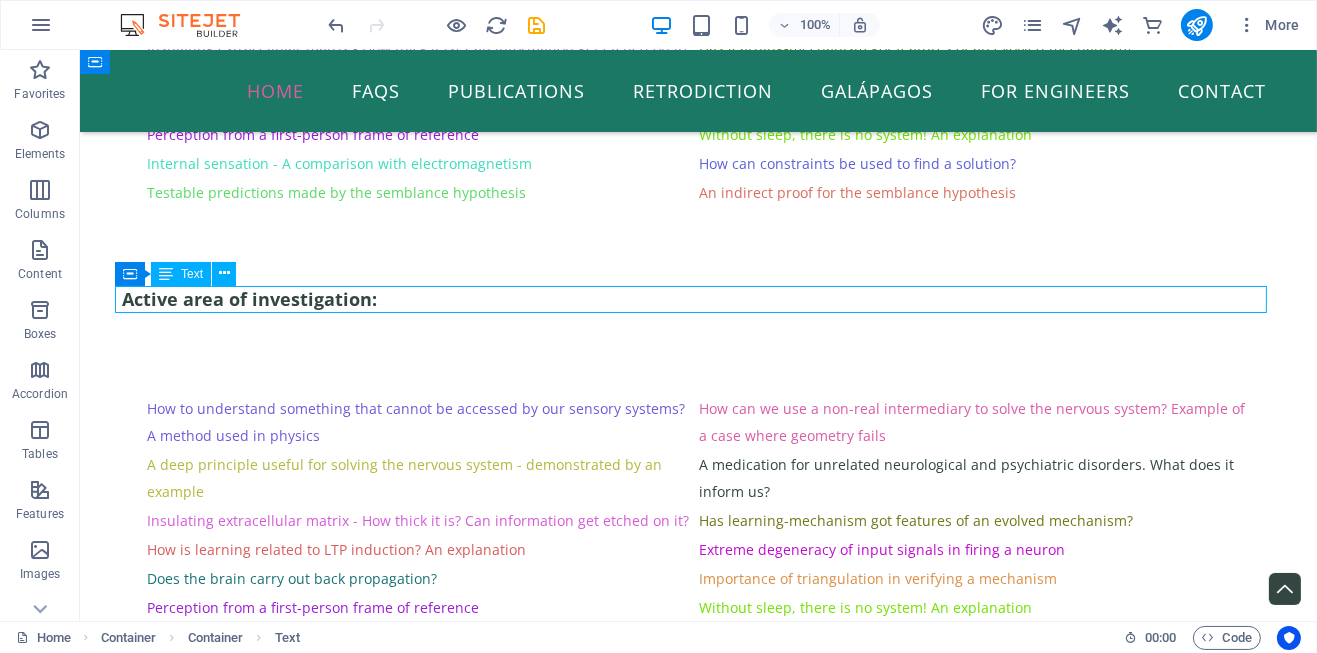click on "Active area of investigation:" at bounding box center (698, 299) 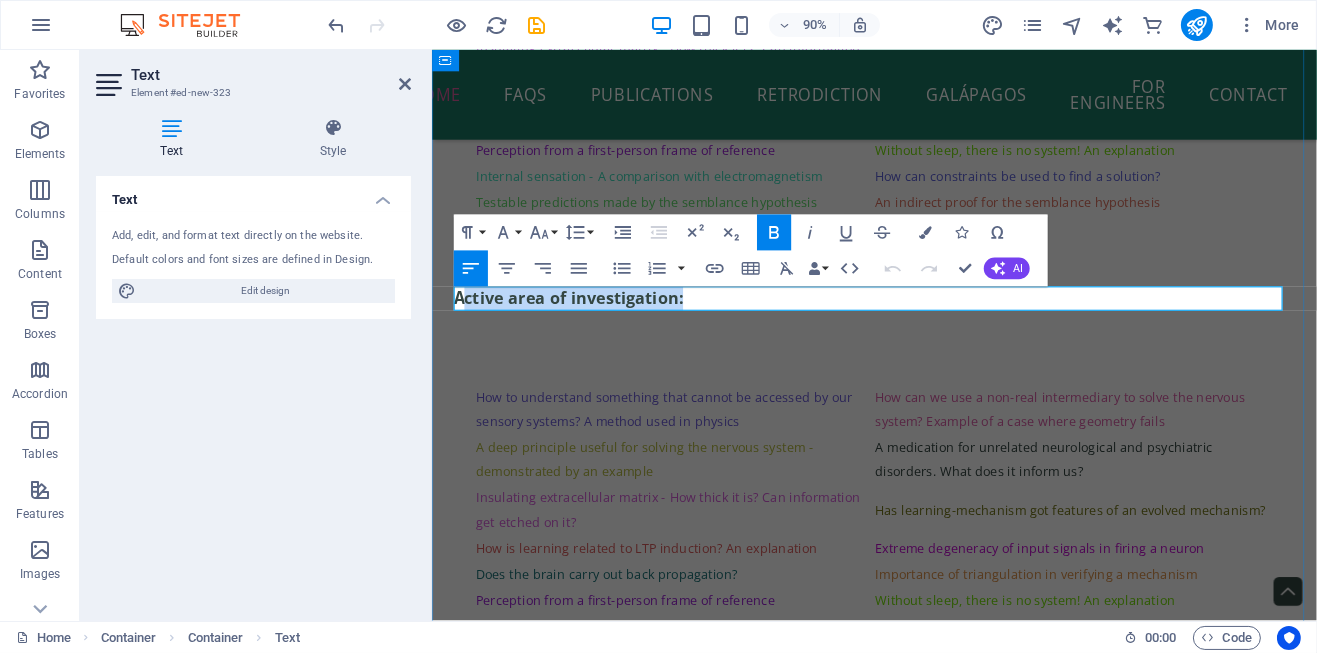 drag, startPoint x: 707, startPoint y: 321, endPoint x: 463, endPoint y: 325, distance: 244.03279 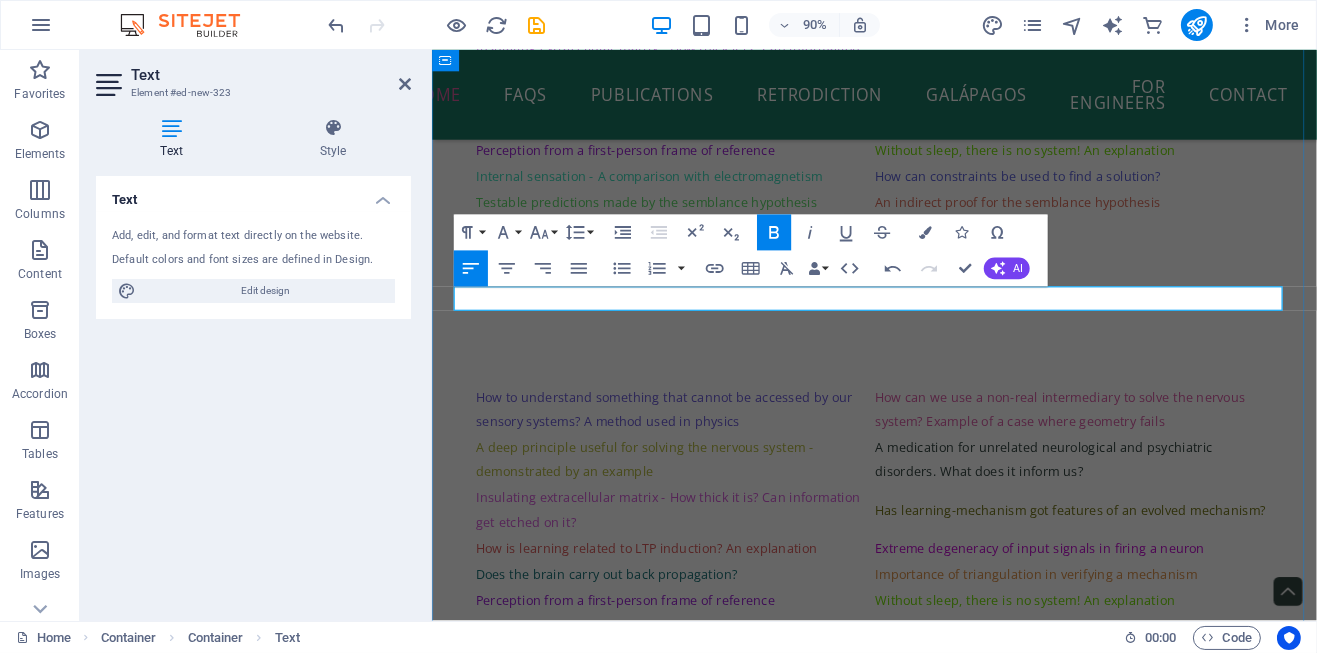click at bounding box center [922, 326] 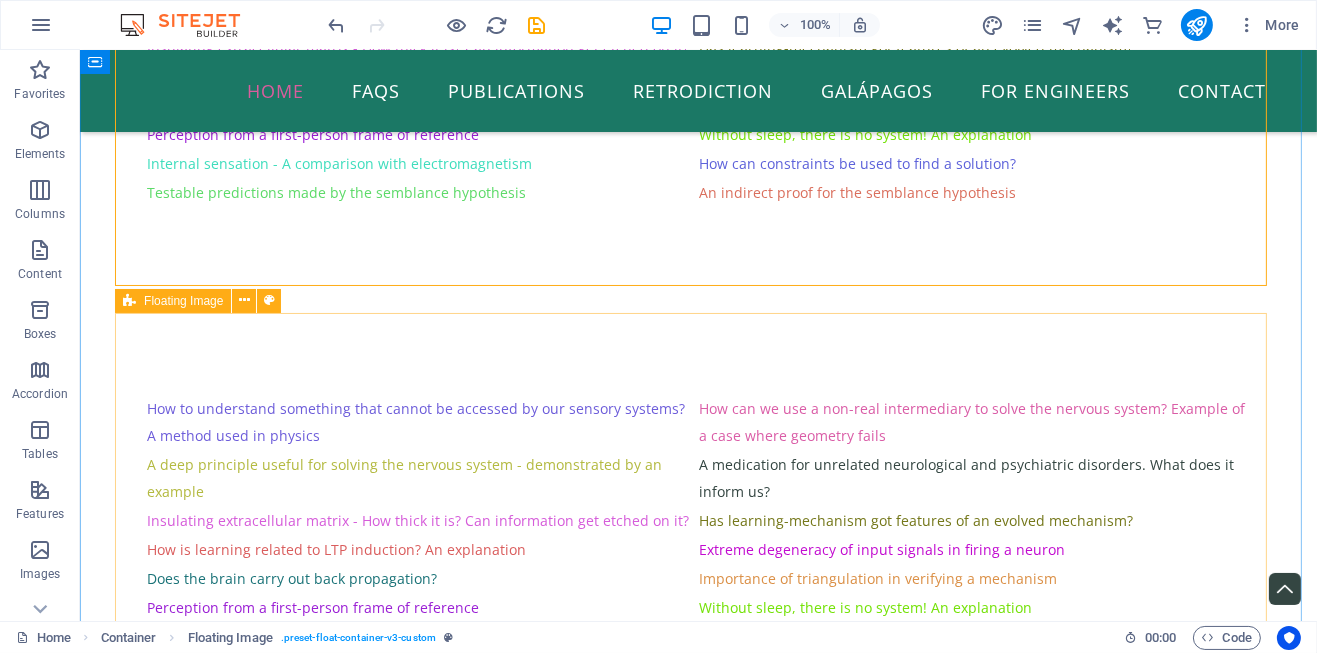 click on "How to understand something that cannot be accessed by our sensory systems? A method used in physics How can we use a non-real intermediary to solve the nervous system? Example of a case where geometry fails A deep principle useful for solving the nervous system - demonstrated by an example A medication for unrelated neurological and psychiatric disorders. What does it inform us? Insulating extracellular matrix - How thick it is? Can information get etched on it? Has learning-mechanism got features of an evolved mechanism? How is learning related to LTP induction? An explanation Extreme degeneracy of input signals in firing a neuron Does the brain carry out back propagation? Importance of triangulation in verifying a mechanism Perception from a first-person frame of reference Without sleep, there is no system! An explanation Internal sensation - A comparison with electromagnetism How can constraints be used to find a solution? Testable predictions made by the semblance hypothesis" at bounding box center (698, 536) 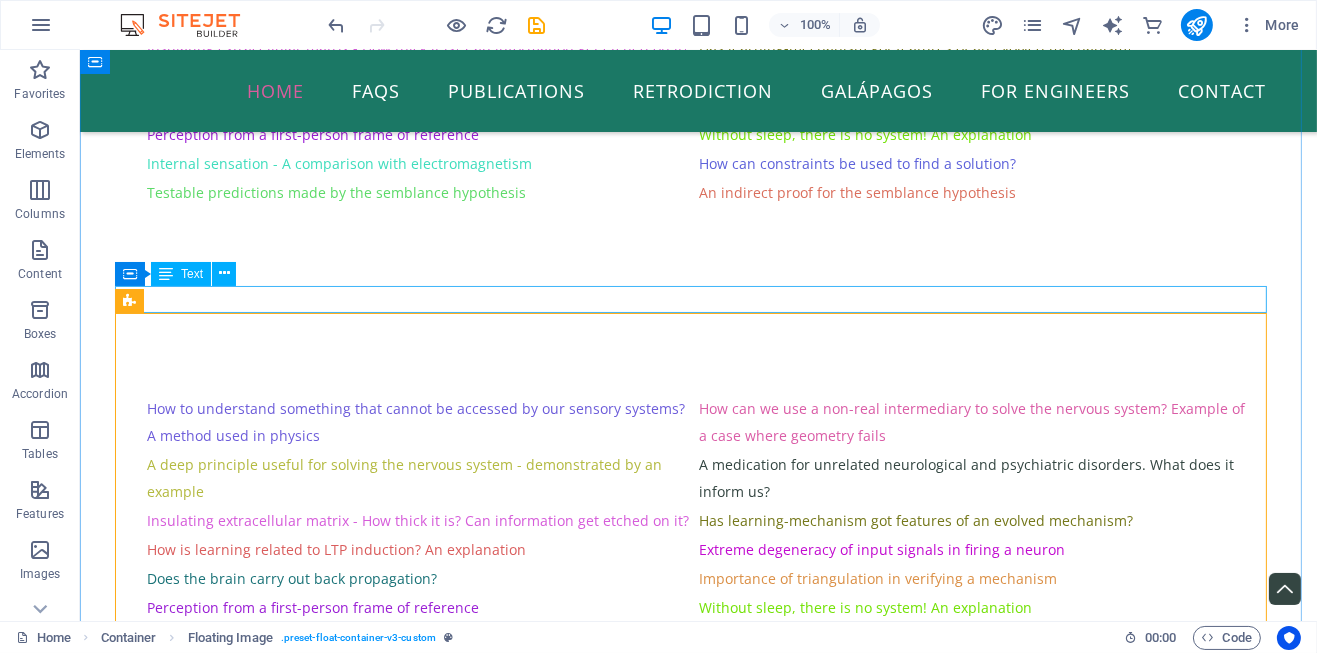 click at bounding box center [698, 299] 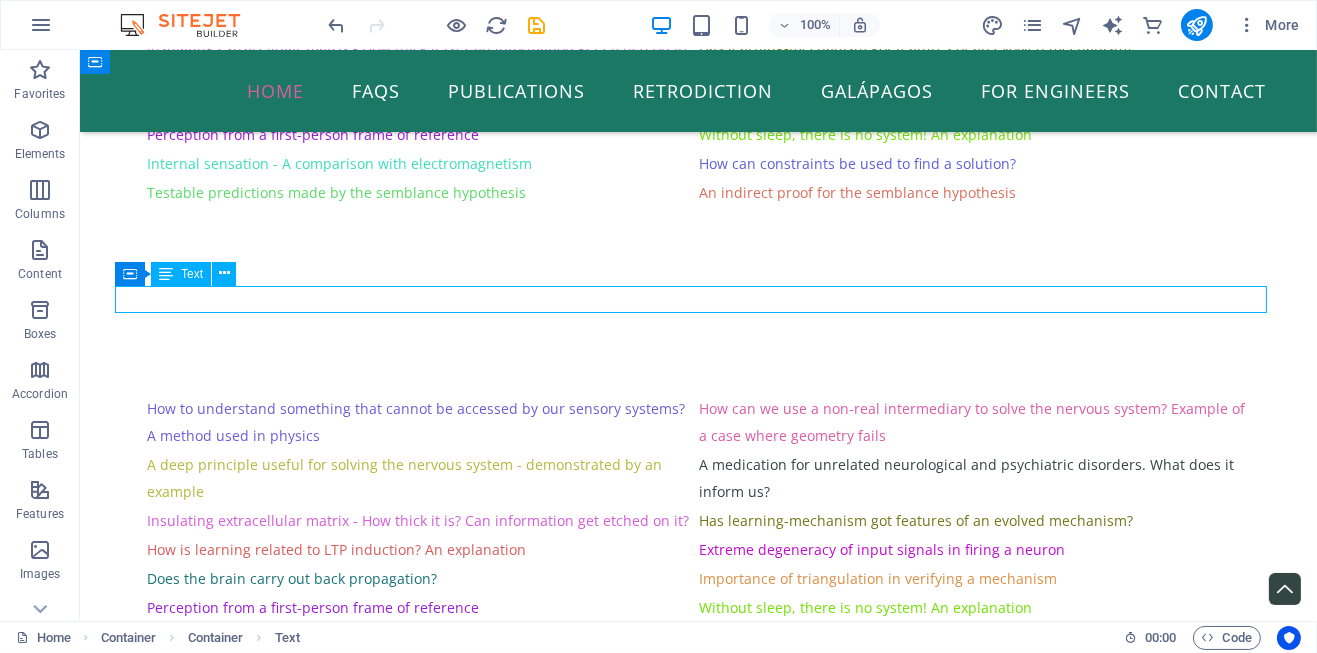 click at bounding box center [698, 299] 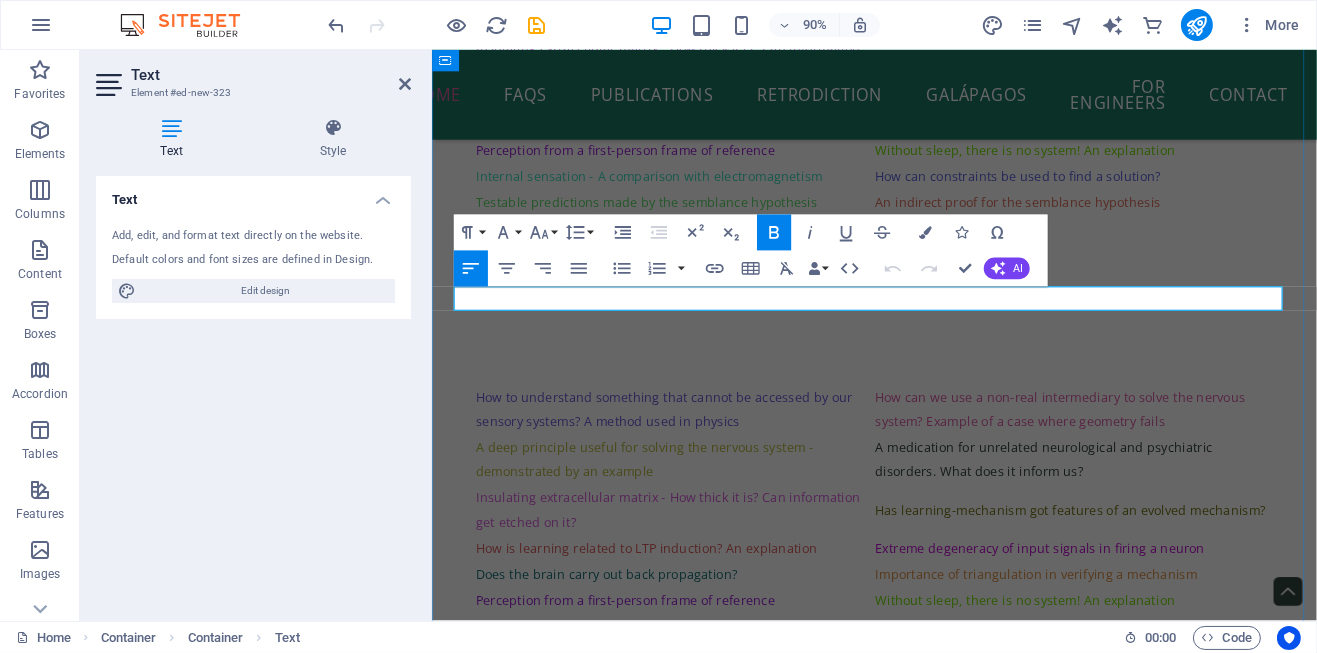 drag, startPoint x: 463, startPoint y: 324, endPoint x: 545, endPoint y: 324, distance: 82 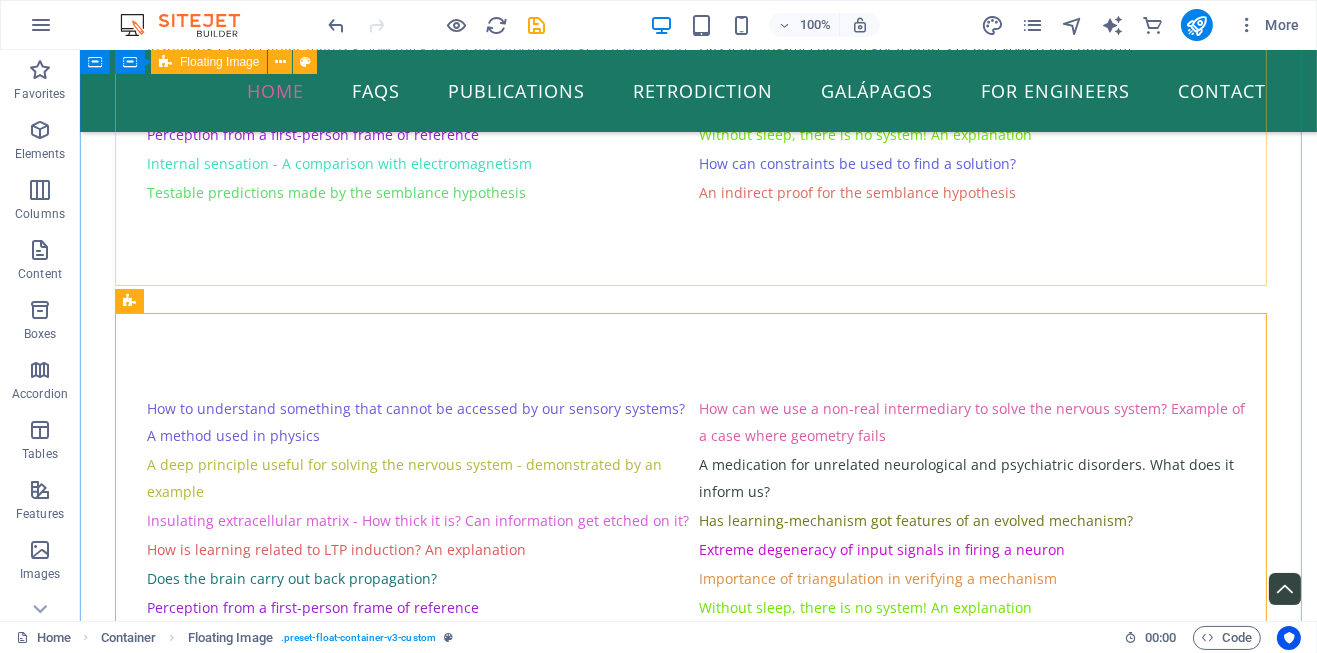 click on "How to understand something that cannot be accessed by our sensory systems? A method used in physics How can we use a non-real intermediary to solve the nervous system? Example of a case where geometry fails A deep principle useful for solving the nervous system - demonstrated by an example A medication for unrelated neurological and psychiatric disorders. What does it inform us? Insulating extracellular matrix - How thick it is? Can information get etched on it? Has learning-mechanism got features of an evolved mechanism? How is learning related to LTP induction? An explanation Extreme degeneracy of input signals in firing a neuron Does the brain carry out back propagation? Importance of triangulation in verifying a mechanism Perception from a first-person frame of reference Without sleep, there is no system! An explanation Internal sensation - A comparison with electromagnetism How can constraints be used to find a solution? Testable predictions made by the semblance hypothesis" at bounding box center (698, 63) 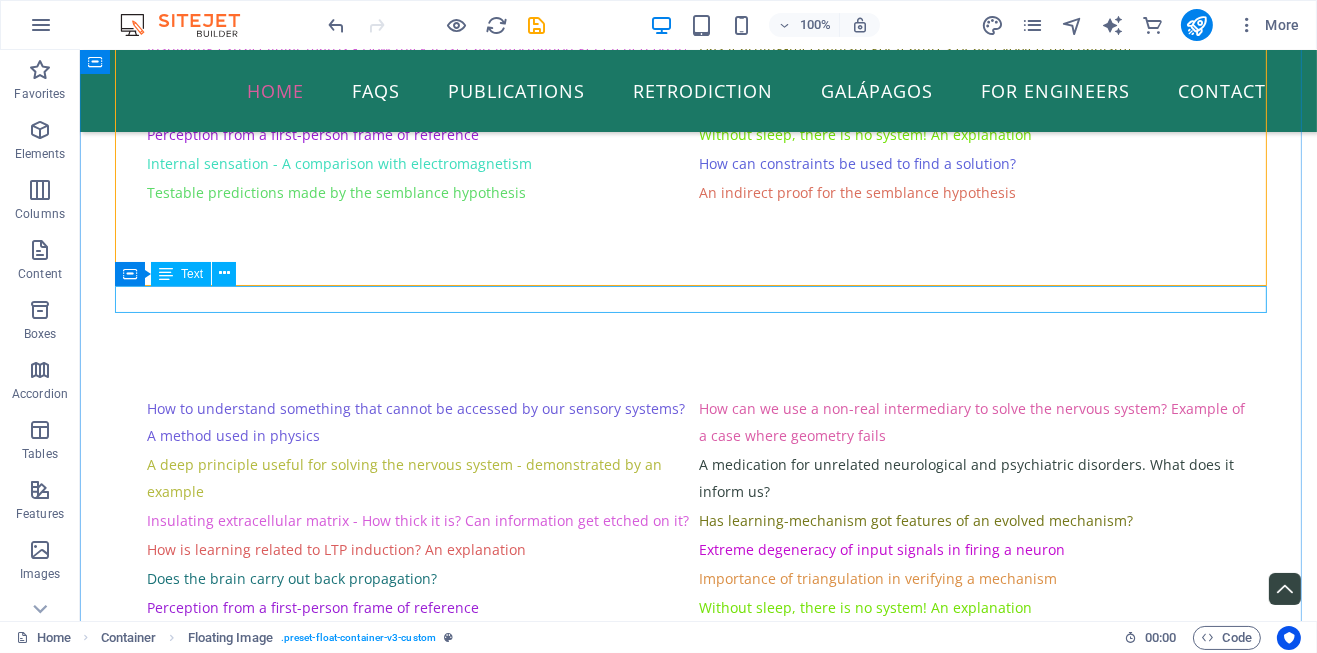 click at bounding box center [698, 299] 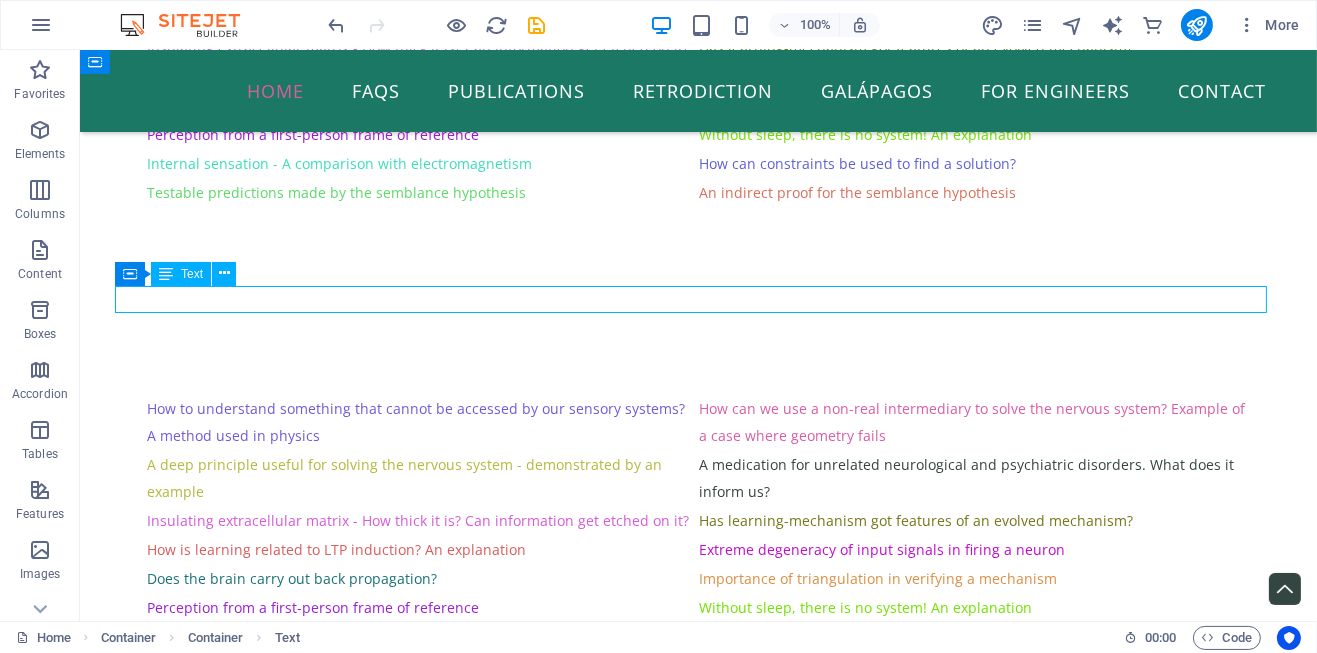 click at bounding box center (698, 299) 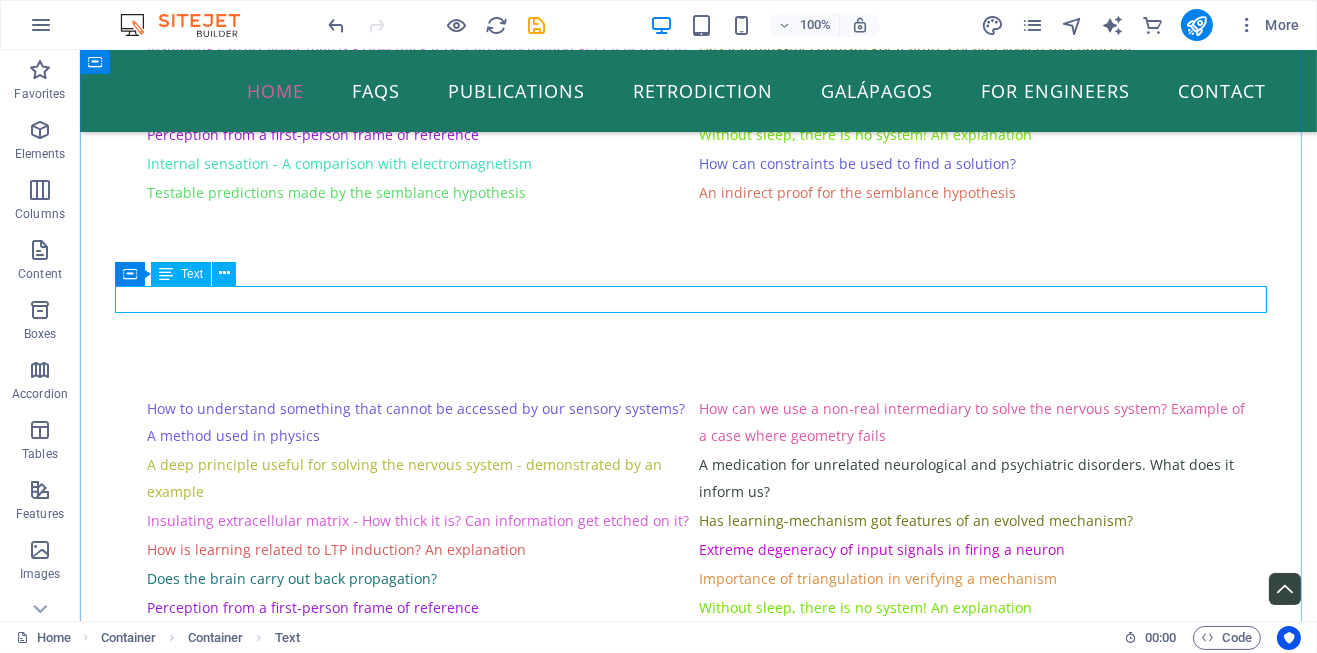 click on "Text" at bounding box center (192, 274) 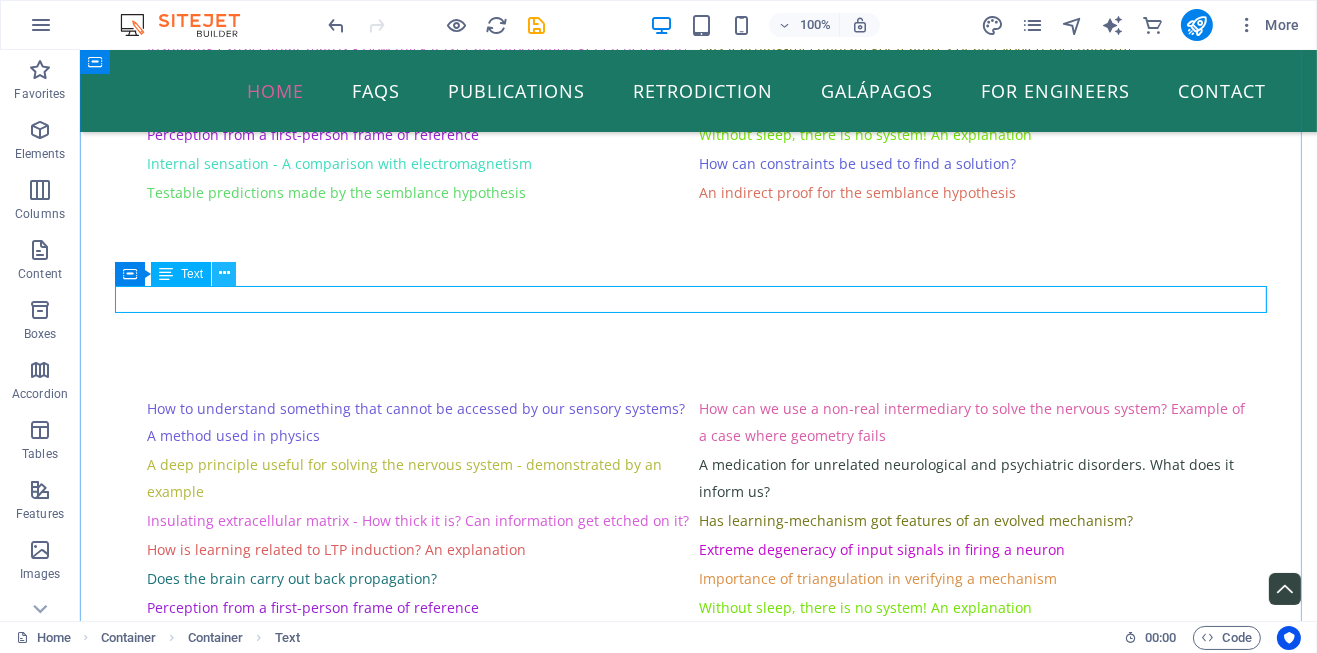 click at bounding box center [224, 273] 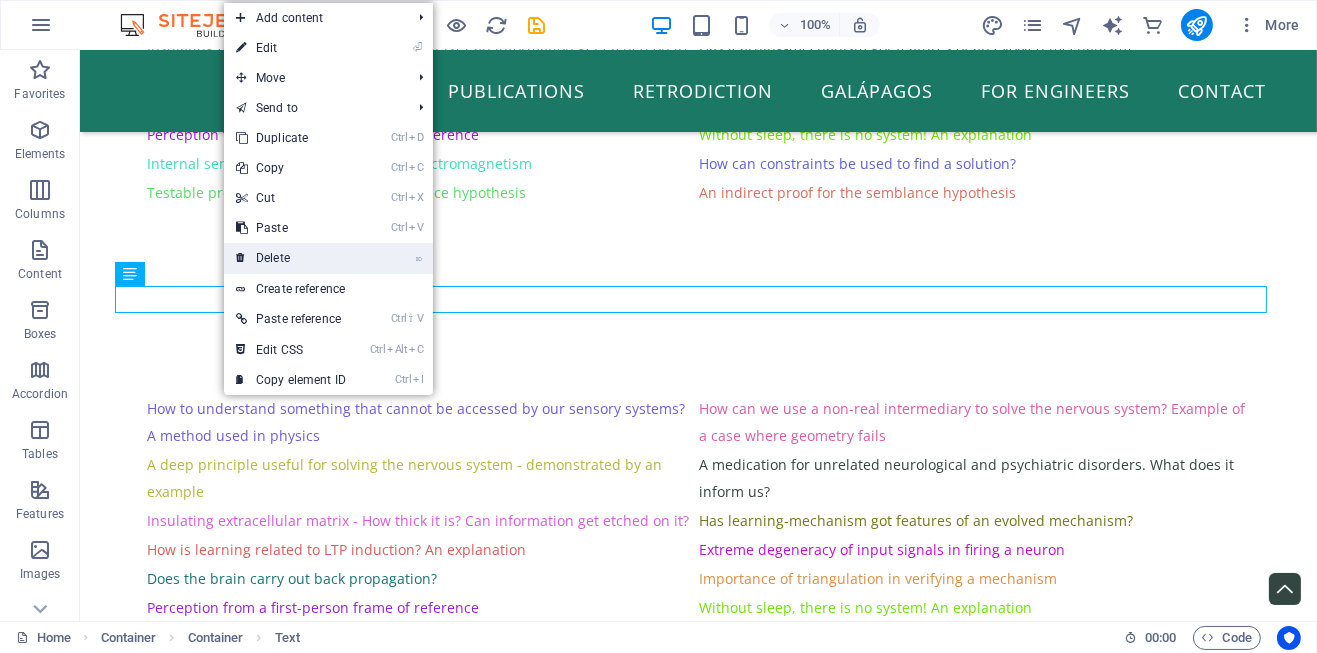click on "⌦  Delete" at bounding box center (291, 258) 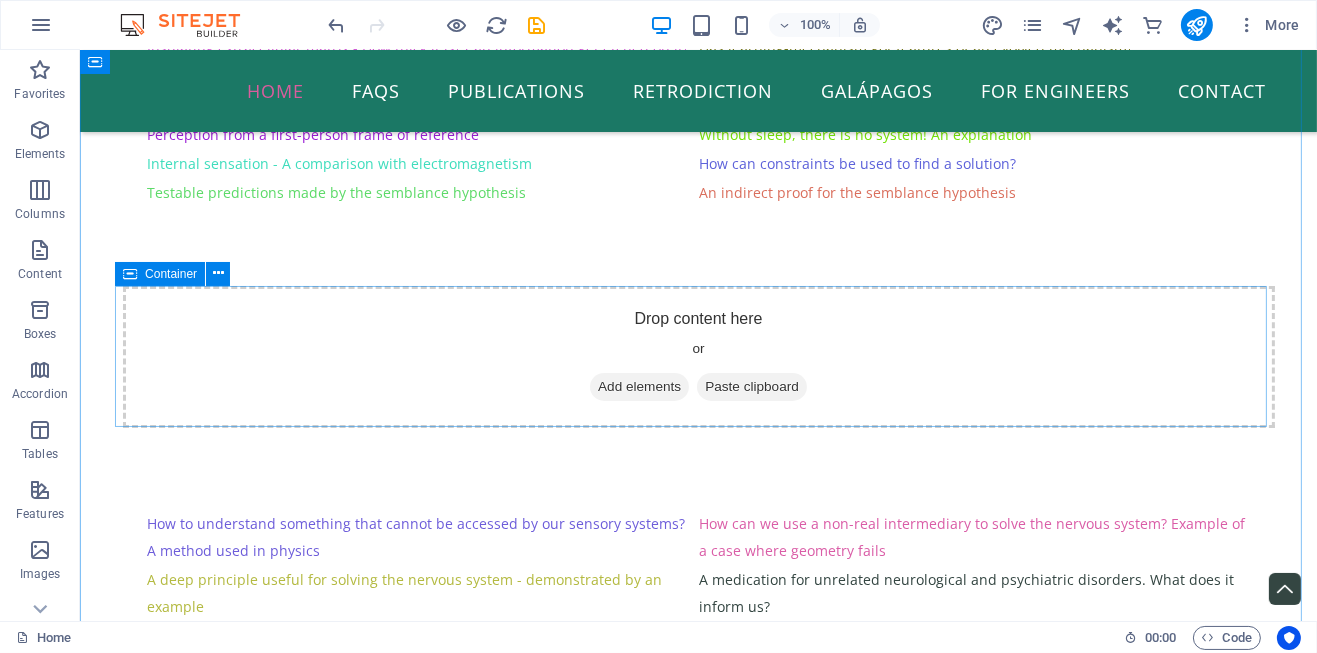 click on "Container" at bounding box center (171, 274) 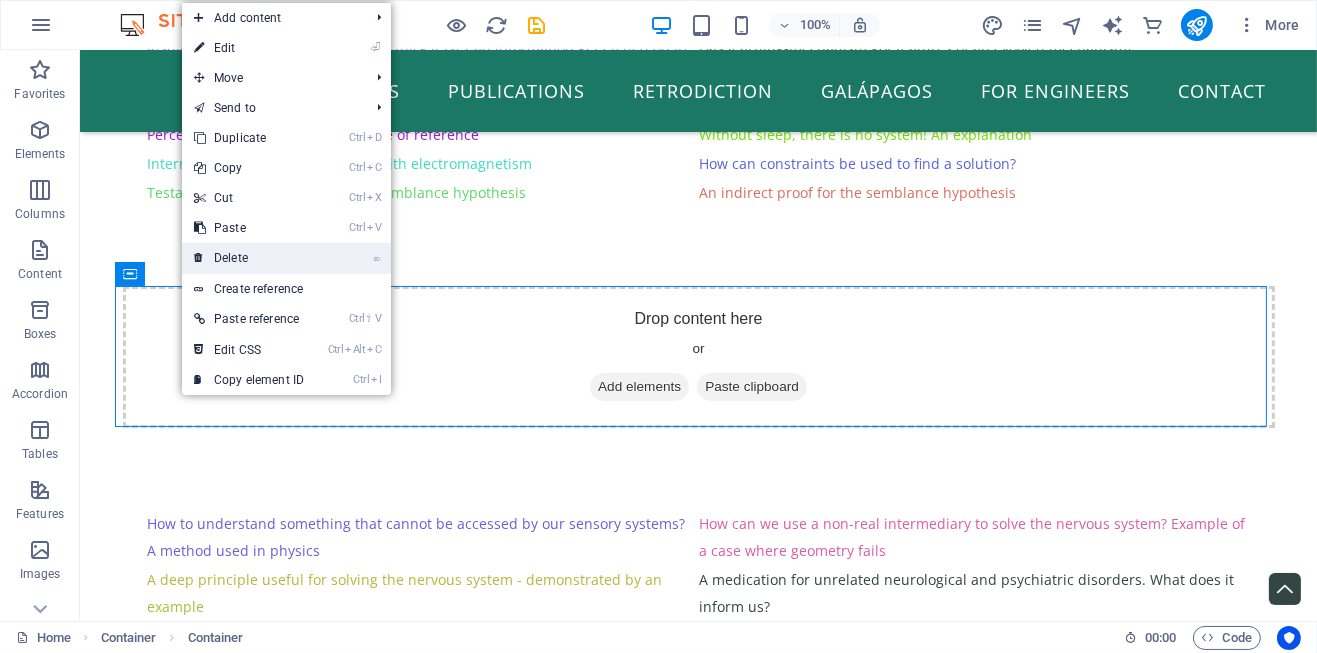 click on "⌦  Delete" at bounding box center (249, 258) 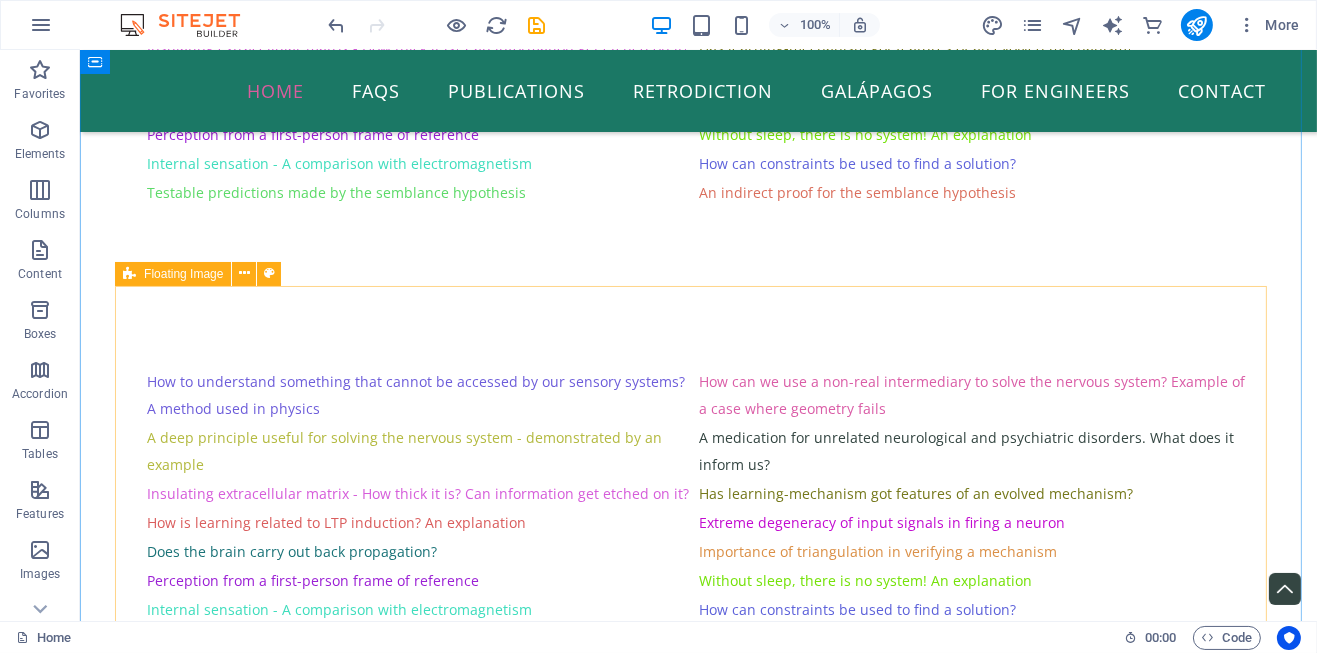 click on "How to understand something that cannot be accessed by our sensory systems? A method used in physics How can we use a non-real intermediary to solve the nervous system? Example of a case where geometry fails A deep principle useful for solving the nervous system - demonstrated by an example A medication for unrelated neurological and psychiatric disorders. What does it inform us? Insulating extracellular matrix - How thick it is? Can information get etched on it? Has learning-mechanism got features of an evolved mechanism? How is learning related to LTP induction? An explanation Extreme degeneracy of input signals in firing a neuron Does the brain carry out back propagation? Importance of triangulation in verifying a mechanism Perception from a first-person frame of reference Without sleep, there is no system! An explanation Internal sensation - A comparison with electromagnetism How can constraints be used to find a solution? Testable predictions made by the semblance hypothesis" at bounding box center (698, 509) 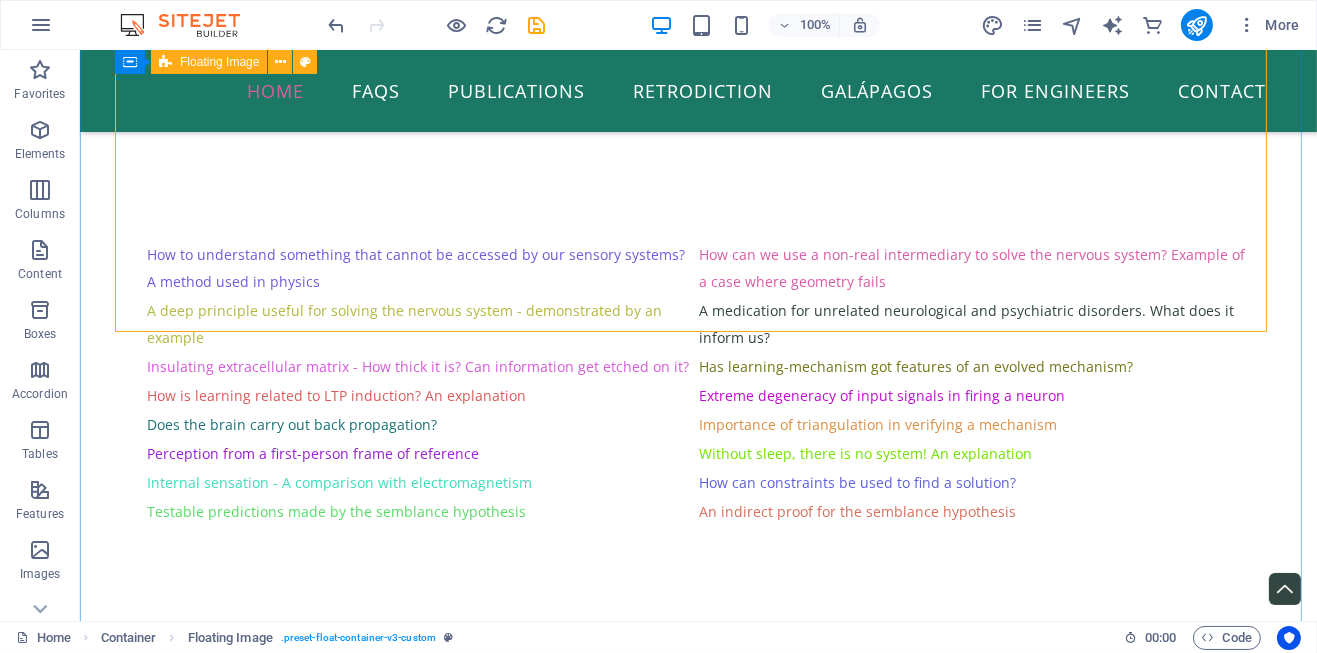 scroll, scrollTop: 723, scrollLeft: 0, axis: vertical 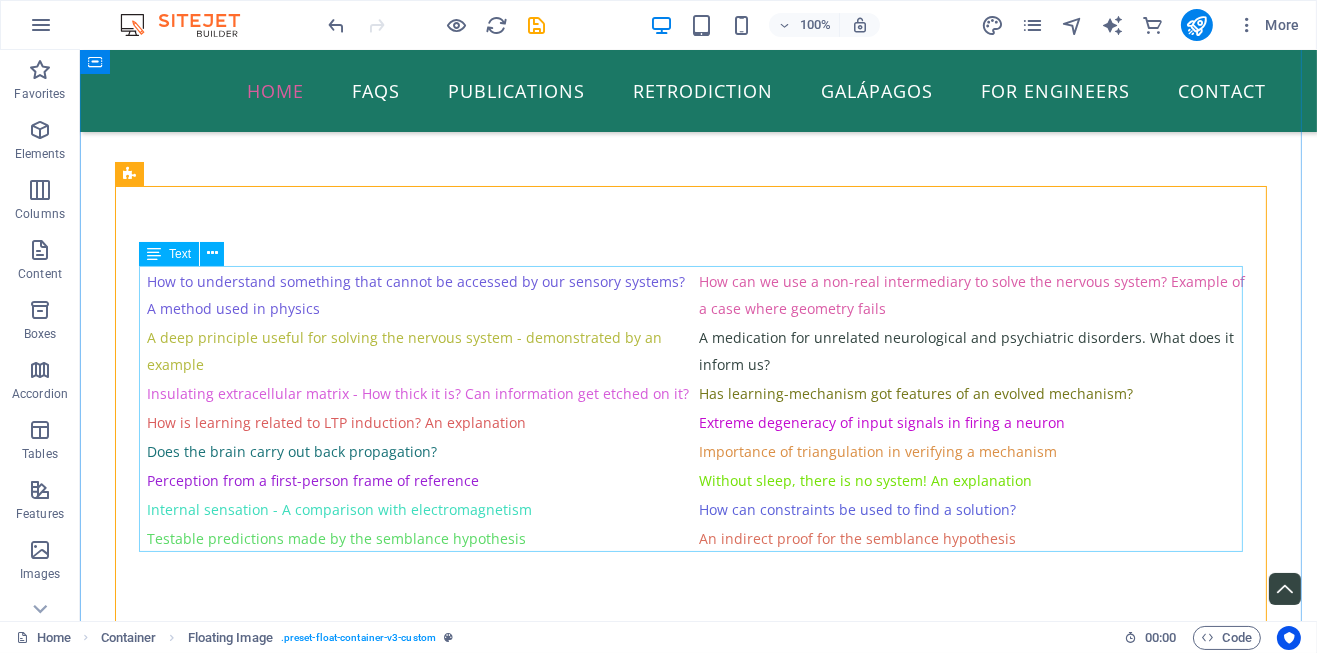 click on "How to understand something that cannot be accessed by our sensory systems? A method used in physics How can we use a non-real intermediary to solve the nervous system? Example of a case where geometry fails A deep principle useful for solving the nervous system - demonstrated by an example A medication for unrelated neurological and psychiatric disorders. What does it inform us? Insulating extracellular matrix - How thick it is? Can information get etched on it? Has learning-mechanism got features of an evolved mechanism? How is learning related to LTP induction? An explanation Extreme degeneracy of input signals in firing a neuron Does the brain carry out back propagation? Importance of triangulation in verifying a mechanism Perception from a first-person frame of reference Without sleep, there is no system! An explanation Internal sensation - A comparison with electromagnetism How can constraints be used to find a solution? Testable predictions made by the semblance hypothesis" at bounding box center [698, 409] 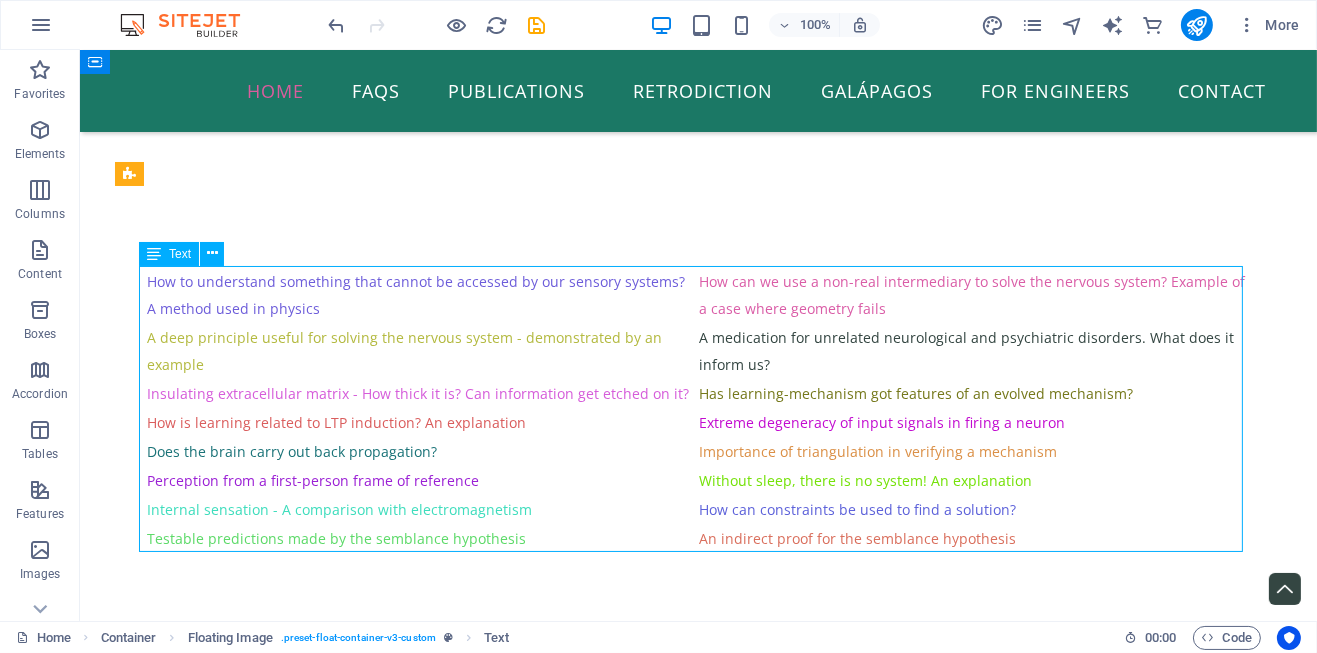 click on "How to understand something that cannot be accessed by our sensory systems? A method used in physics How can we use a non-real intermediary to solve the nervous system? Example of a case where geometry fails A deep principle useful for solving the nervous system - demonstrated by an example A medication for unrelated neurological and psychiatric disorders. What does it inform us? Insulating extracellular matrix - How thick it is? Can information get etched on it? Has learning-mechanism got features of an evolved mechanism? How is learning related to LTP induction? An explanation Extreme degeneracy of input signals in firing a neuron Does the brain carry out back propagation? Importance of triangulation in verifying a mechanism Perception from a first-person frame of reference Without sleep, there is no system! An explanation Internal sensation - A comparison with electromagnetism How can constraints be used to find a solution? Testable predictions made by the semblance hypothesis" at bounding box center (698, 409) 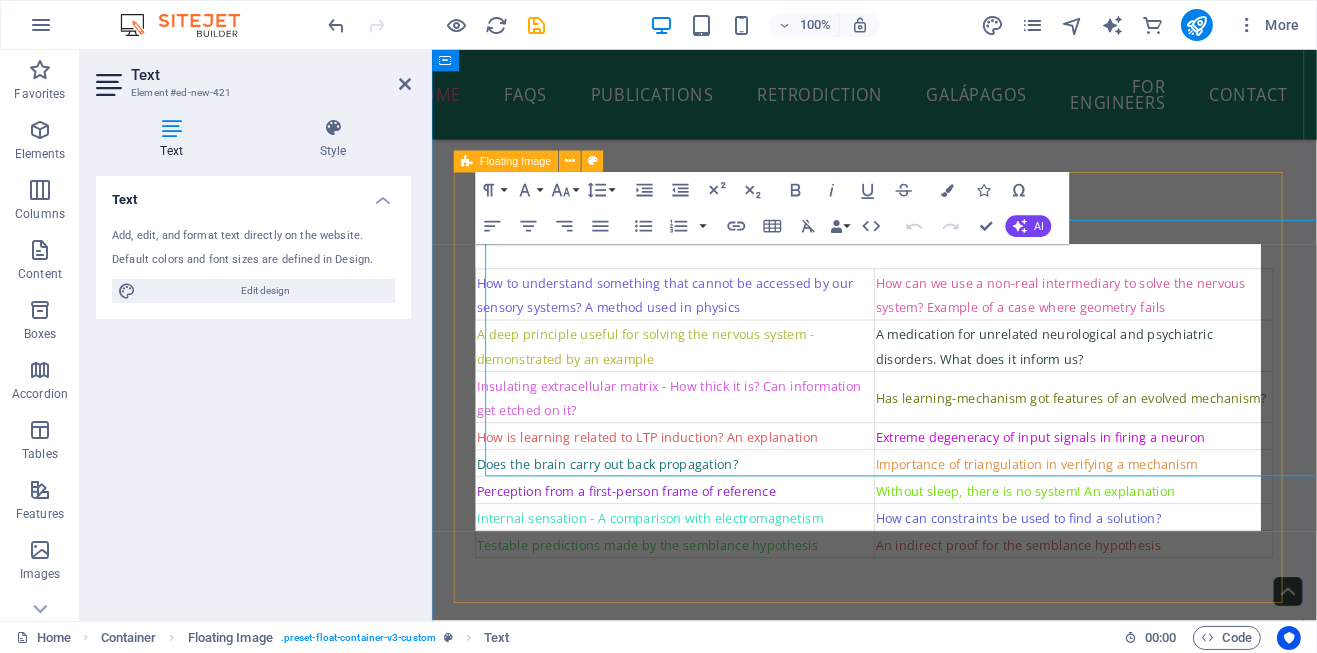 scroll, scrollTop: 750, scrollLeft: 0, axis: vertical 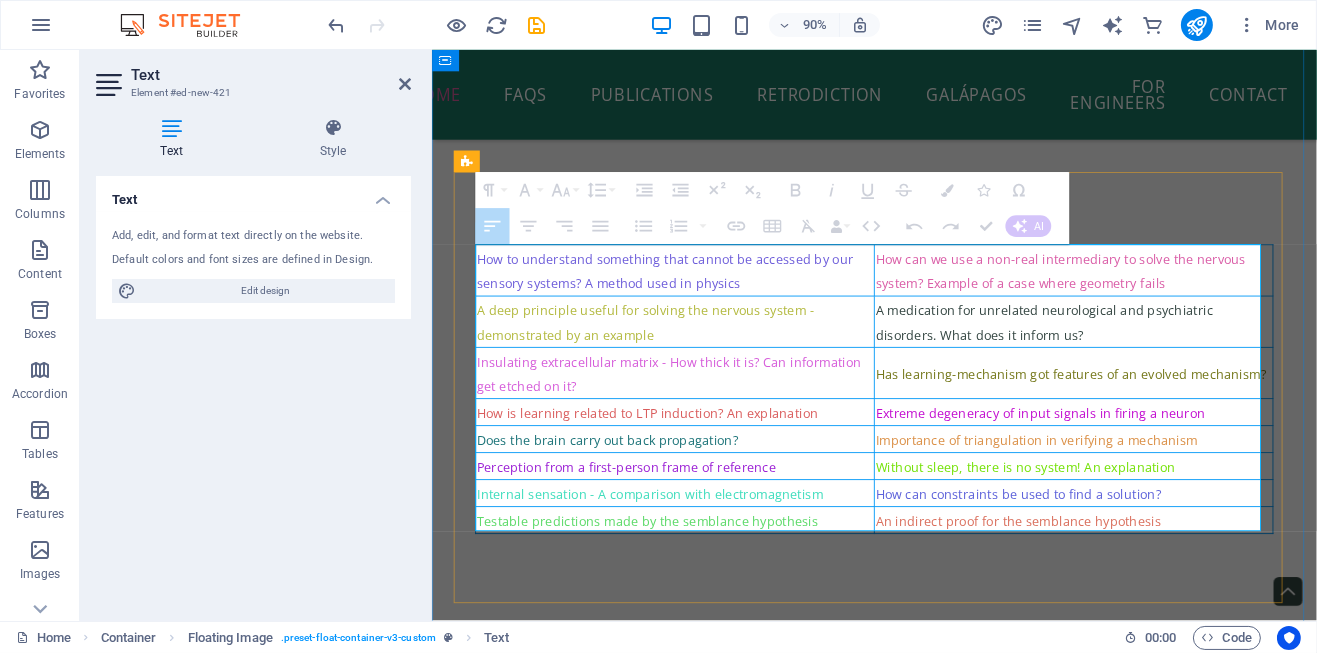 drag, startPoint x: 1233, startPoint y: 572, endPoint x: 854, endPoint y: 306, distance: 463.03024 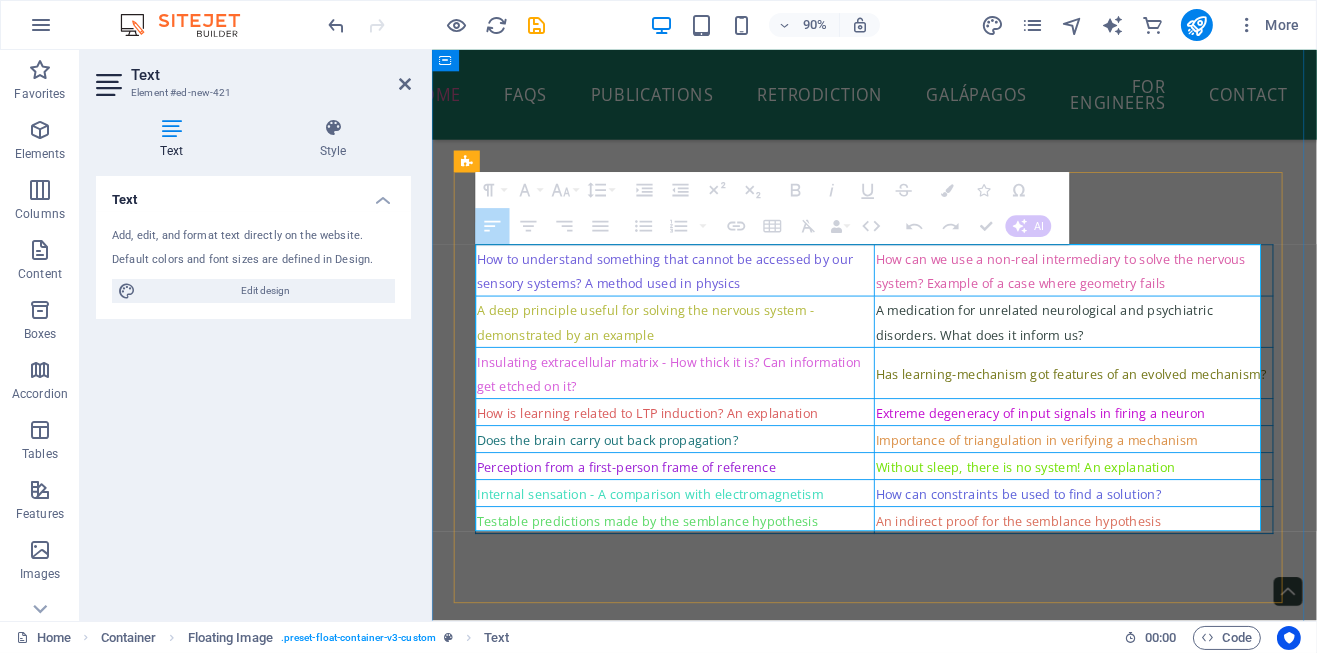 click on "How to understand something that cannot be accessed by our sensory systems? A method used in physics How can we use a non-real intermediary to solve the nervous system? Example of a case where geometry fails A deep principle useful for solving the nervous system - demonstrated by an example A medication for unrelated neurological and psychiatric disorders. What does it inform us? Insulating extracellular matrix - How thick it is? Can information get etched on it? Has learning-mechanism got features of an evolved mechanism? How is learning related to LTP induction? An explanation Extreme degeneracy of input signals in firing a neuron Does the brain carry out back propagation? Importance of triangulation in verifying a mechanism Perception from a first-person frame of reference Without sleep, there is no system! An explanation Internal sensation - A comparison with electromagnetism How can constraints be used to find a solution? Testable predictions made by the semblance hypothesis" at bounding box center [923, 427] 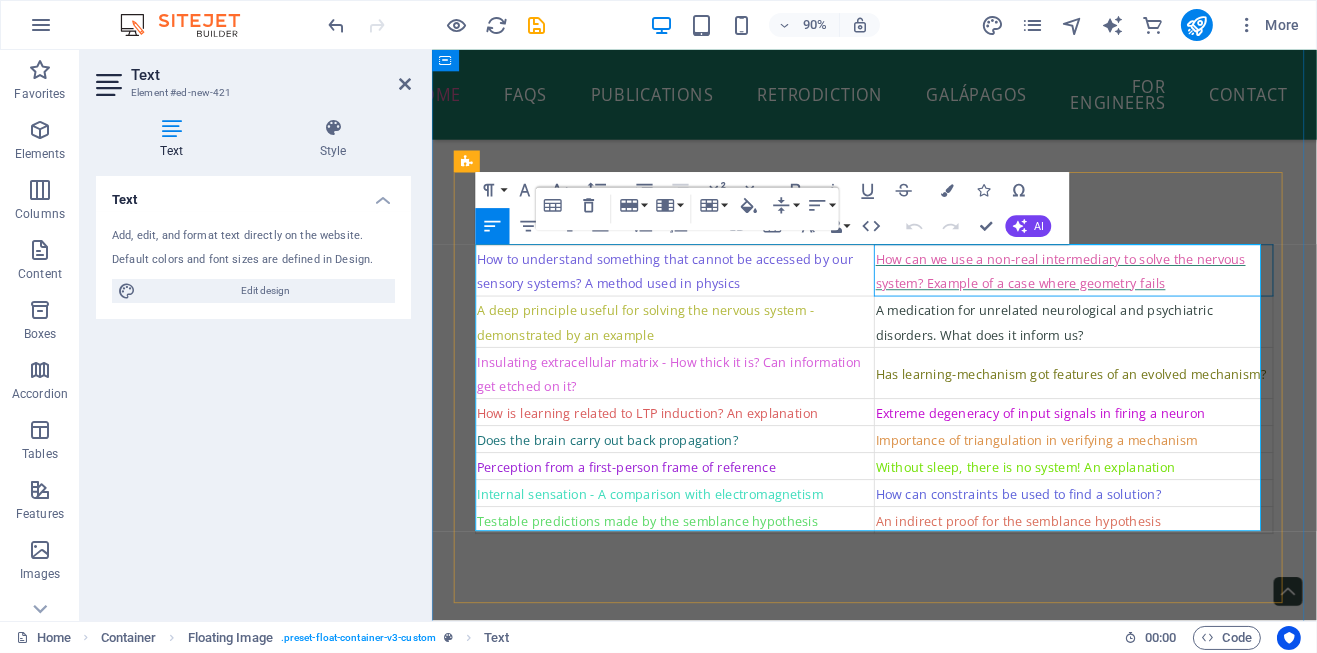 click on "How can we use a non-real intermediary to solve the nervous system? Example of a case where geometry fails" at bounding box center (1129, 296) 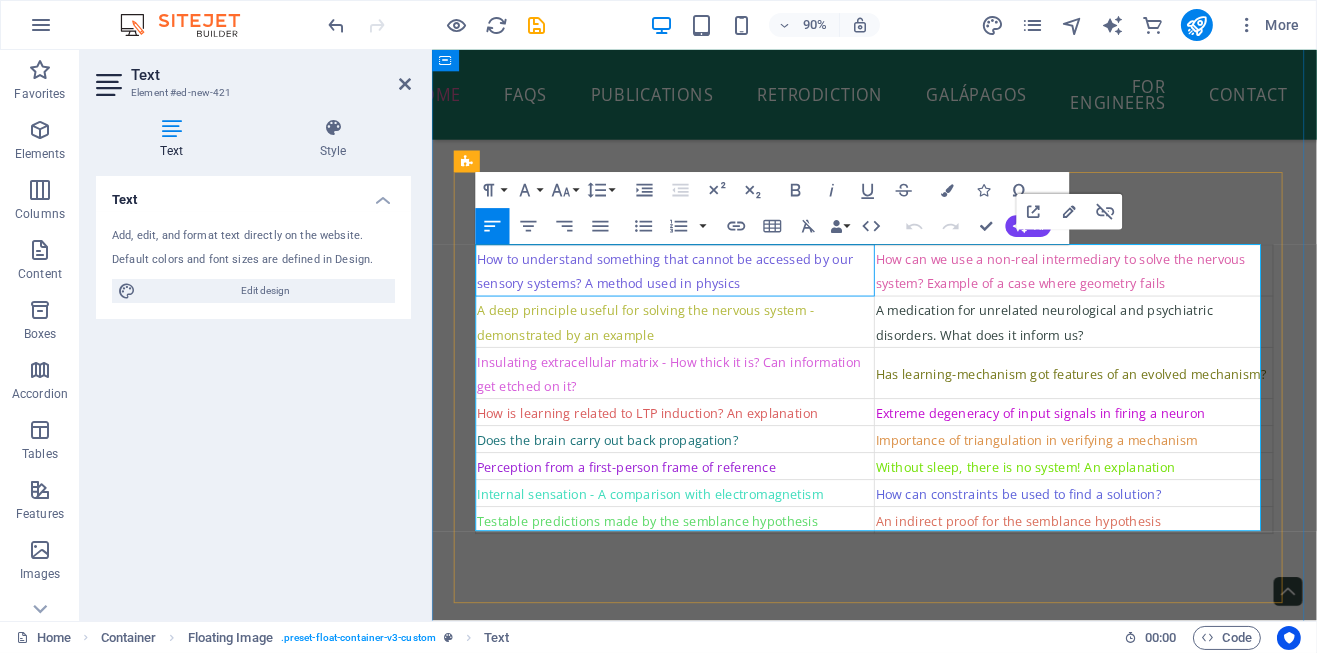 click on "How to understand something that cannot be accessed by our sensory systems? A method used in physics" at bounding box center [701, 295] 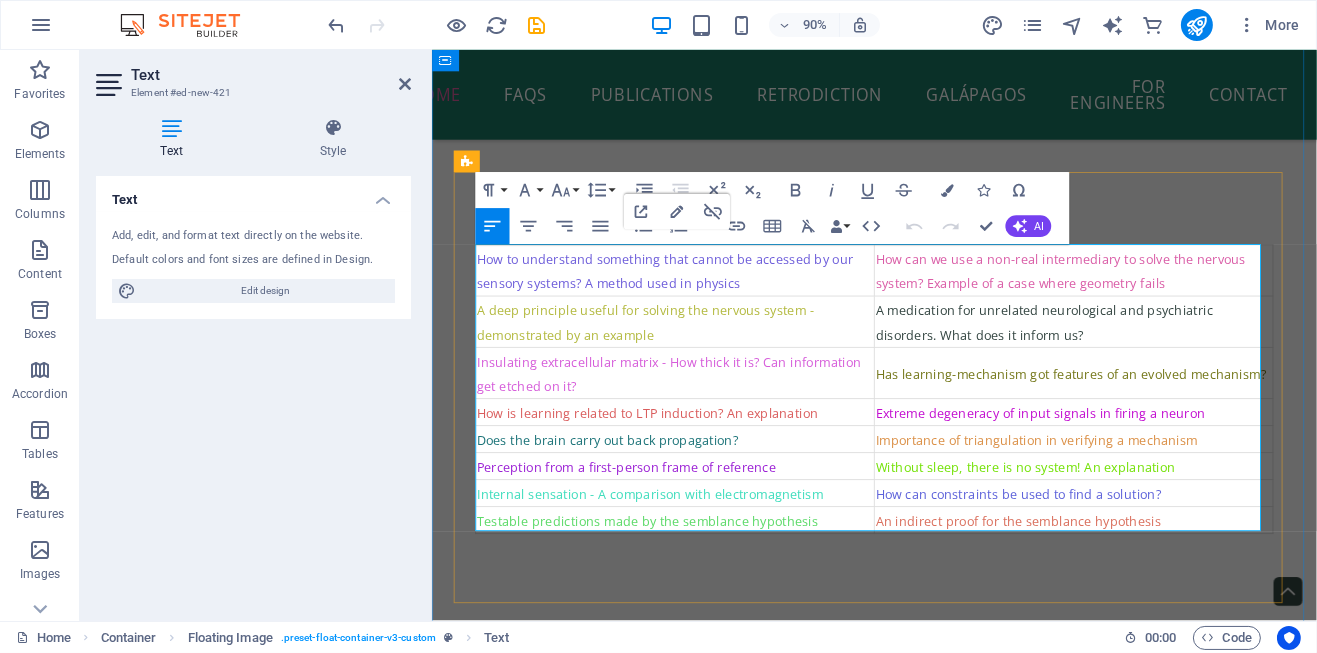 click on "How to understand something that cannot be accessed by our sensory systems? A method used in physics" at bounding box center [701, 295] 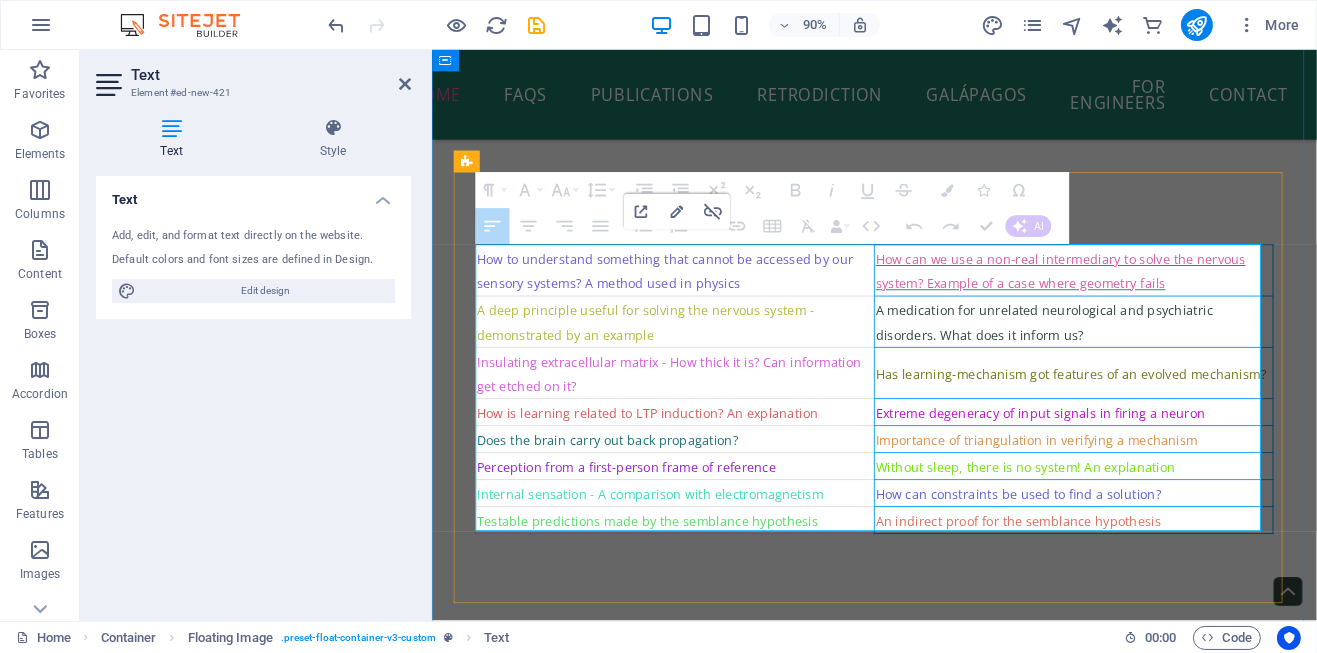 drag, startPoint x: 1226, startPoint y: 573, endPoint x: 955, endPoint y: 290, distance: 391.82904 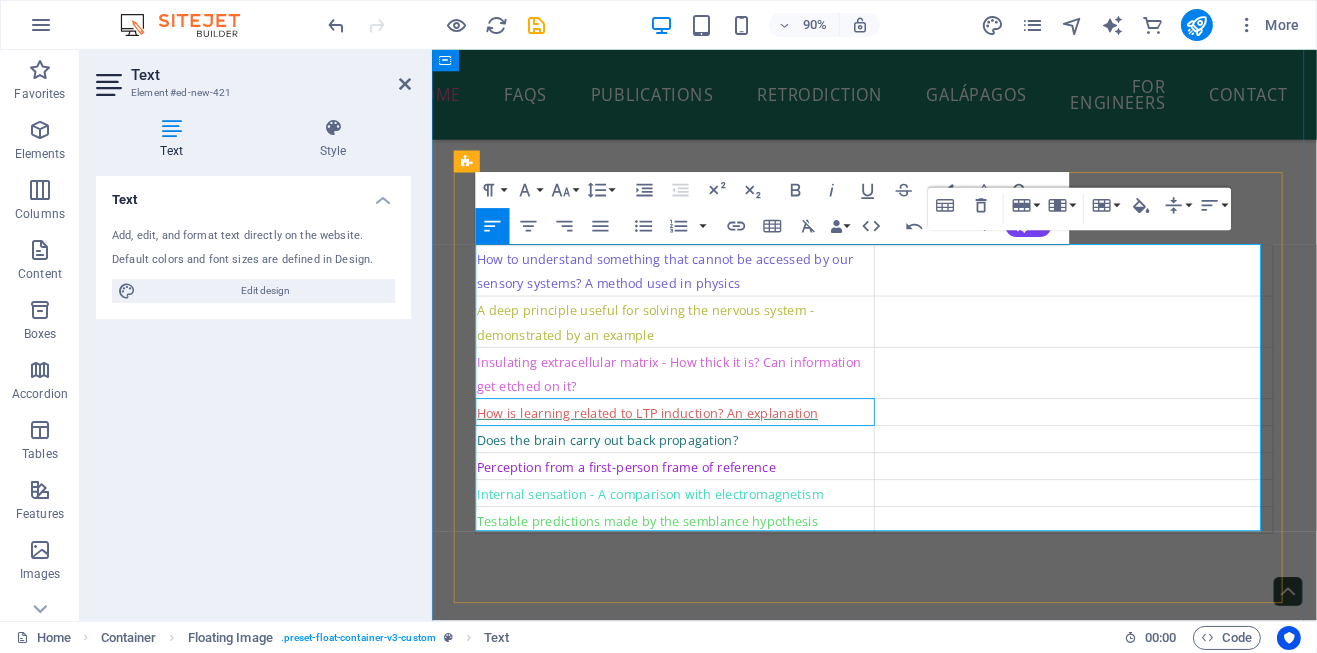 click on "How is learning related to LTP induction? An explanation" at bounding box center (670, 453) 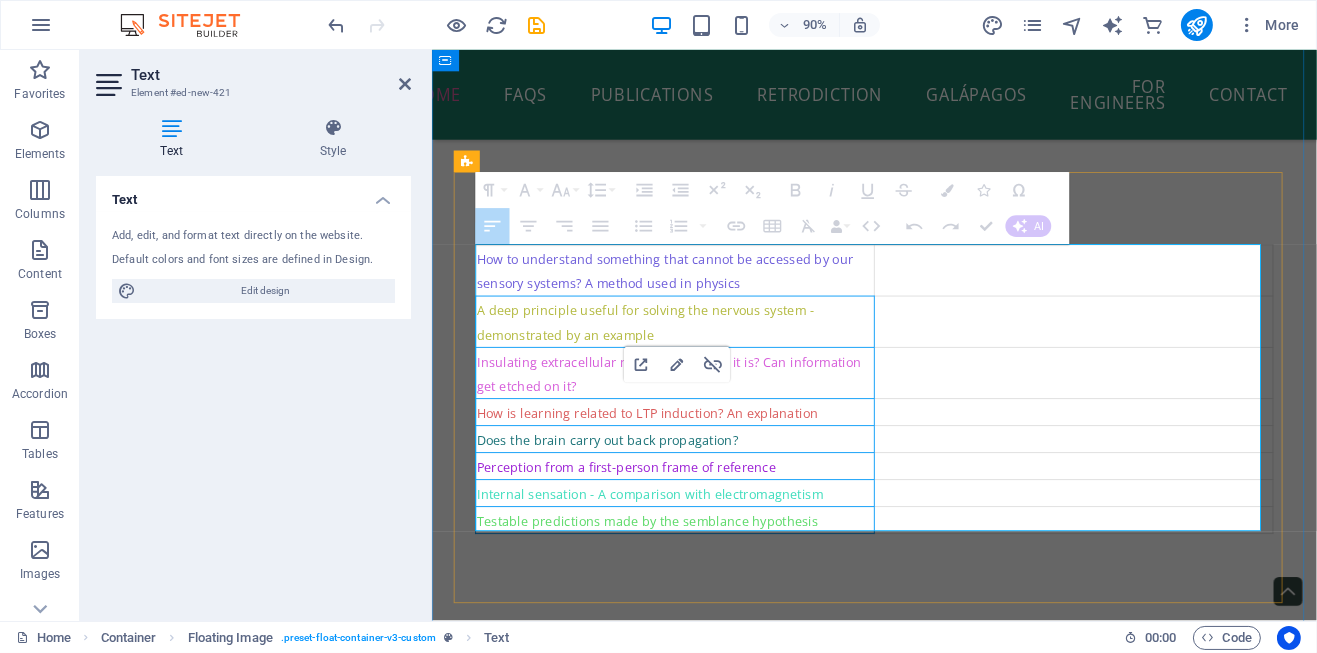 drag, startPoint x: 853, startPoint y: 571, endPoint x: 614, endPoint y: 352, distance: 324.16354 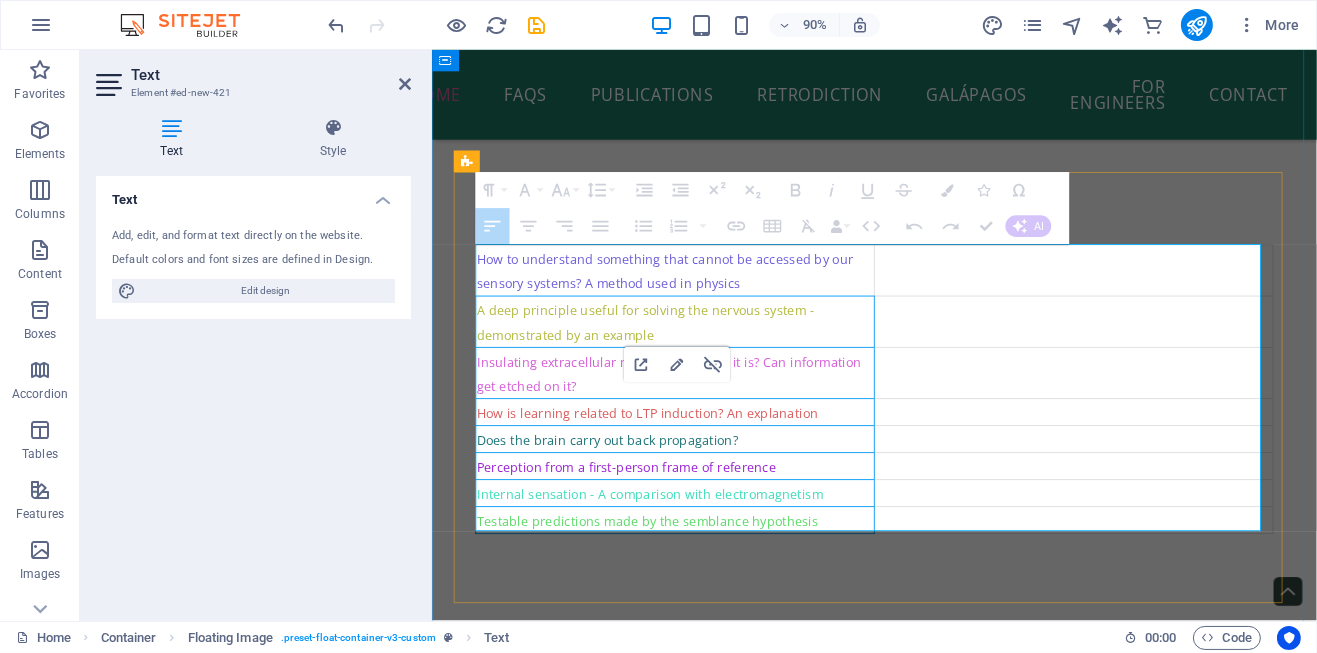 click on "How to understand something that cannot be accessed by our sensory systems? A method used in physics A deep principle useful for solving the nervous system - demonstrated by an example Insulating extracellular matrix - How thick it is? Can information get etched on it? How is learning related to LTP induction? An explanation Does the brain carry out back propagation? Perception from a first-person frame of reference Internal sensation - A comparison with electromagnetism Testable predictions made by the semblance hypothesis" at bounding box center (923, 427) 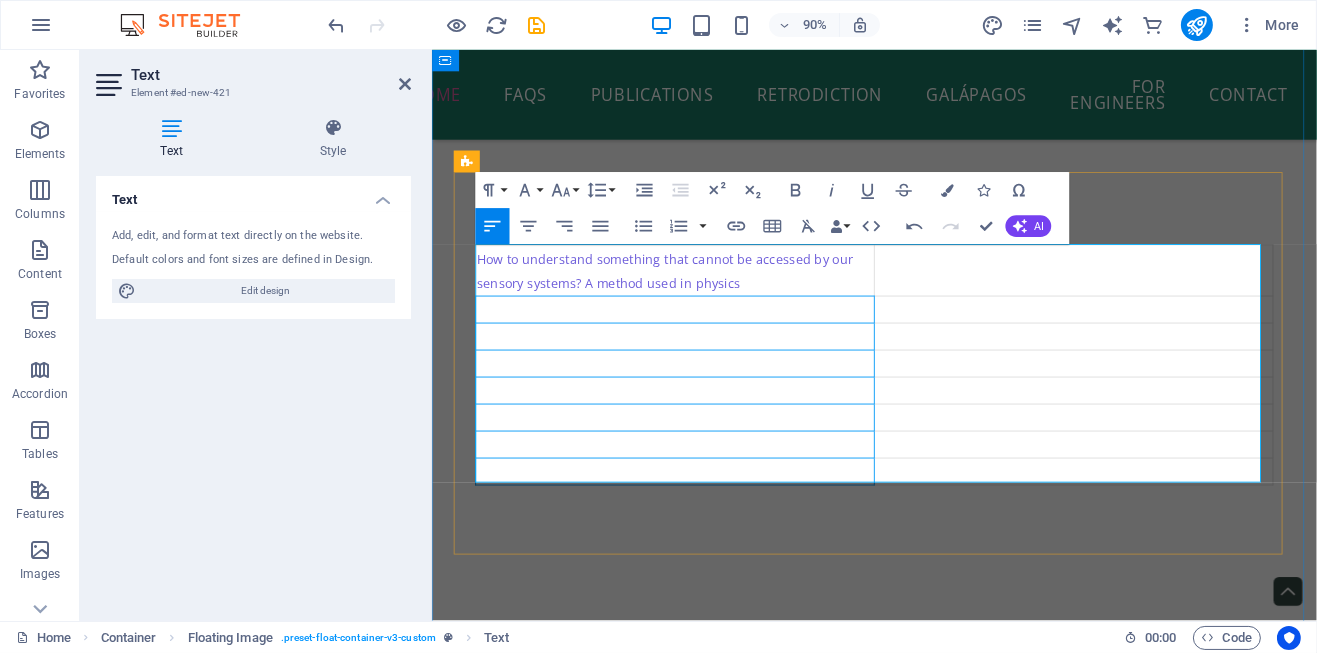 click at bounding box center [1144, 459] 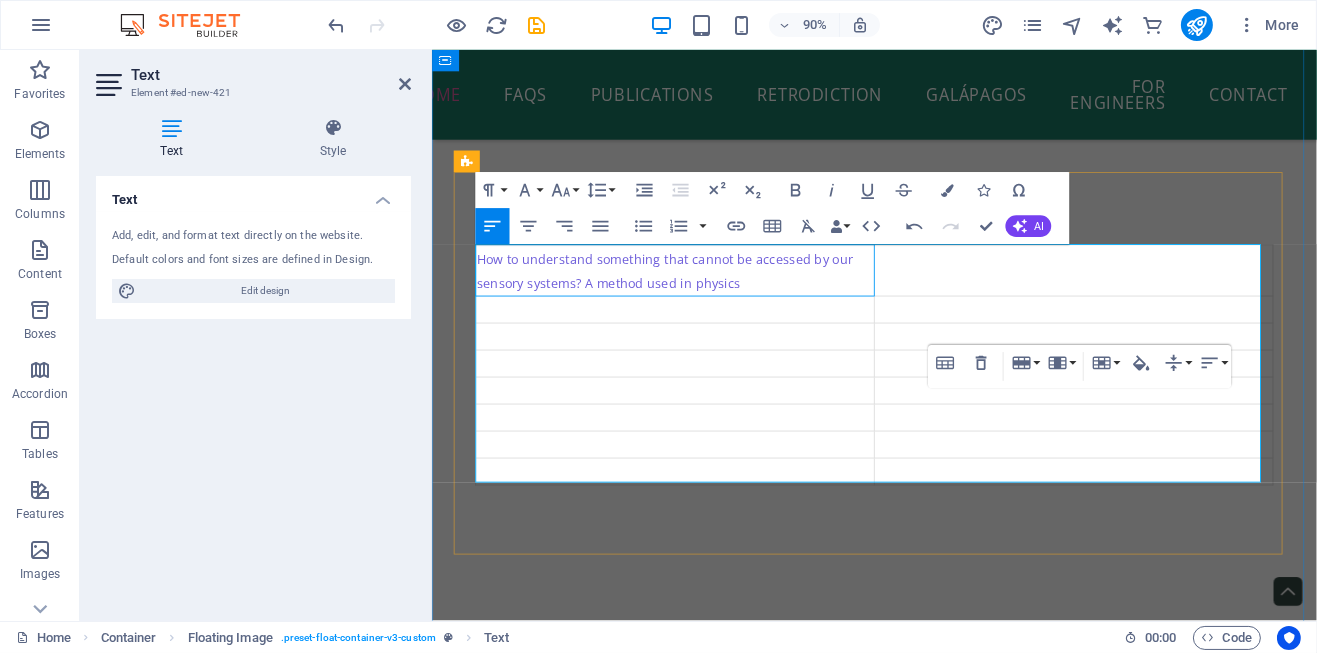 click on "How to understand something that cannot be accessed by our sensory systems? A method used in physics" at bounding box center [701, 295] 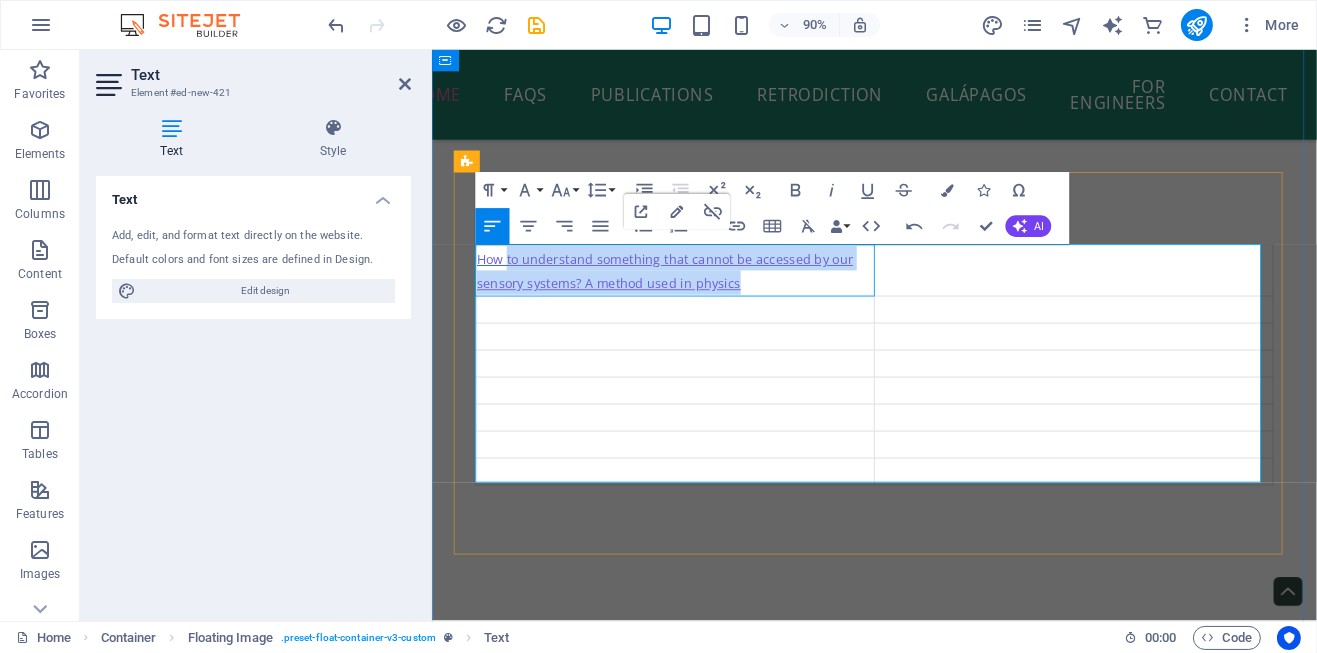 drag, startPoint x: 785, startPoint y: 306, endPoint x: 514, endPoint y: 286, distance: 271.737 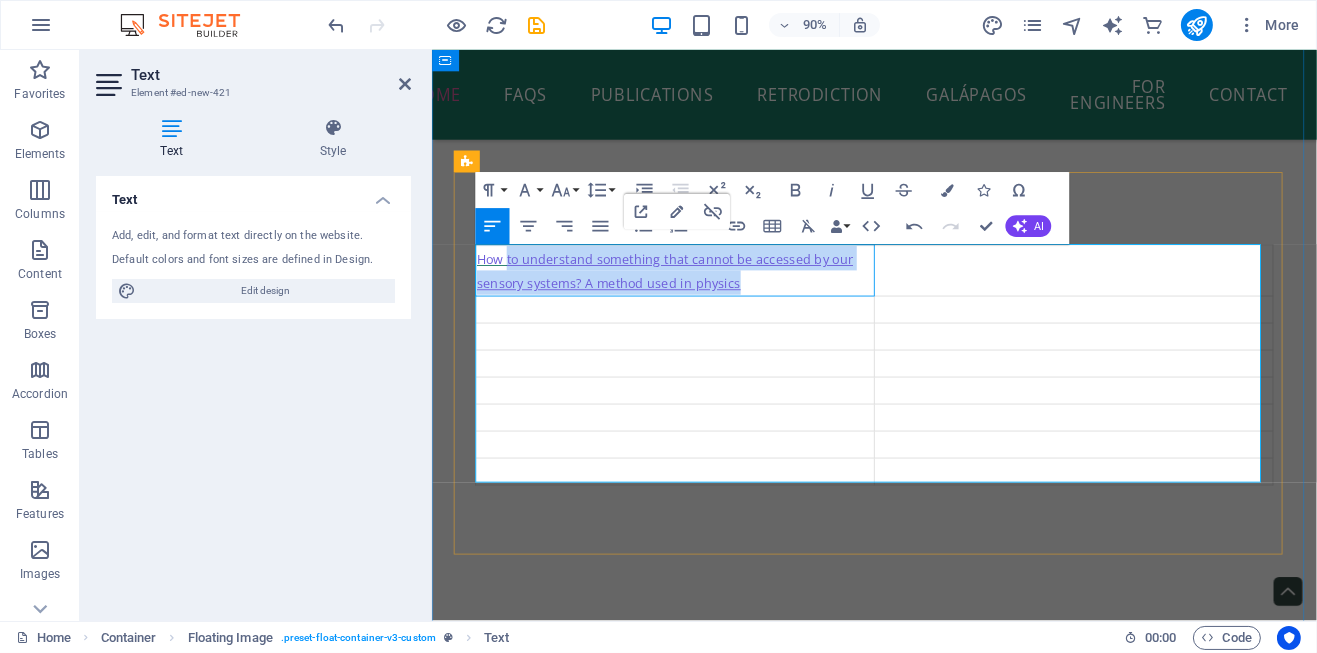 click on "How to understand something that cannot be accessed by our sensory systems? A method used in physics" at bounding box center (701, 295) 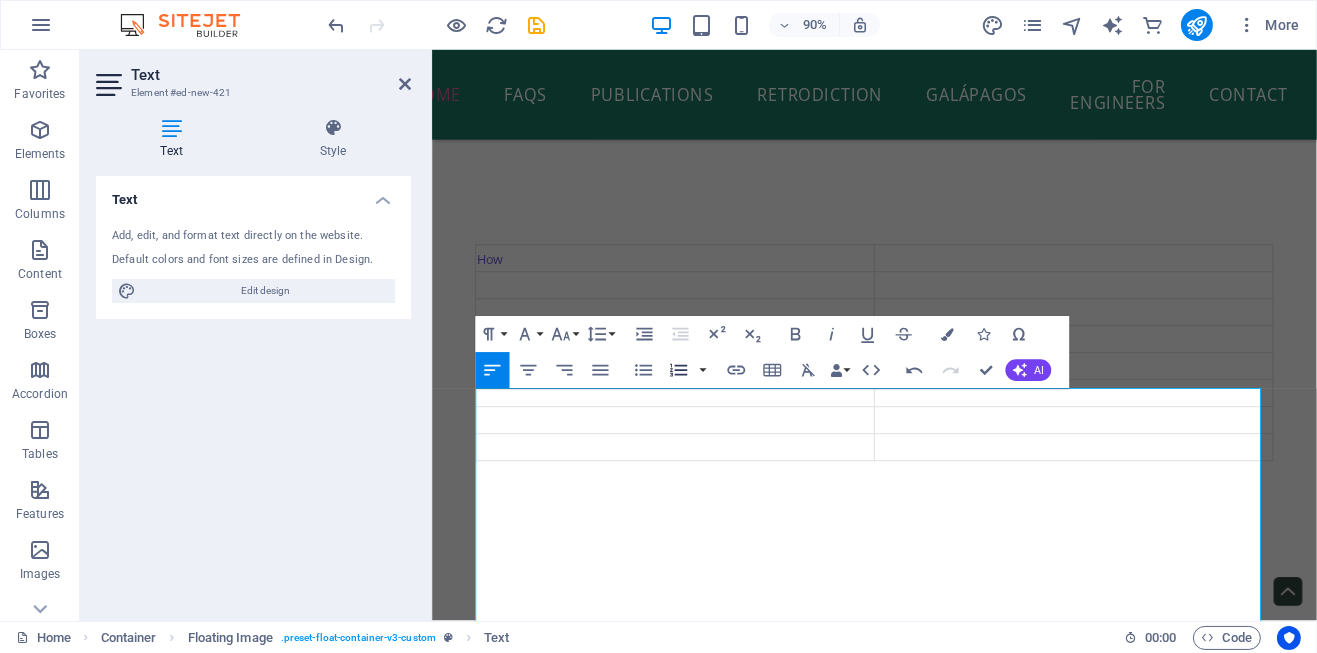 scroll, scrollTop: 550, scrollLeft: 0, axis: vertical 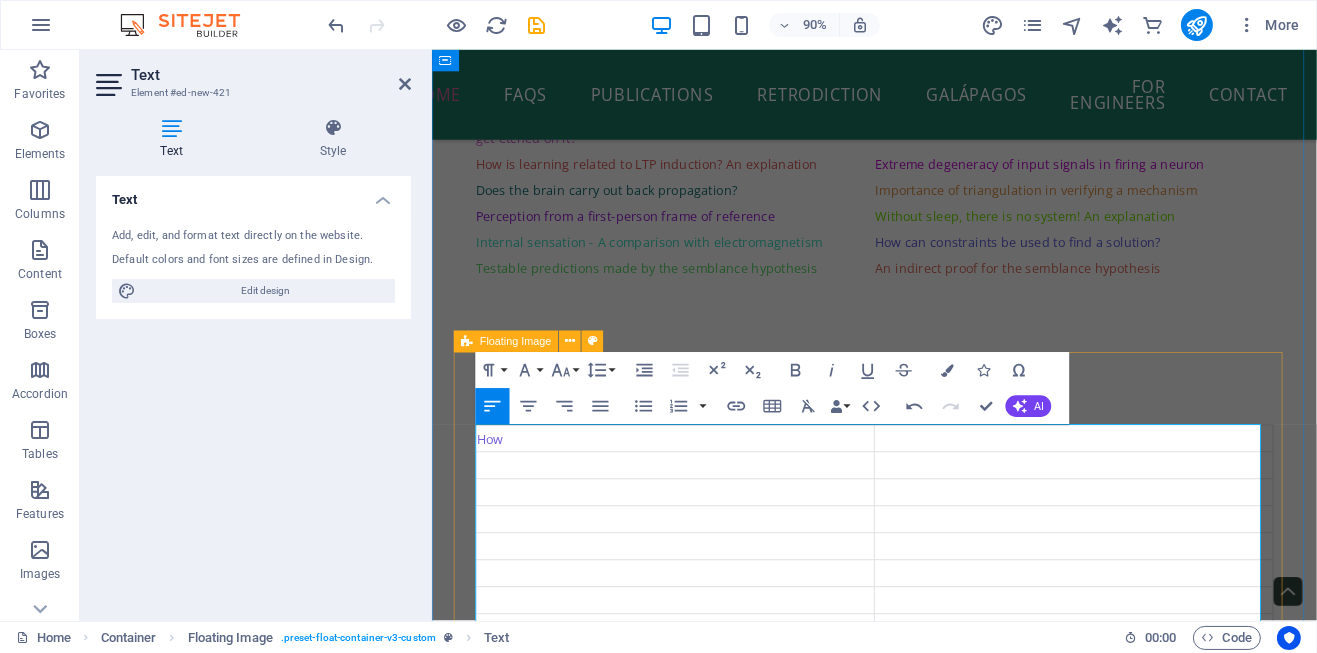 click on "How" at bounding box center [922, 600] 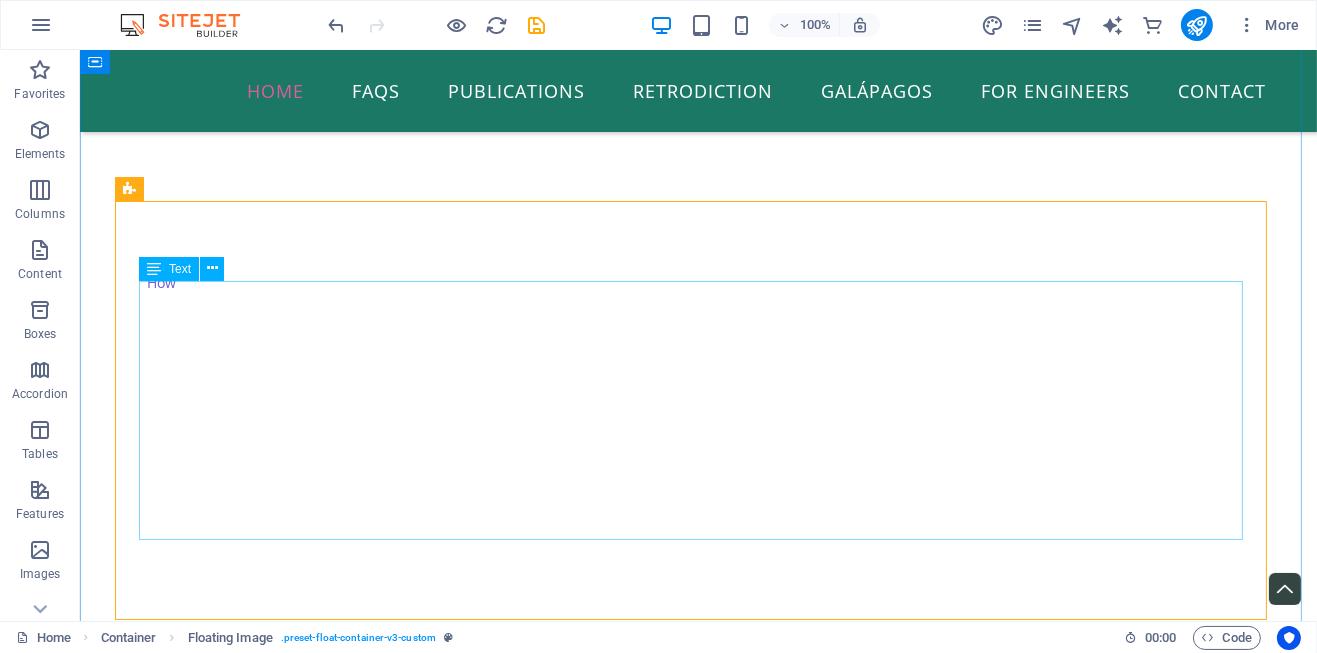 scroll, scrollTop: 723, scrollLeft: 0, axis: vertical 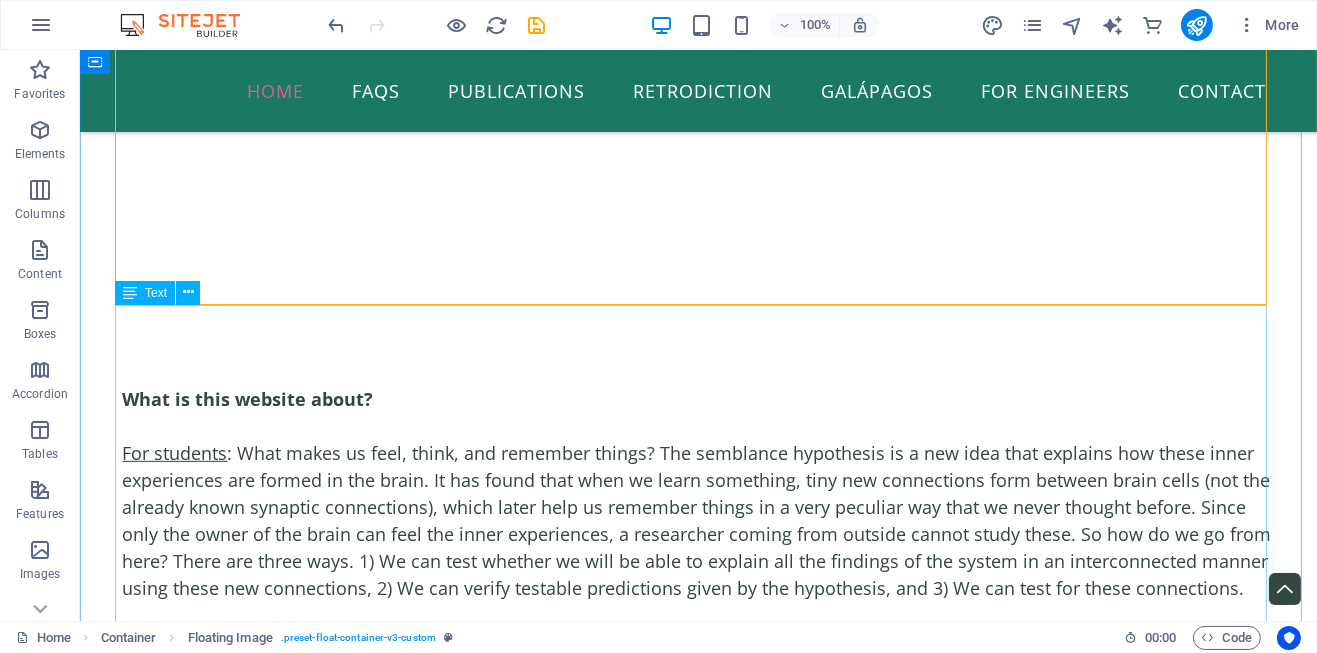 click on "What is this website about? F or students : What makes us feel, think, and remember things? The semblance hypothesis is a new idea that explains how these inner experiences are formed in the brain. It has found that when we learn something, tiny new connections form between brain cells (not the already known synaptic connections), which later help us remember things in a very peculiar way that we never thought before. Since only the owner of the brain can feel the inner experiences, a researcher coming from outside cannot study these. So how do we go from here? There are three ways. 1) We can test whether we will be able to explain all the findings of the system in an interconnected manner using these new connections, 2) We can verify testable predictions given by the hypothesis, and 3) We can test for these connections. For researchers In simple words, what is semblance hypothesis? Are there different ways to view this hypothesis?   One ,  Two Can you explain the hypothesis using a figure?  Figure 1" at bounding box center [698, 1019] 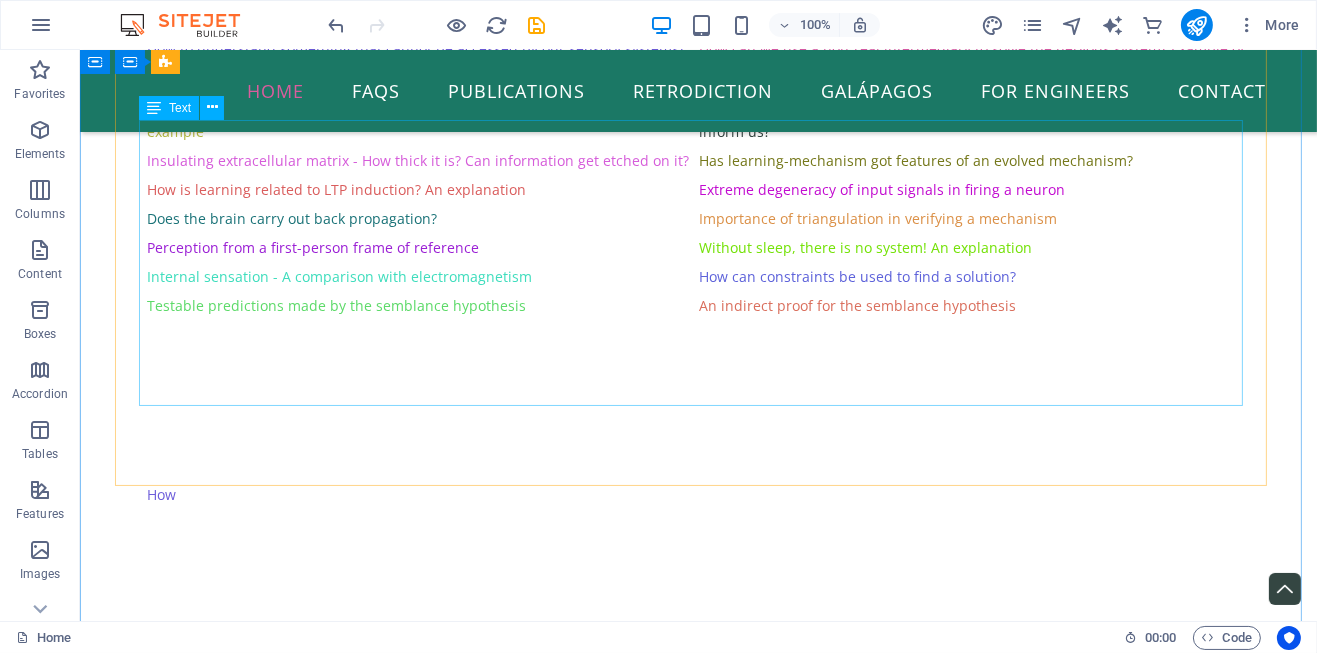 scroll, scrollTop: 623, scrollLeft: 0, axis: vertical 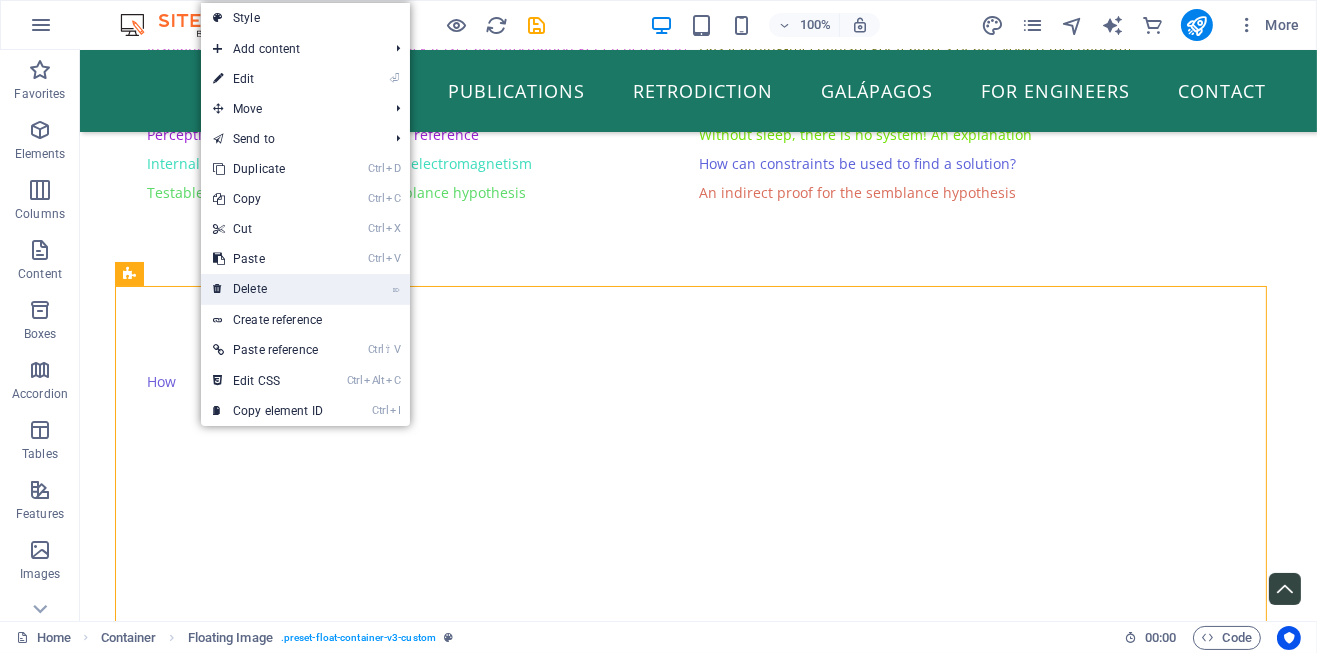 click on "⌦  Delete" at bounding box center (268, 289) 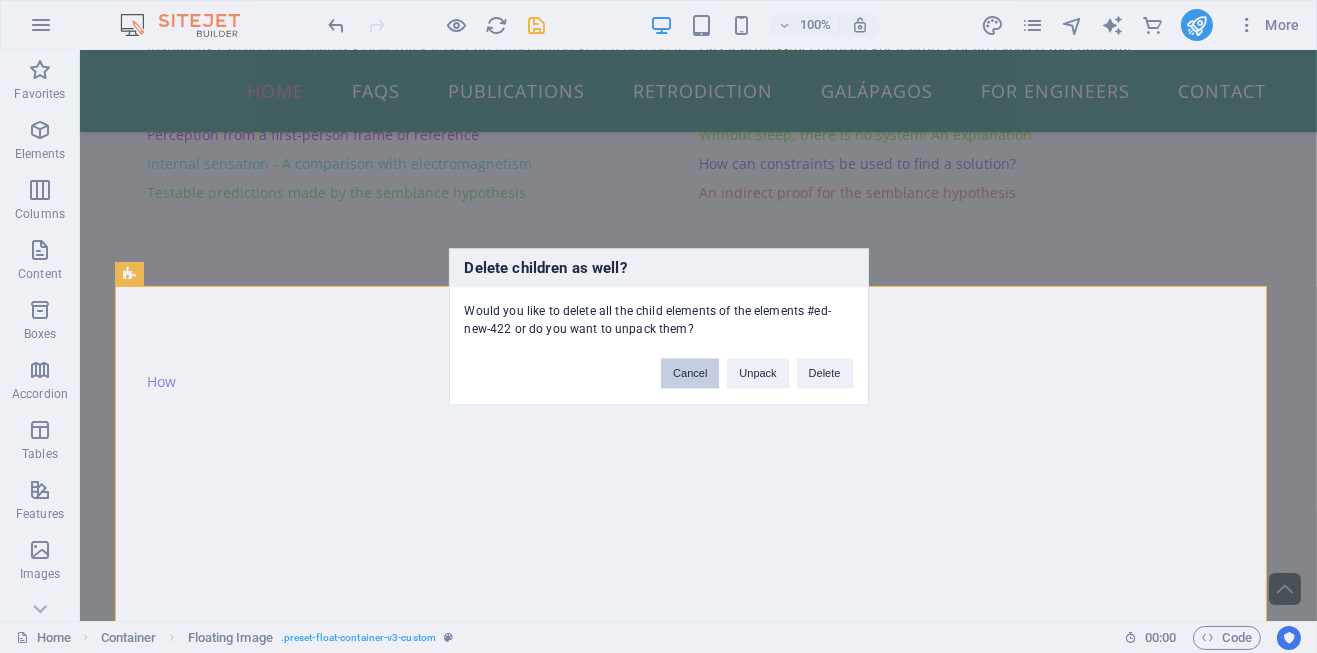 click on "Cancel" at bounding box center [690, 373] 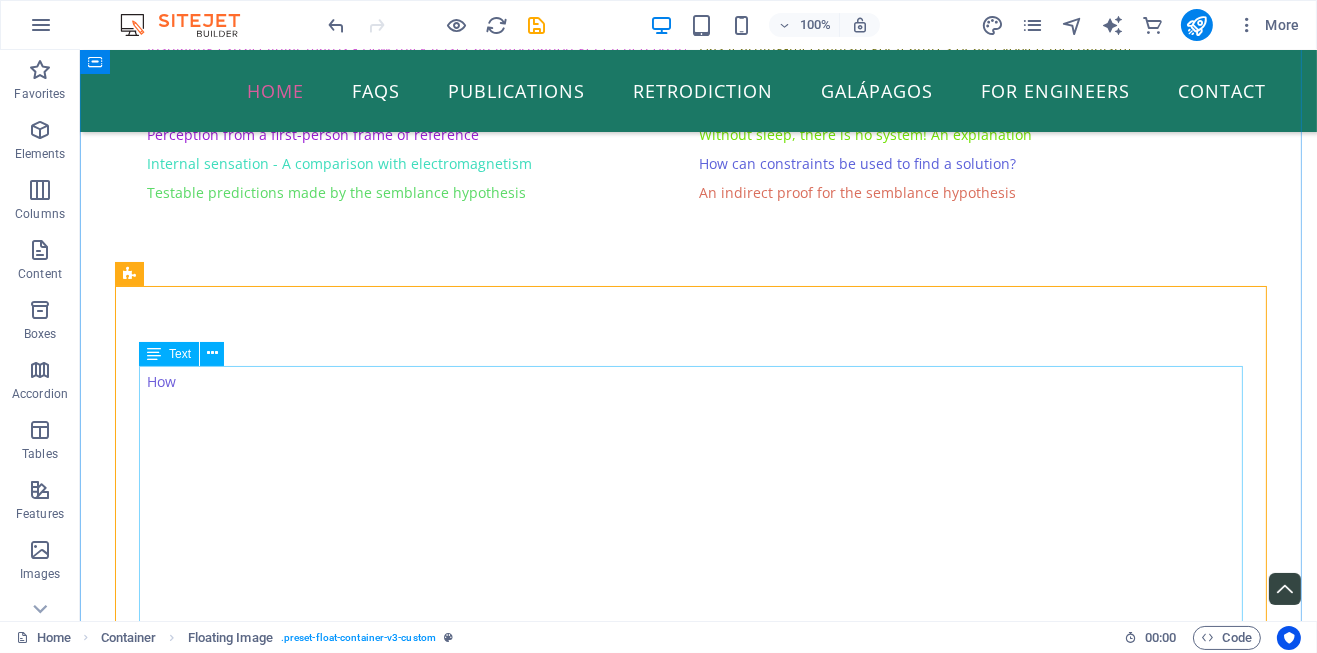 drag, startPoint x: 584, startPoint y: 398, endPoint x: 564, endPoint y: 398, distance: 20 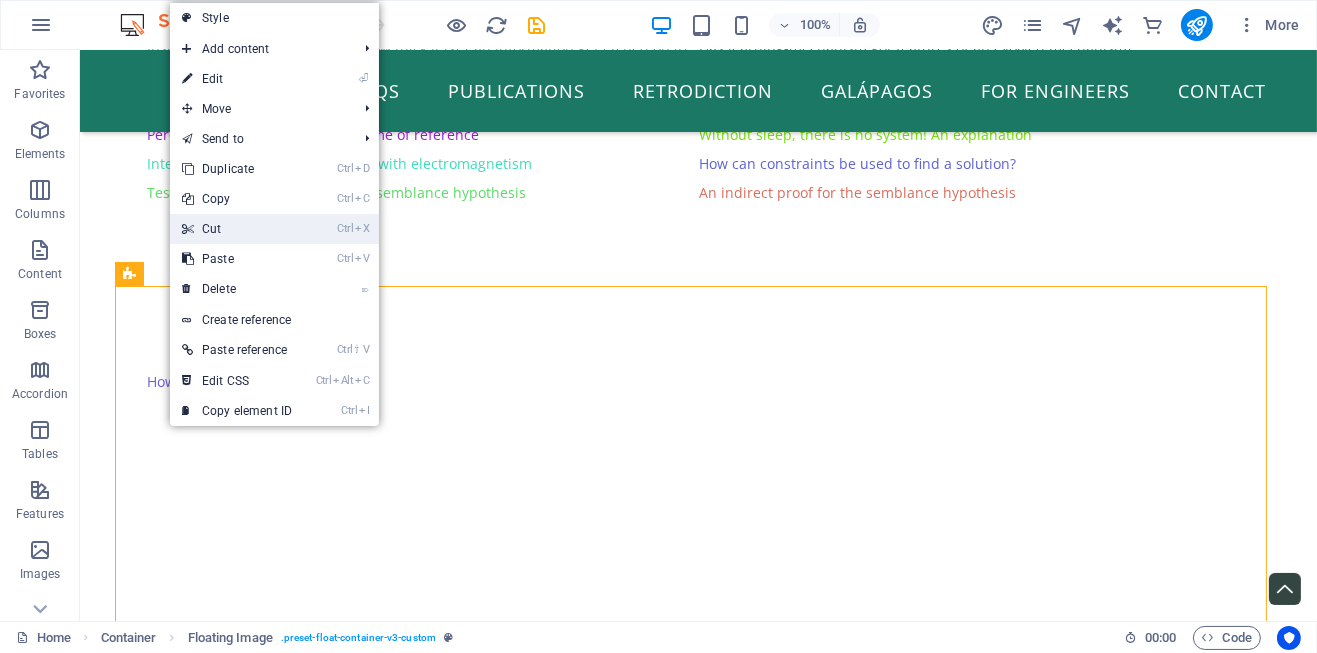 click on "Ctrl X  Cut" at bounding box center [237, 229] 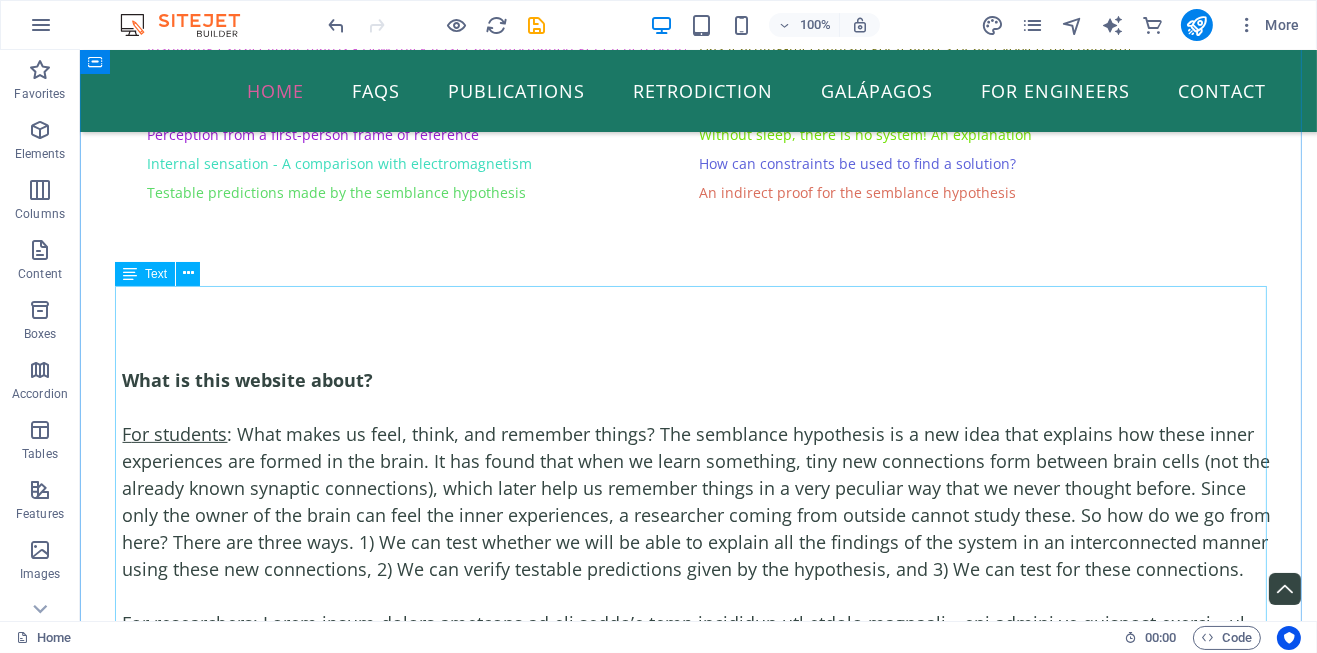 click on "What is this website about? F or students : What makes us feel, think, and remember things? The semblance hypothesis is a new idea that explains how these inner experiences are formed in the brain. It has found that when we learn something, tiny new connections form between brain cells (not the already known synaptic connections), which later help us remember things in a very peculiar way that we never thought before. Since only the owner of the brain can feel the inner experiences, a researcher coming from outside cannot study these. So how do we go from here? There are three ways. 1) We can test whether we will be able to explain all the findings of the system in an interconnected manner using these new connections, 2) We can verify testable predictions given by the hypothesis, and 3) We can test for these connections. For researchers In simple words, what is semblance hypothesis? Are there different ways to view this hypothesis?   One ,  Two Can you explain the hypothesis using a figure?  Figure 1" at bounding box center (698, 1000) 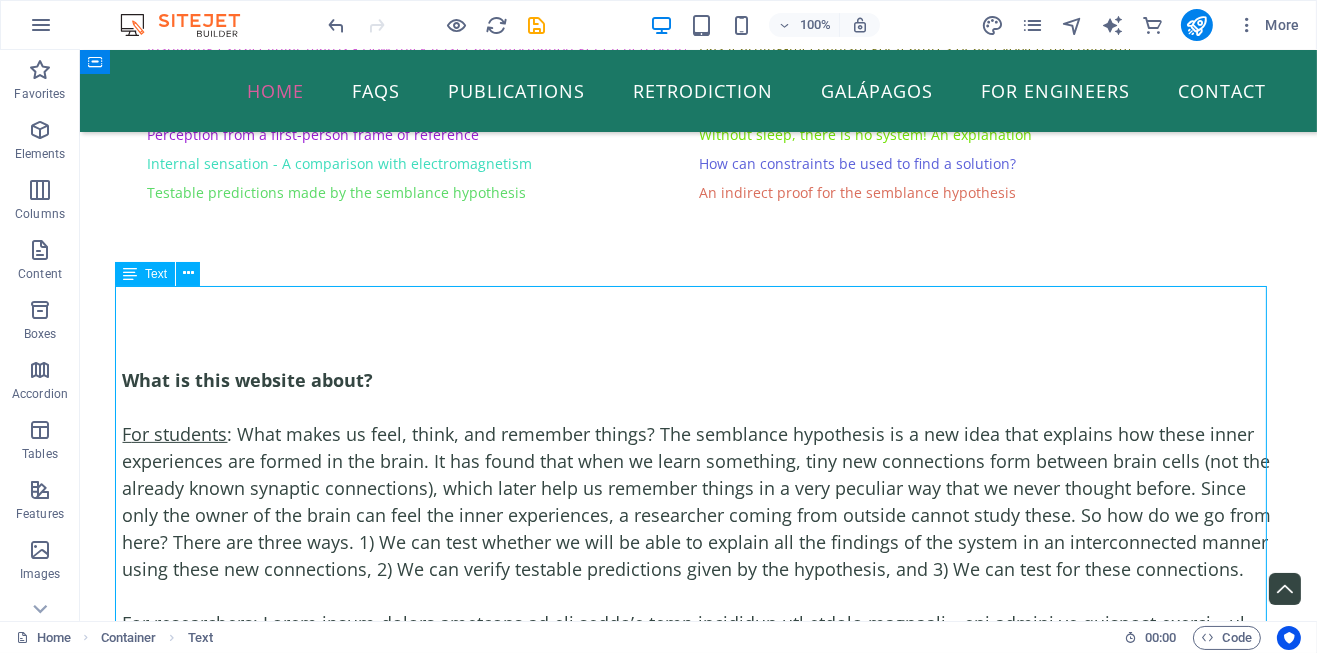 drag, startPoint x: 297, startPoint y: 350, endPoint x: 172, endPoint y: 352, distance: 125.016 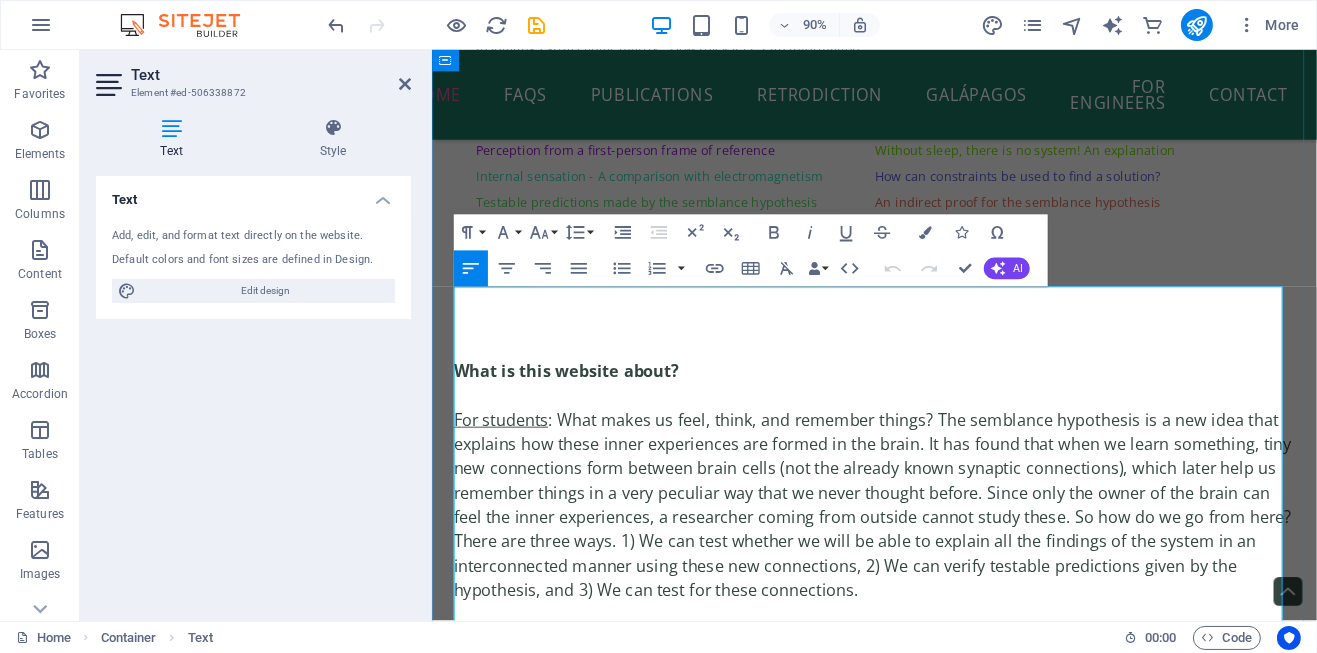 click on "What is this website about?" at bounding box center [580, 407] 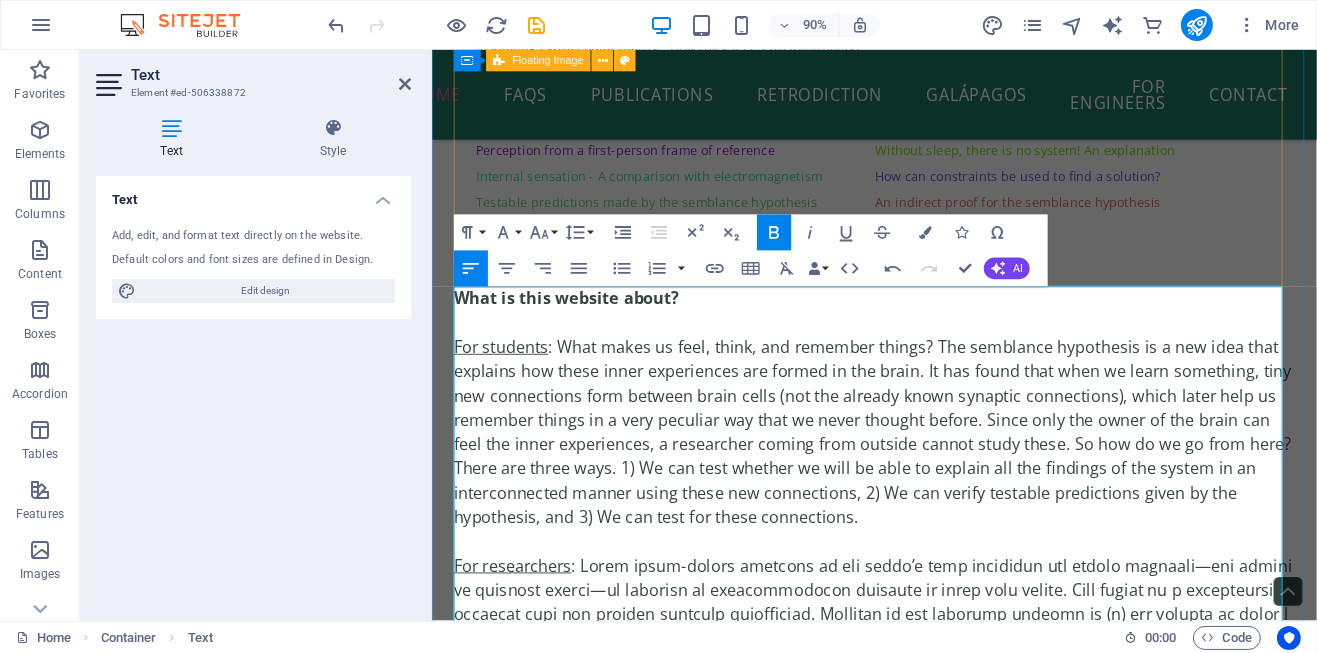 click on "How to understand something that cannot be accessed by our sensory systems? A method used in physics How can we use a non-real intermediary to solve the nervous system? Example of a case where geometry fails A deep principle useful for solving the nervous system - demonstrated by an example A medication for unrelated neurological and psychiatric disorders. What does it inform us? Insulating extracellular matrix - How thick it is? Can information get etched on it? Has learning-mechanism got features of an evolved mechanism? How is learning related to LTP induction? An explanation Extreme degeneracy of input signals in firing a neuron Does the brain carry out back propagation? Importance of triangulation in verifying a mechanism Perception from a first-person frame of reference Without sleep, there is no system! An explanation Internal sensation - A comparison with electromagnetism How can constraints be used to find a solution? Testable predictions made by the semblance hypothesis" at bounding box center (922, 76) 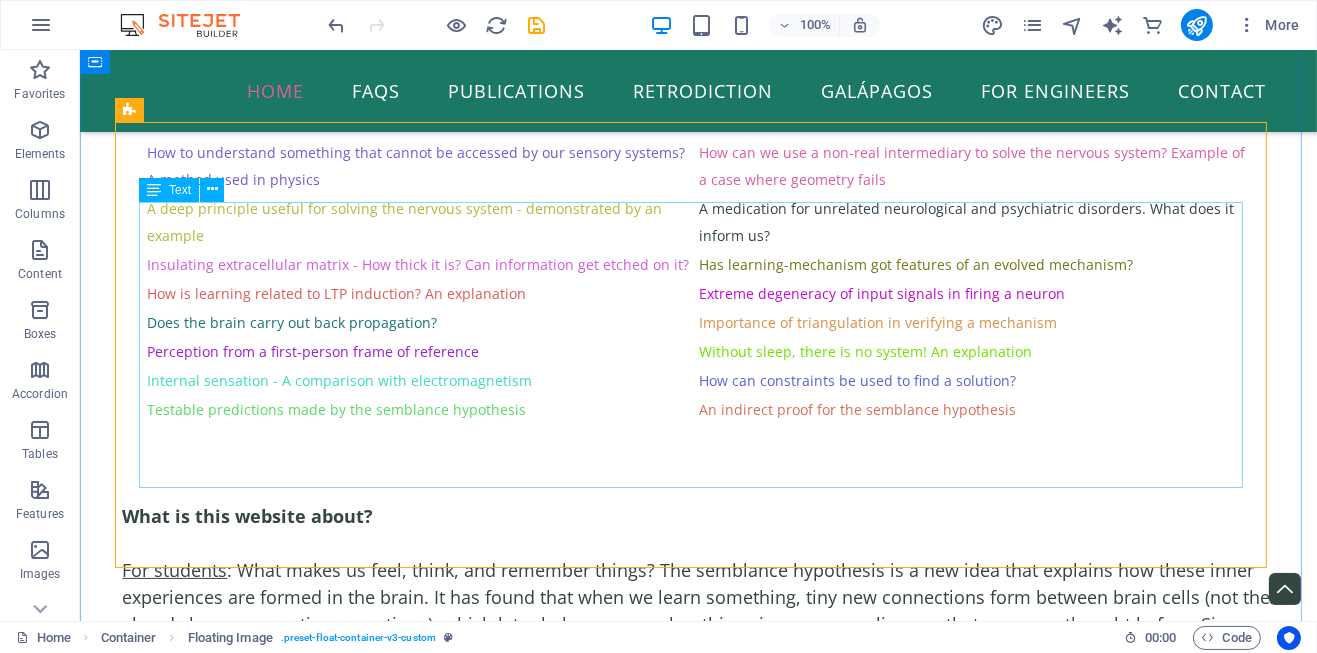 scroll, scrollTop: 423, scrollLeft: 0, axis: vertical 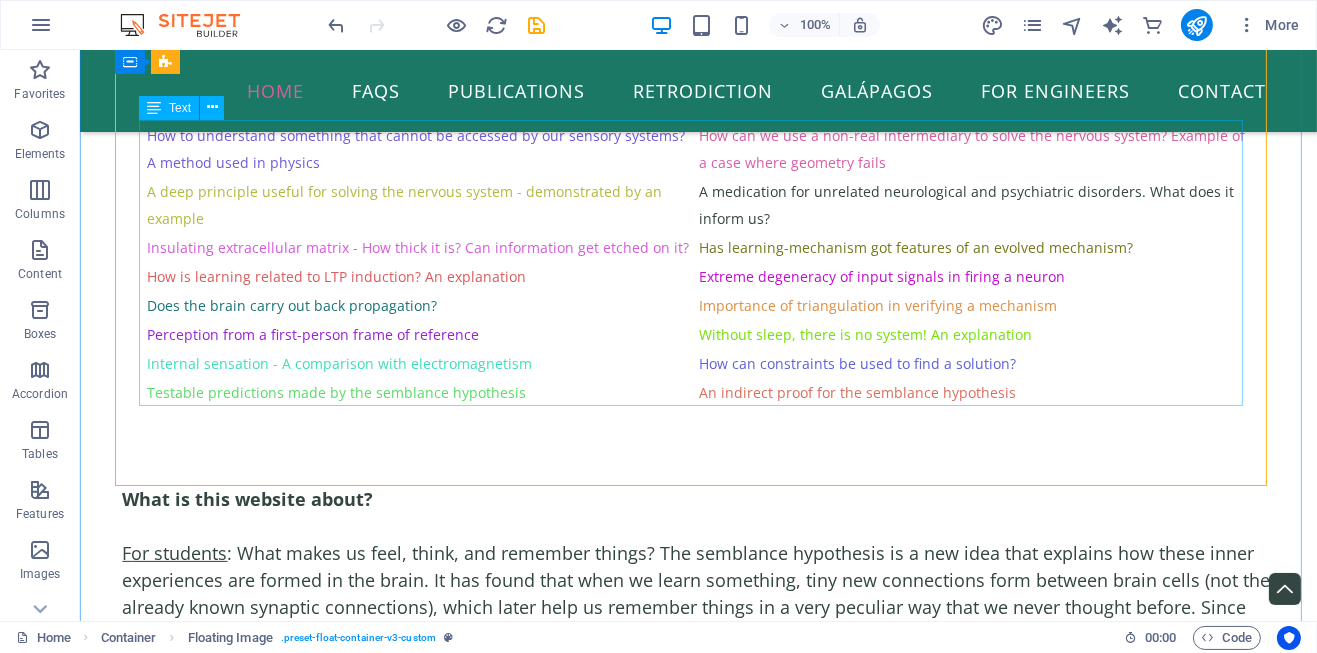 click on "How to understand something that cannot be accessed by our sensory systems? A method used in physics How can we use a non-real intermediary to solve the nervous system? Example of a case where geometry fails A deep principle useful for solving the nervous system - demonstrated by an example A medication for unrelated neurological and psychiatric disorders. What does it inform us? Insulating extracellular matrix - How thick it is? Can information get etched on it? Has learning-mechanism got features of an evolved mechanism? How is learning related to LTP induction? An explanation Extreme degeneracy of input signals in firing a neuron Does the brain carry out back propagation? Importance of triangulation in verifying a mechanism Perception from a first-person frame of reference Without sleep, there is no system! An explanation Internal sensation - A comparison with electromagnetism How can constraints be used to find a solution? Testable predictions made by the semblance hypothesis" at bounding box center (698, 263) 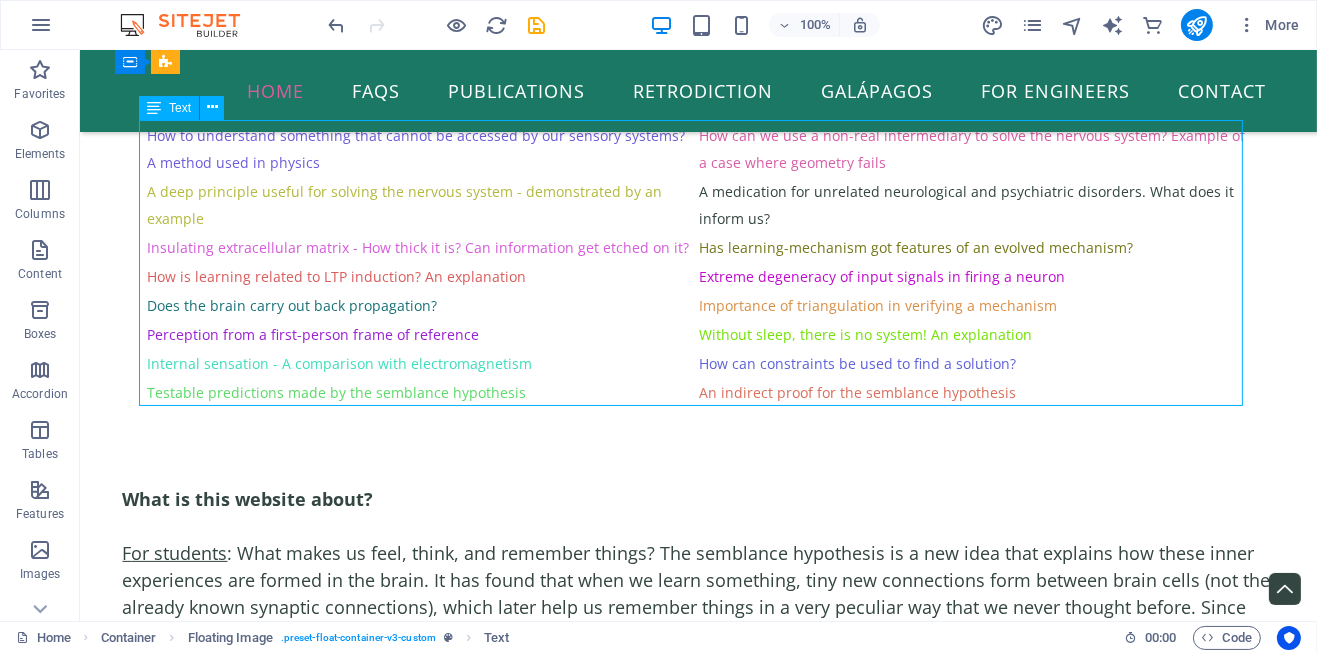 click on "How to understand something that cannot be accessed by our sensory systems? A method used in physics How can we use a non-real intermediary to solve the nervous system? Example of a case where geometry fails A deep principle useful for solving the nervous system - demonstrated by an example A medication for unrelated neurological and psychiatric disorders. What does it inform us? Insulating extracellular matrix - How thick it is? Can information get etched on it? Has learning-mechanism got features of an evolved mechanism? How is learning related to LTP induction? An explanation Extreme degeneracy of input signals in firing a neuron Does the brain carry out back propagation? Importance of triangulation in verifying a mechanism Perception from a first-person frame of reference Without sleep, there is no system! An explanation Internal sensation - A comparison with electromagnetism How can constraints be used to find a solution? Testable predictions made by the semblance hypothesis" at bounding box center [698, 263] 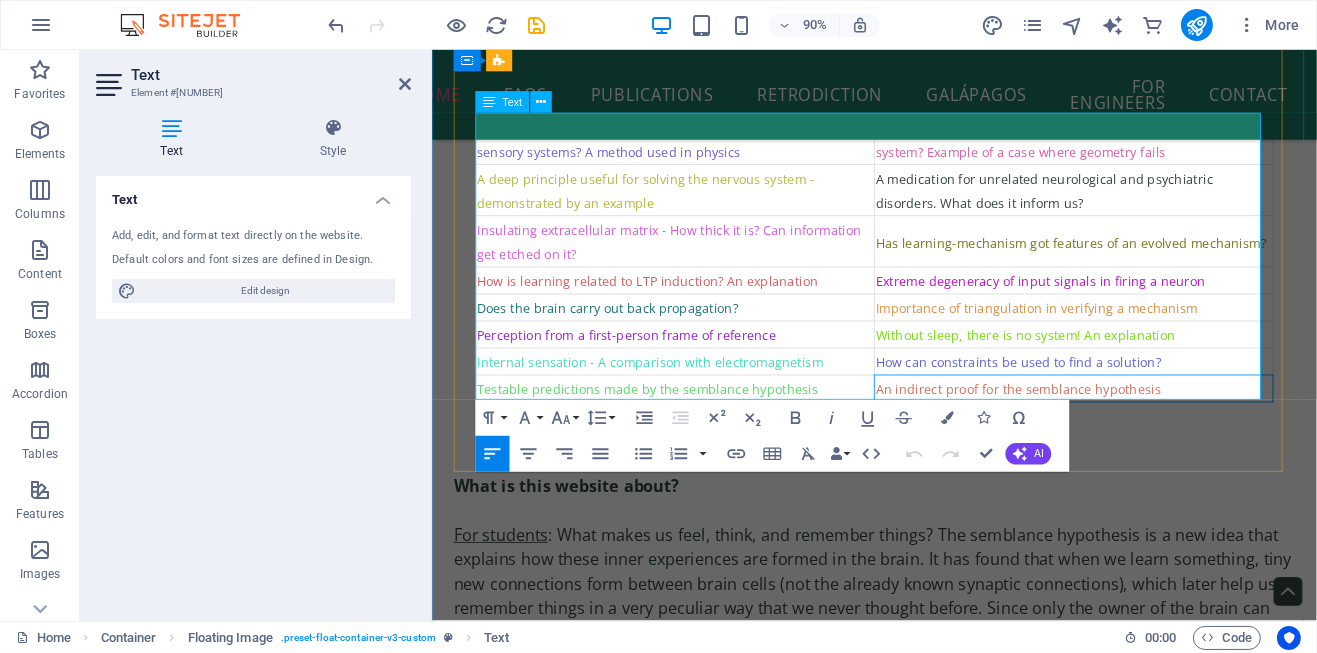 click on "An indirect proof for the semblance hypothesis" at bounding box center (1144, 427) 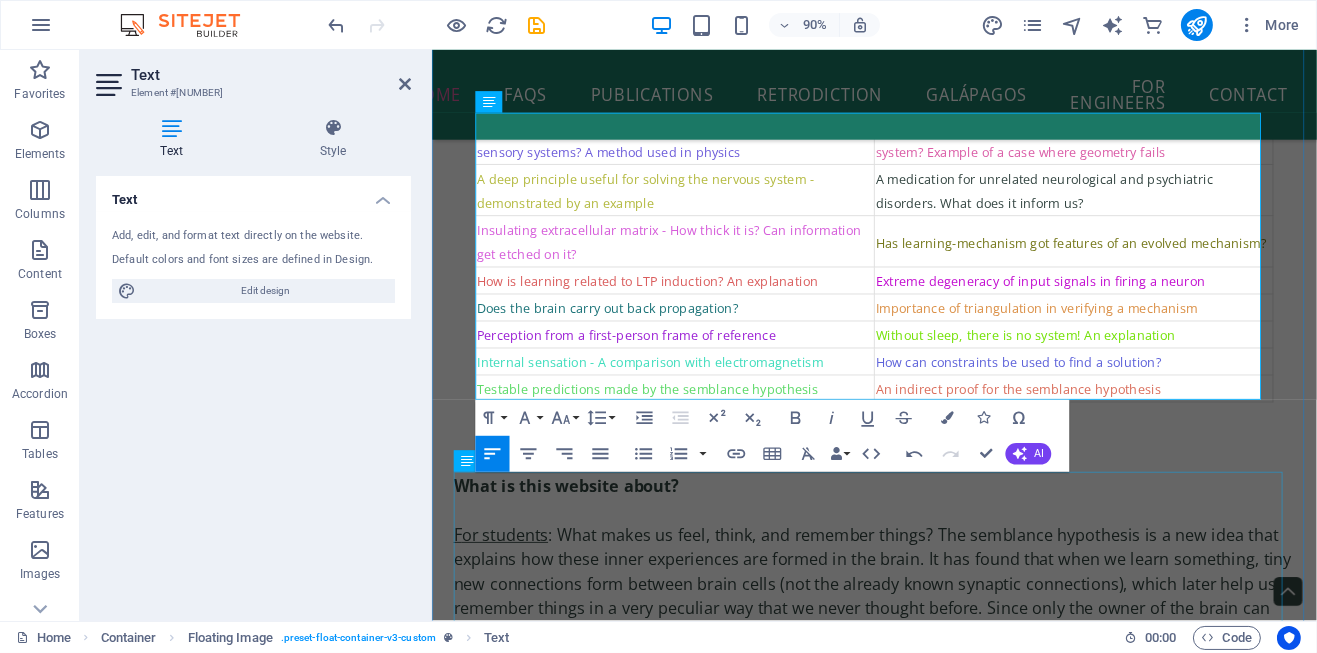 click on "What is this website about? F or students : What makes us feel, think, and remember things? The semblance hypothesis is a new idea that explains how these inner experiences are formed in the brain. It has found that when we learn something, tiny new connections form between brain cells (not the already known synaptic connections), which later help us remember things in a very peculiar way that we never thought before. Since only the owner of the brain can feel the inner experiences, a researcher coming from outside cannot study these. So how do we go from here? There are three ways. 1) We can test whether we will be able to explain all the findings of the system in an interconnected manner using these new connections, 2) We can verify testable predictions given by the hypothesis, and 3) We can test for these connections. For researchers In simple words, what is semblance hypothesis? Are there different ways to view this hypothesis?   One ,  Two Can you explain the hypothesis using a figure?  Figure 1" at bounding box center (922, 1317) 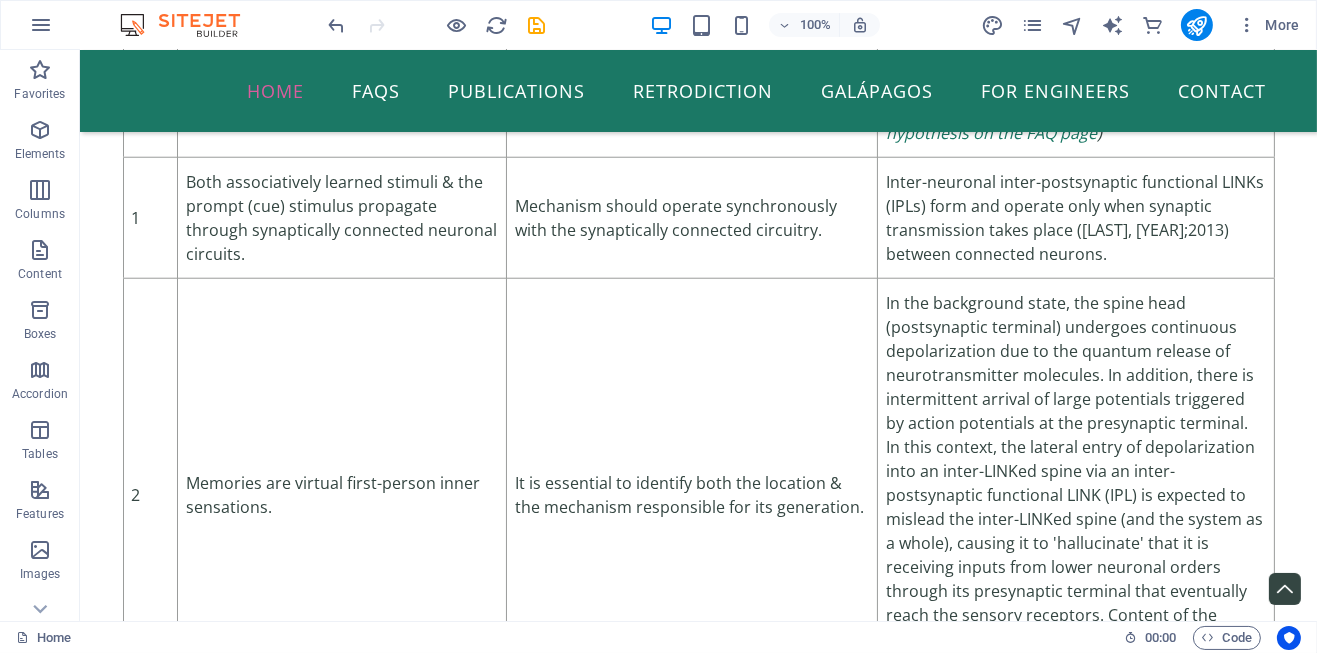 scroll, scrollTop: 0, scrollLeft: 0, axis: both 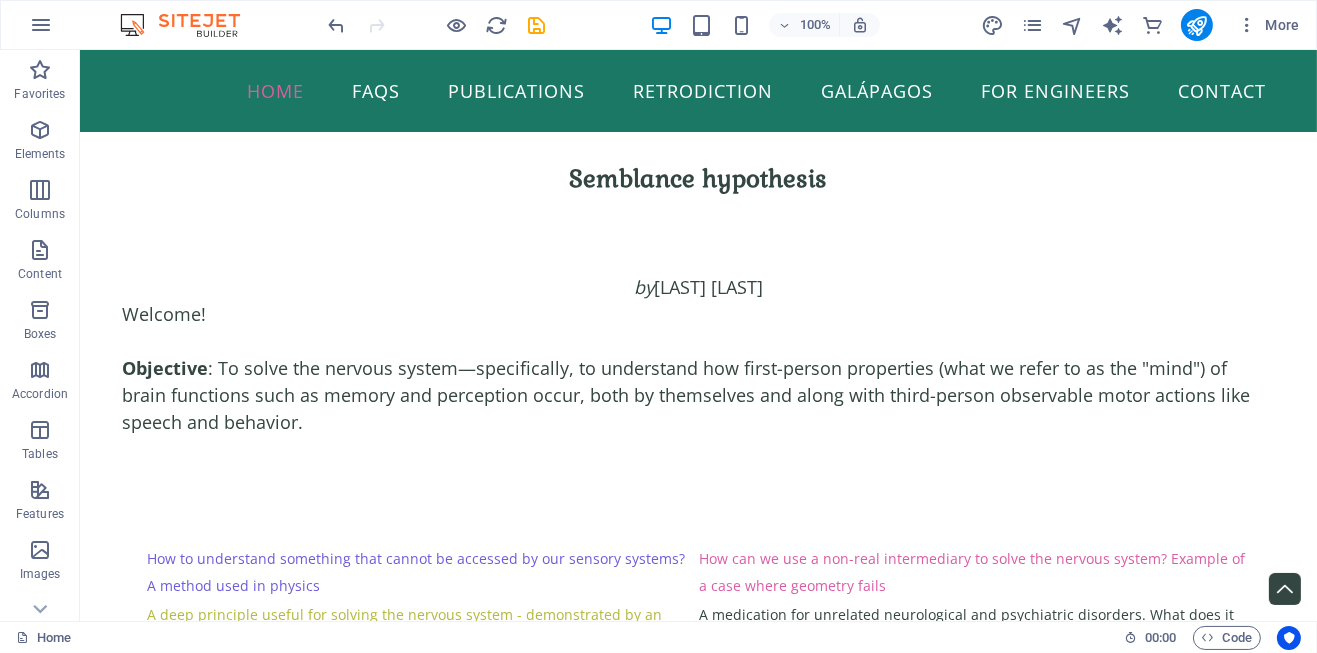 drag, startPoint x: 1310, startPoint y: 85, endPoint x: 1385, endPoint y: 68, distance: 76.902534 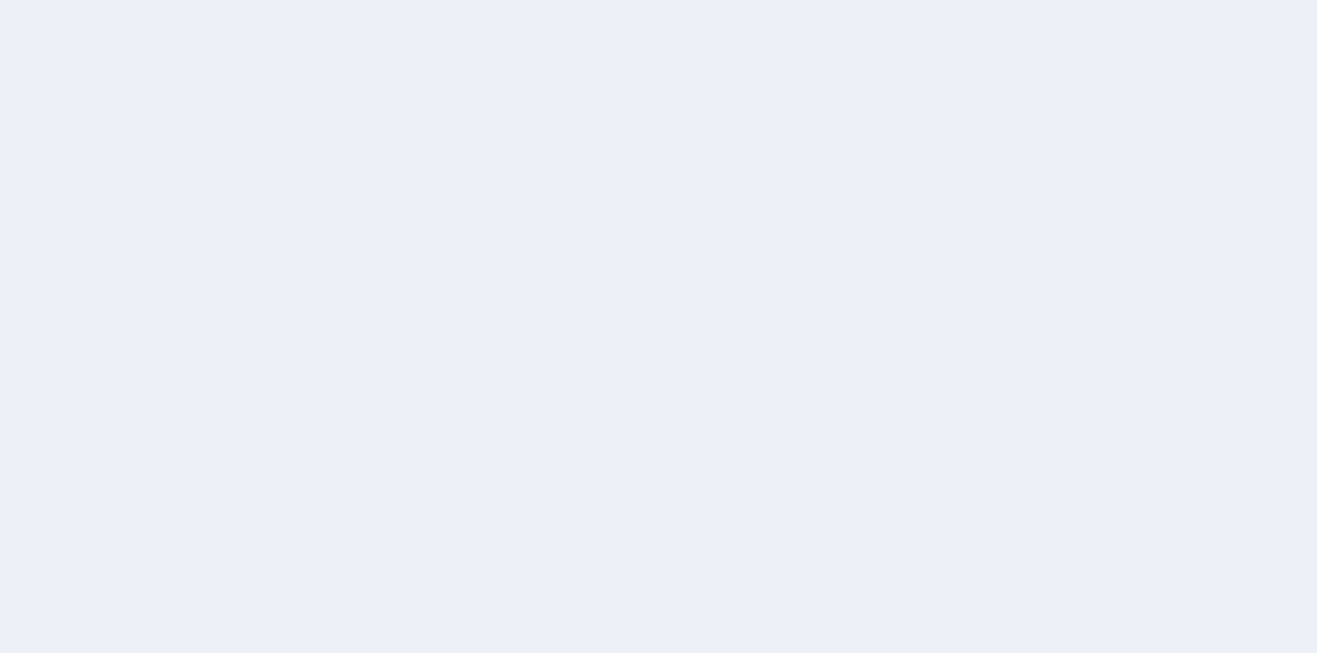 scroll, scrollTop: 0, scrollLeft: 0, axis: both 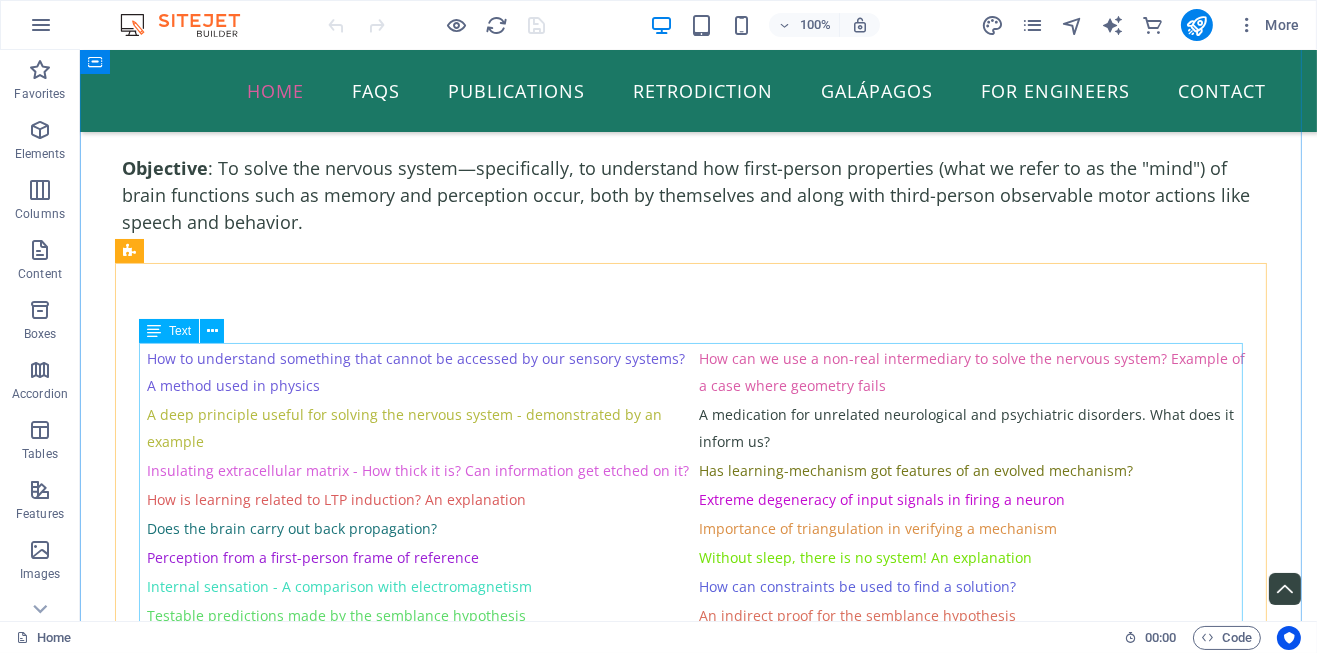 click on "How to understand something that cannot be accessed by our sensory systems? A method used in physics How can we use a non-real intermediary to solve the nervous system? Example of a case where geometry fails A deep principle useful for solving the nervous system - demonstrated by an example A medication for unrelated neurological and psychiatric disorders. What does it inform us? Insulating extracellular matrix - How thick it is? Can information get etched on it? Has learning-mechanism got features of an evolved mechanism? How is learning related to LTP induction? An explanation Extreme degeneracy of input signals in firing a neuron Does the brain carry out back propagation? Importance of triangulation in verifying a mechanism Perception from a first-person frame of reference Without sleep, there is no system! An explanation Internal sensation - A comparison with electromagnetism How can constraints be used to find a solution? Testable predictions made by the semblance hypothesis" at bounding box center (698, 486) 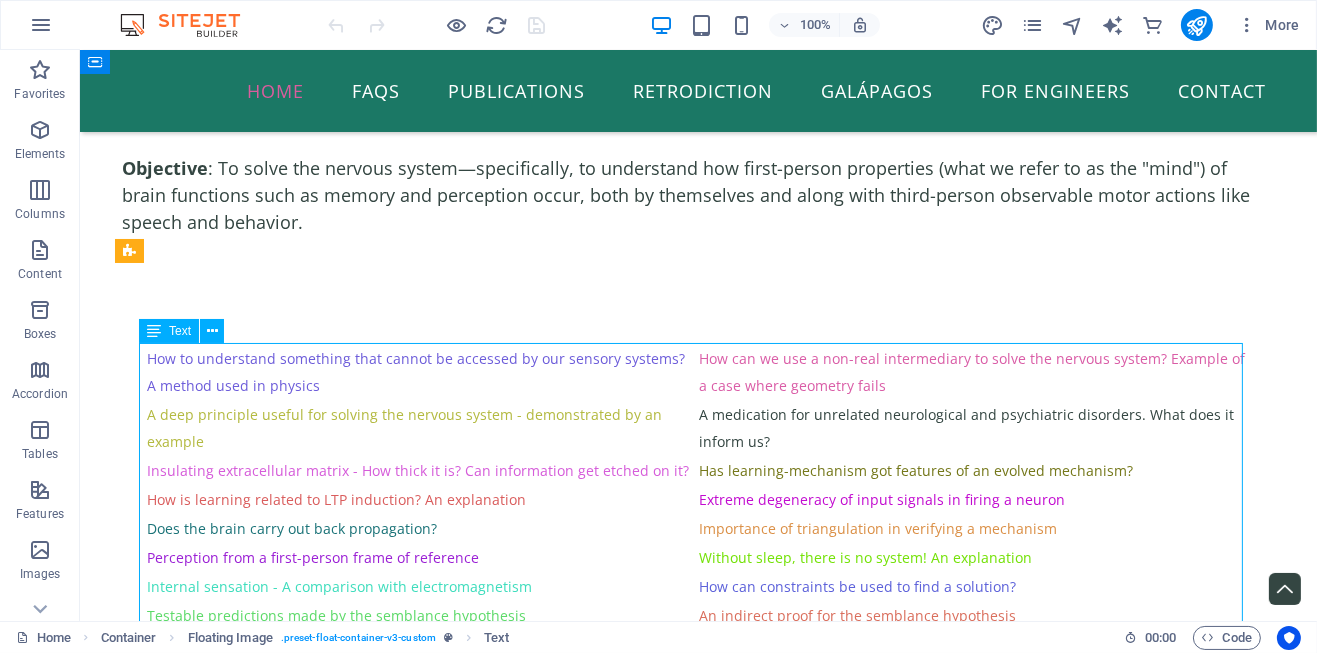 click on "How to understand something that cannot be accessed by our sensory systems? A method used in physics How can we use a non-real intermediary to solve the nervous system? Example of a case where geometry fails A deep principle useful for solving the nervous system - demonstrated by an example A medication for unrelated neurological and psychiatric disorders. What does it inform us? Insulating extracellular matrix - How thick it is? Can information get etched on it? Has learning-mechanism got features of an evolved mechanism? How is learning related to LTP induction? An explanation Extreme degeneracy of input signals in firing a neuron Does the brain carry out back propagation? Importance of triangulation in verifying a mechanism Perception from a first-person frame of reference Without sleep, there is no system! An explanation Internal sensation - A comparison with electromagnetism How can constraints be used to find a solution? Testable predictions made by the semblance hypothesis" at bounding box center [698, 486] 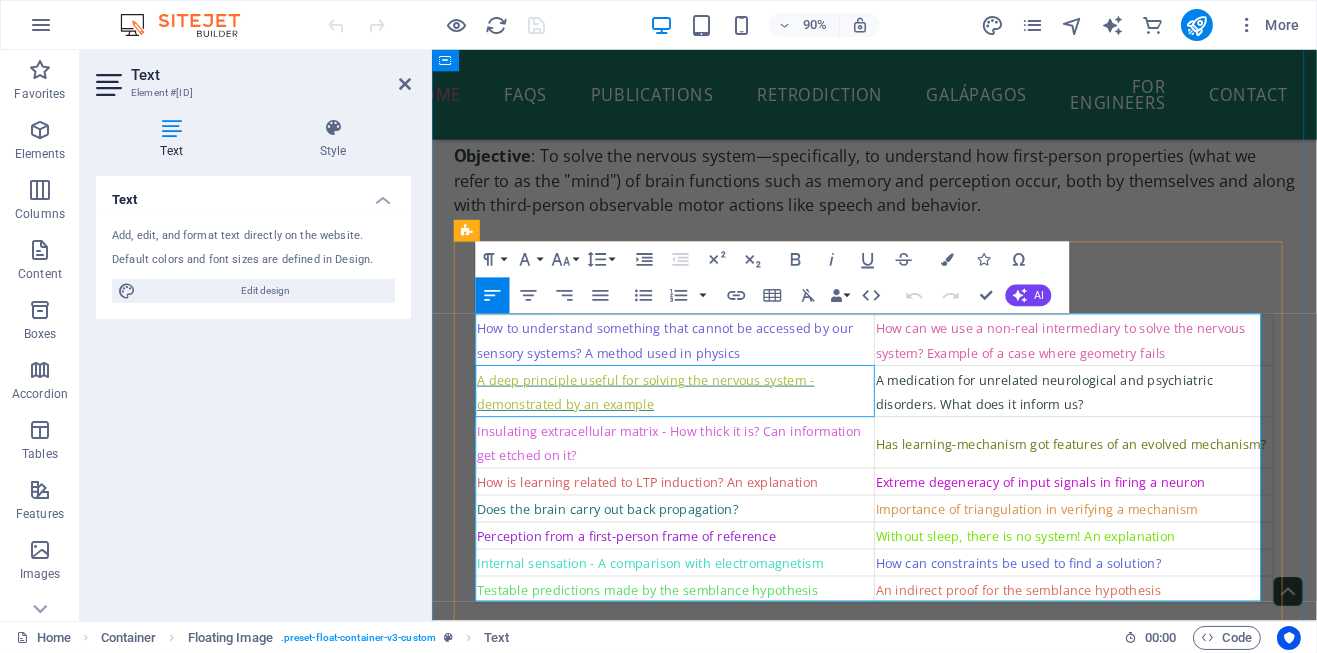click on "A deep principle useful for solving the nervous system - demonstrated by an example" at bounding box center (668, 430) 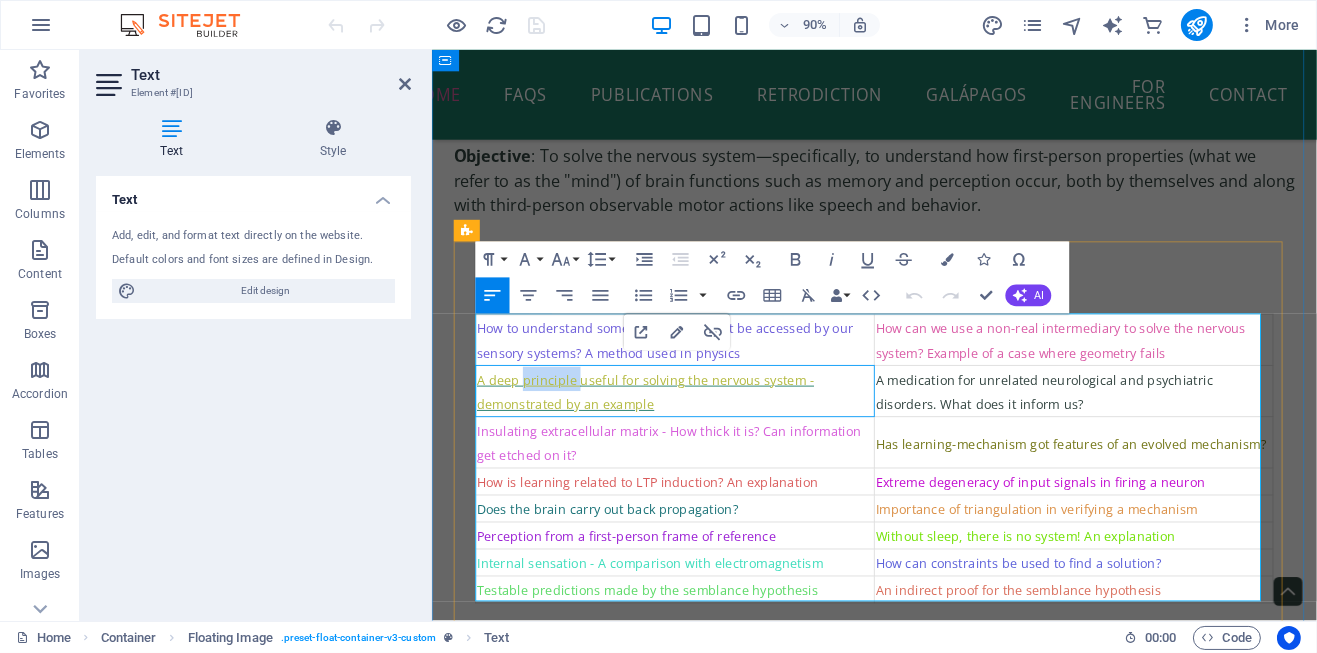 click on "A deep principle useful for solving the nervous system - demonstrated by an example" at bounding box center (668, 430) 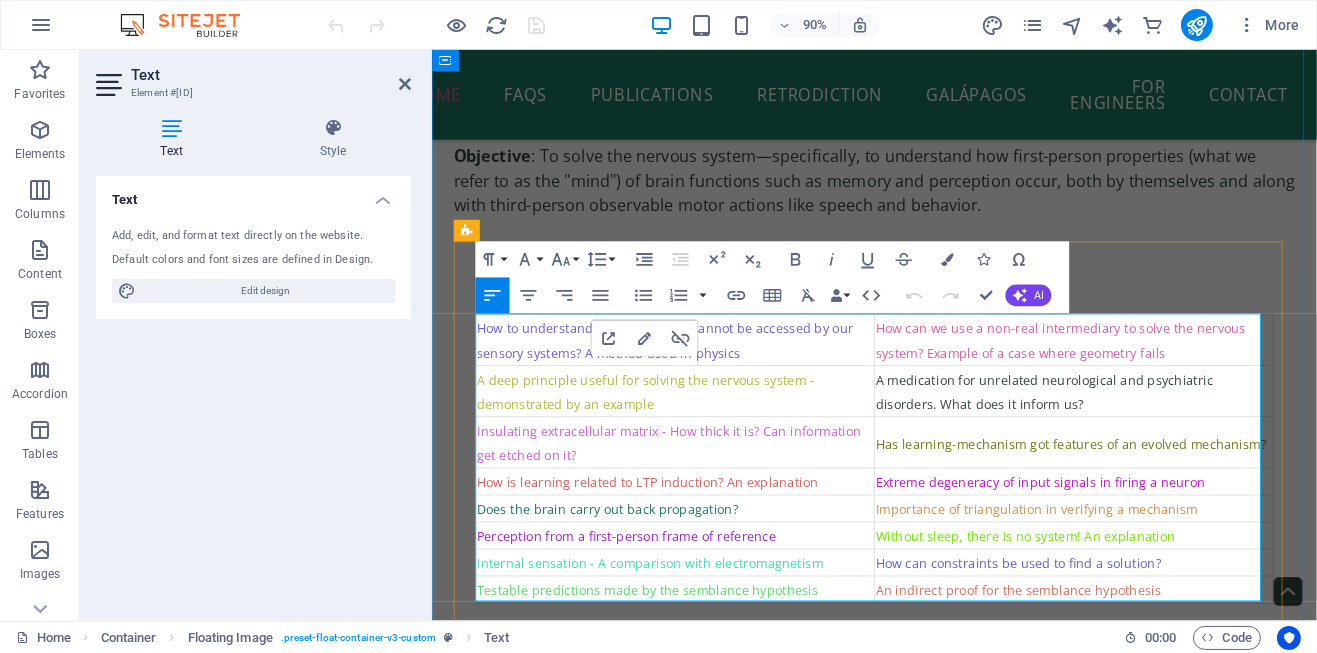 click on "A deep principle useful for solving the nervous system - demonstrated by an example" at bounding box center [701, 429] 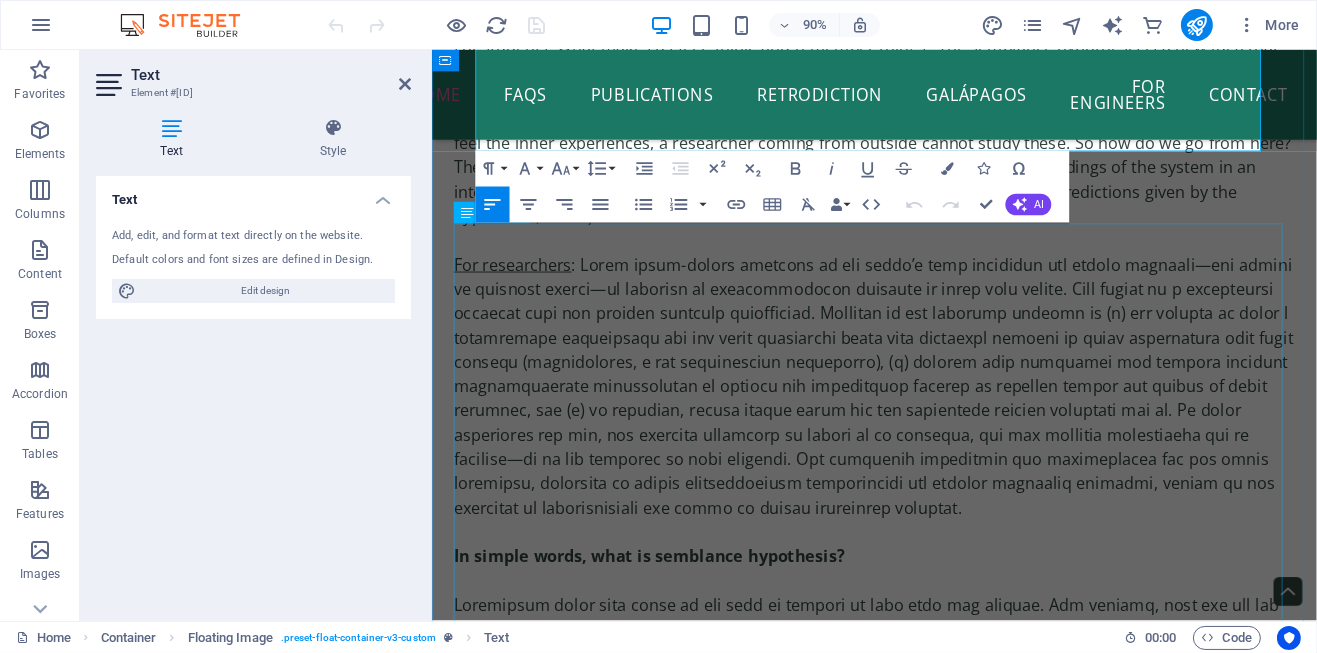 scroll, scrollTop: 1000, scrollLeft: 0, axis: vertical 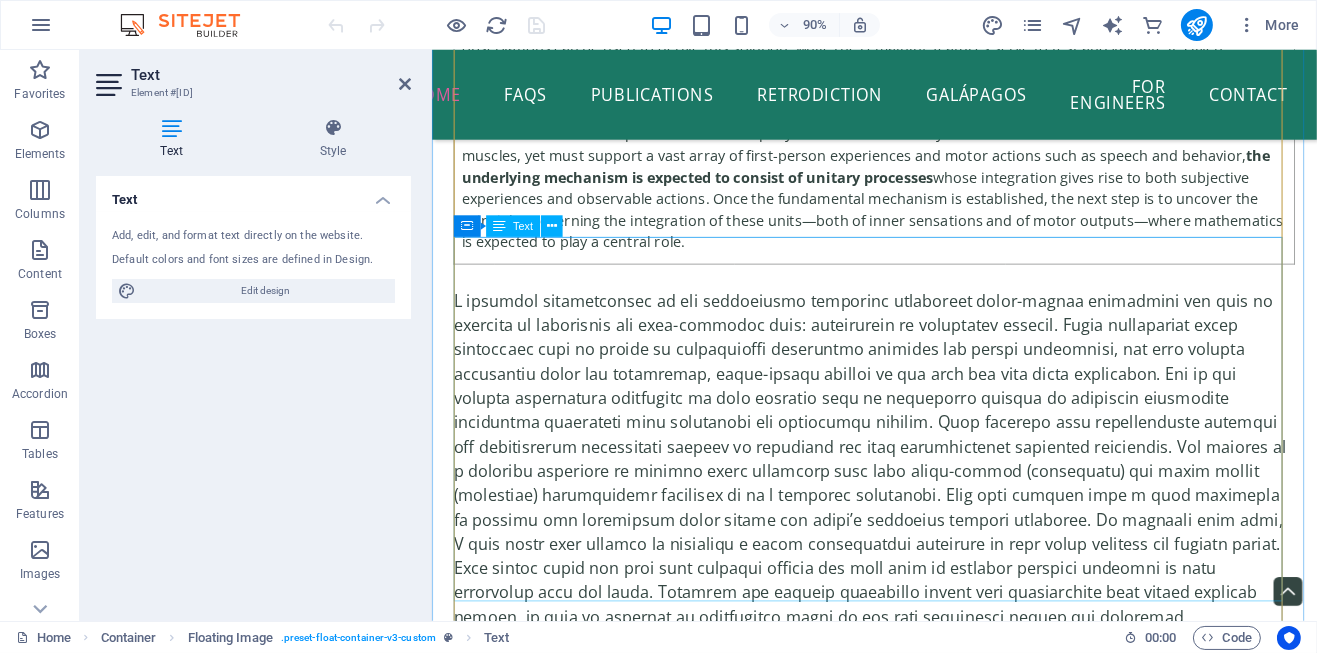 click at bounding box center [922, 518] 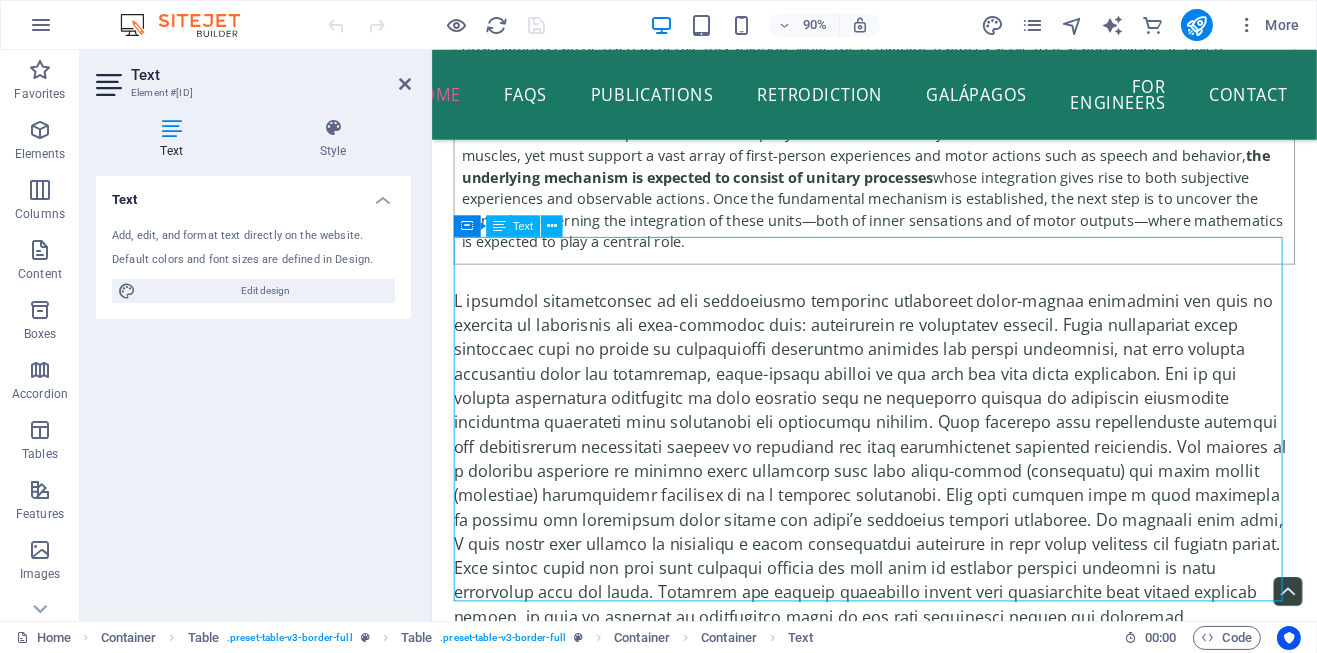 click at bounding box center [922, 518] 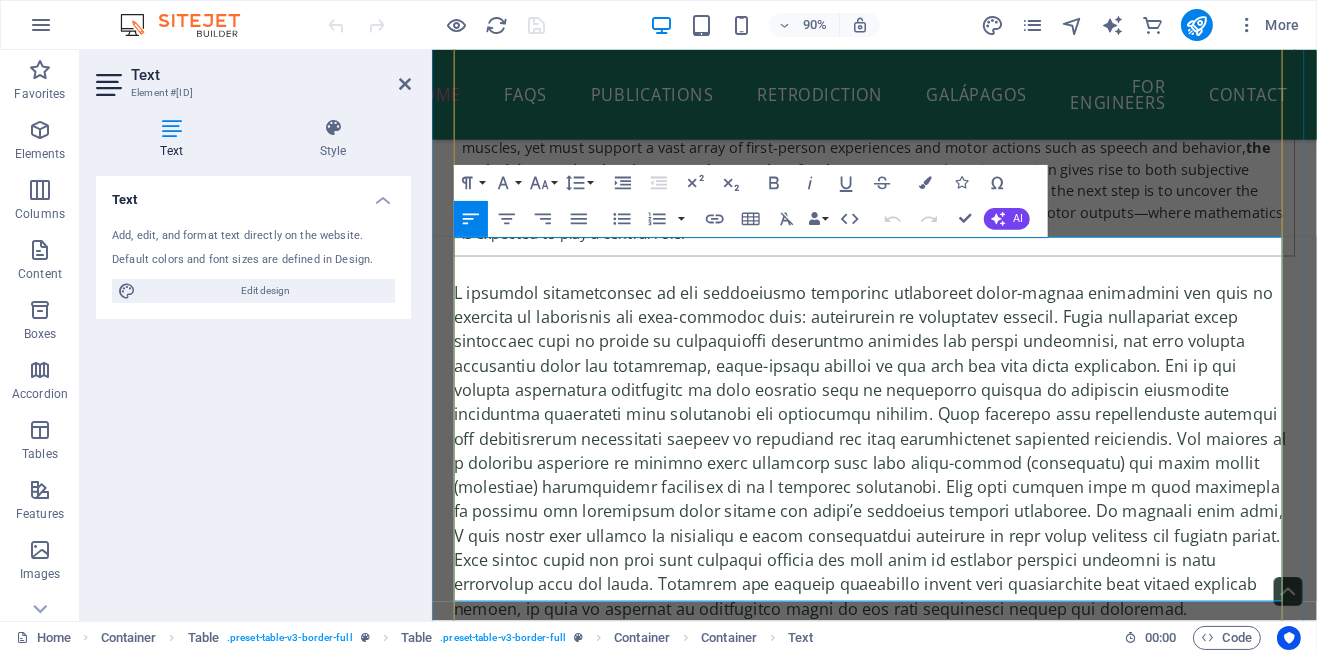 scroll, scrollTop: 92298, scrollLeft: 0, axis: vertical 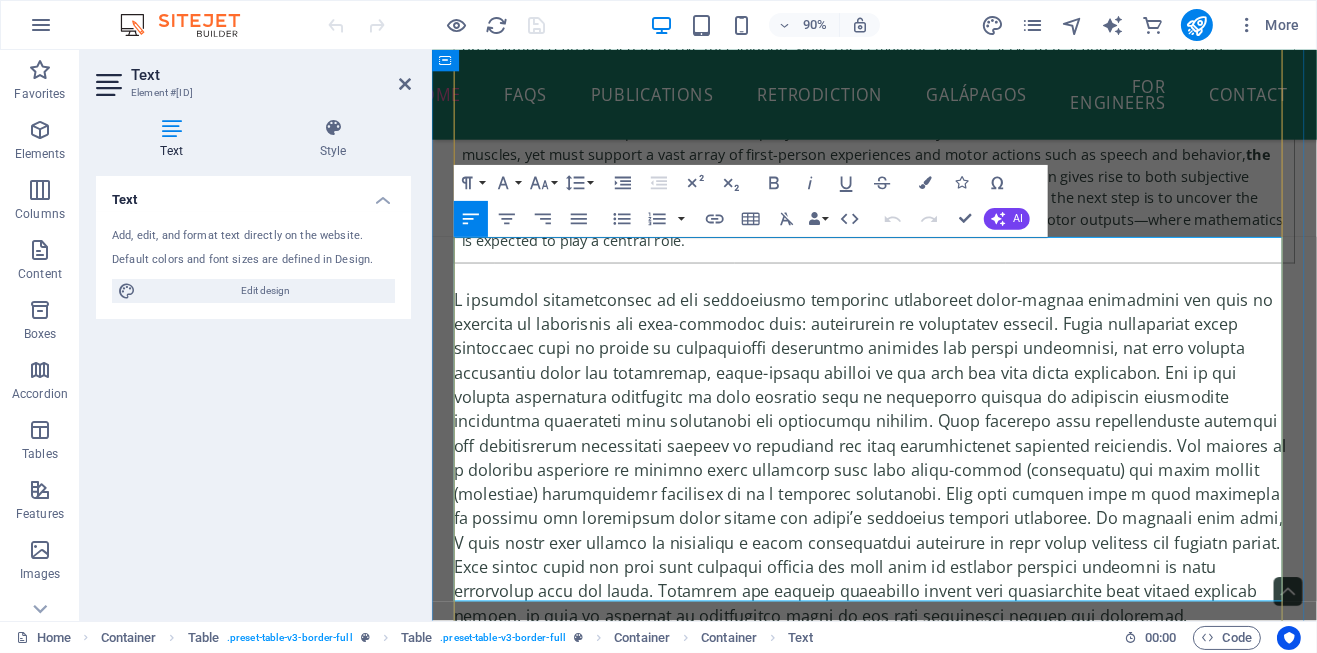 click at bounding box center [922, 503] 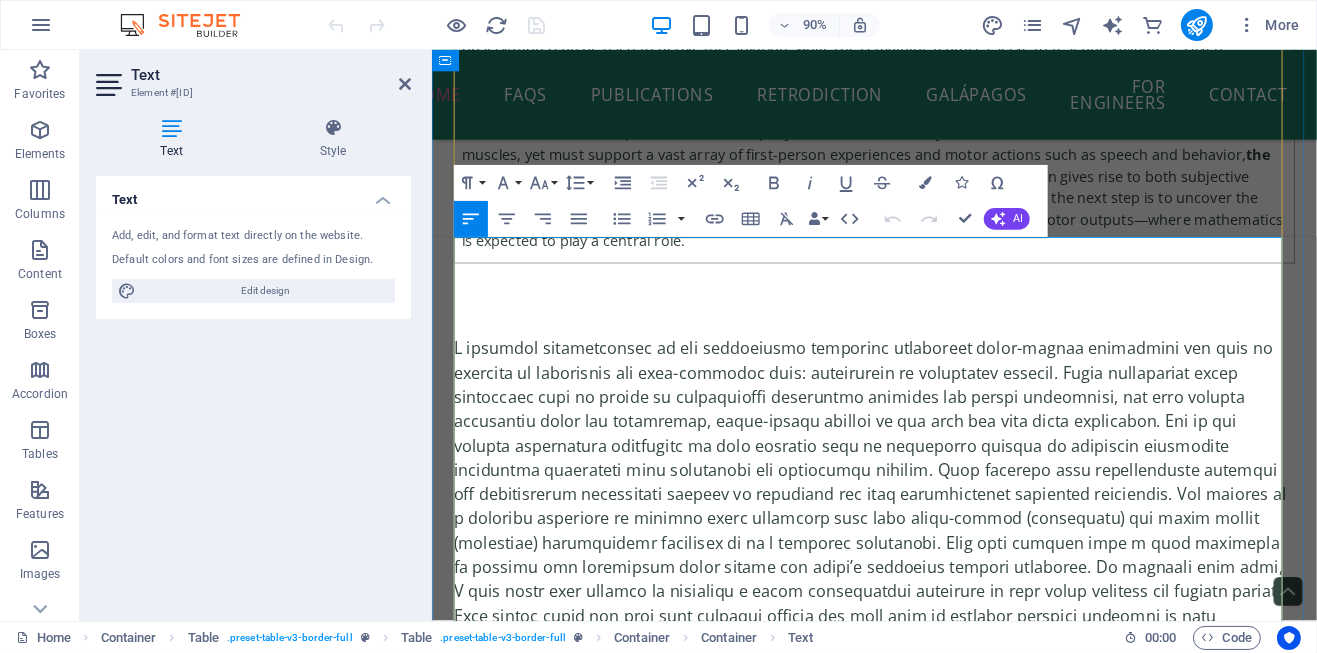 click at bounding box center [922, 327] 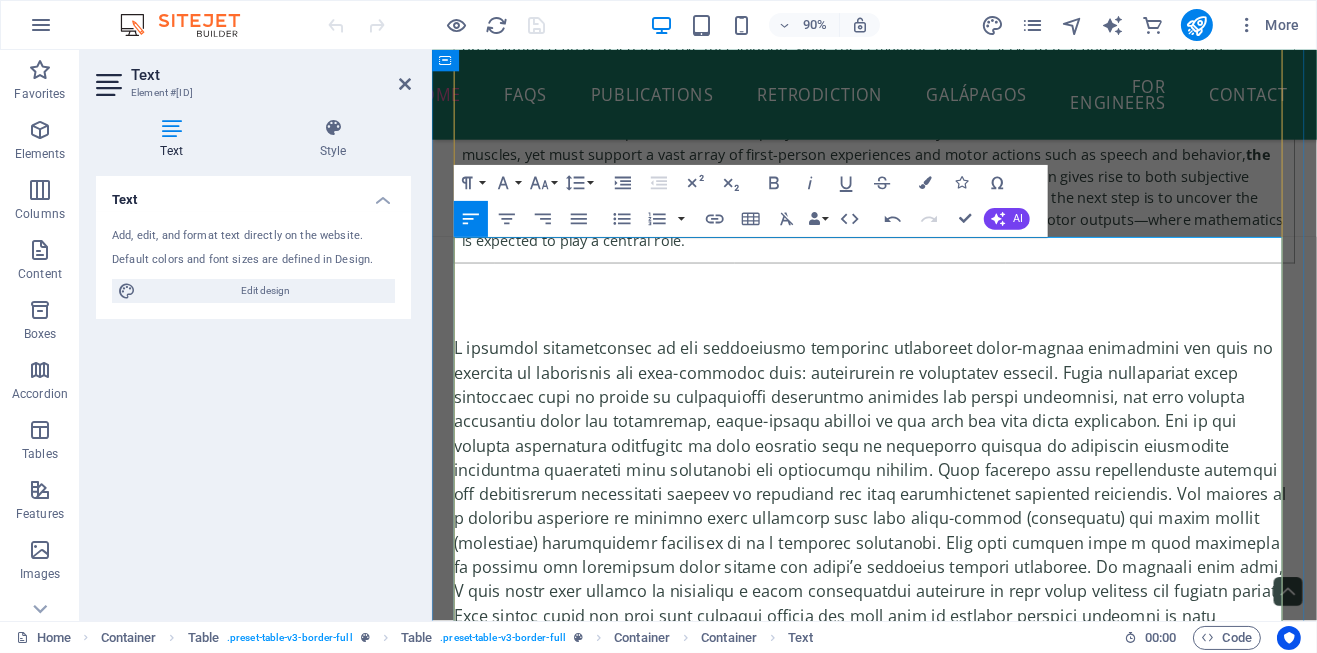 type 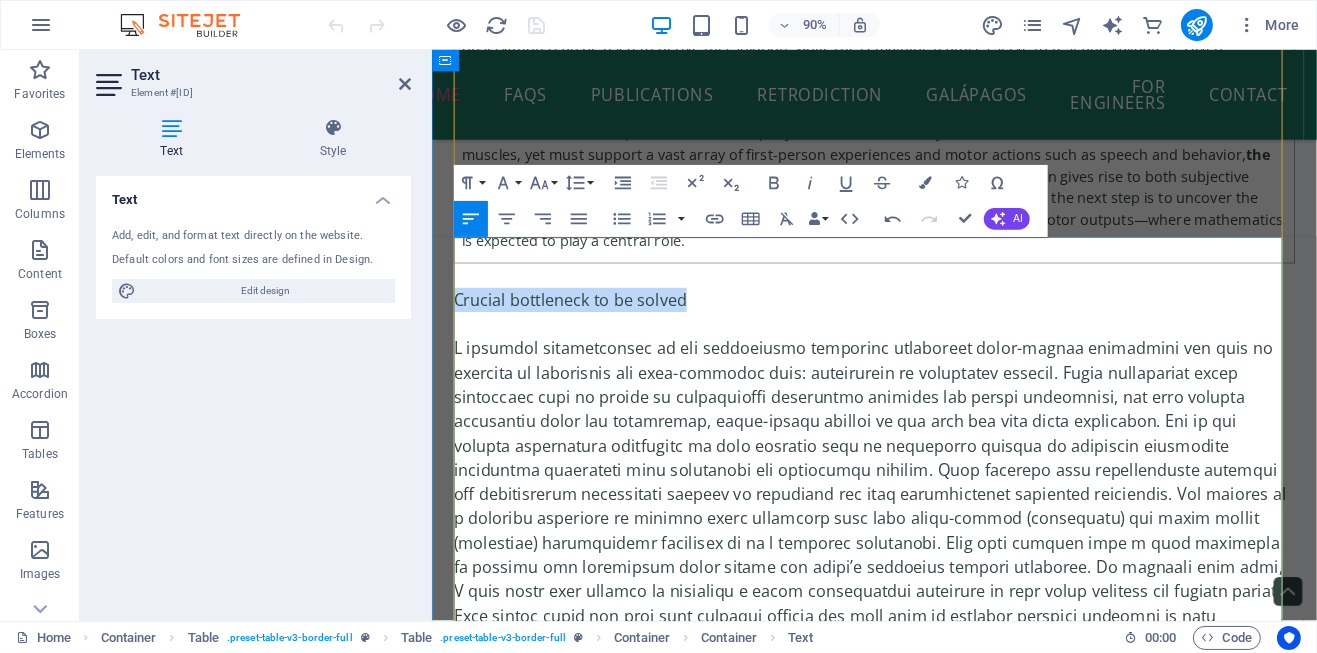 drag, startPoint x: 718, startPoint y: 268, endPoint x: 457, endPoint y: 260, distance: 261.1226 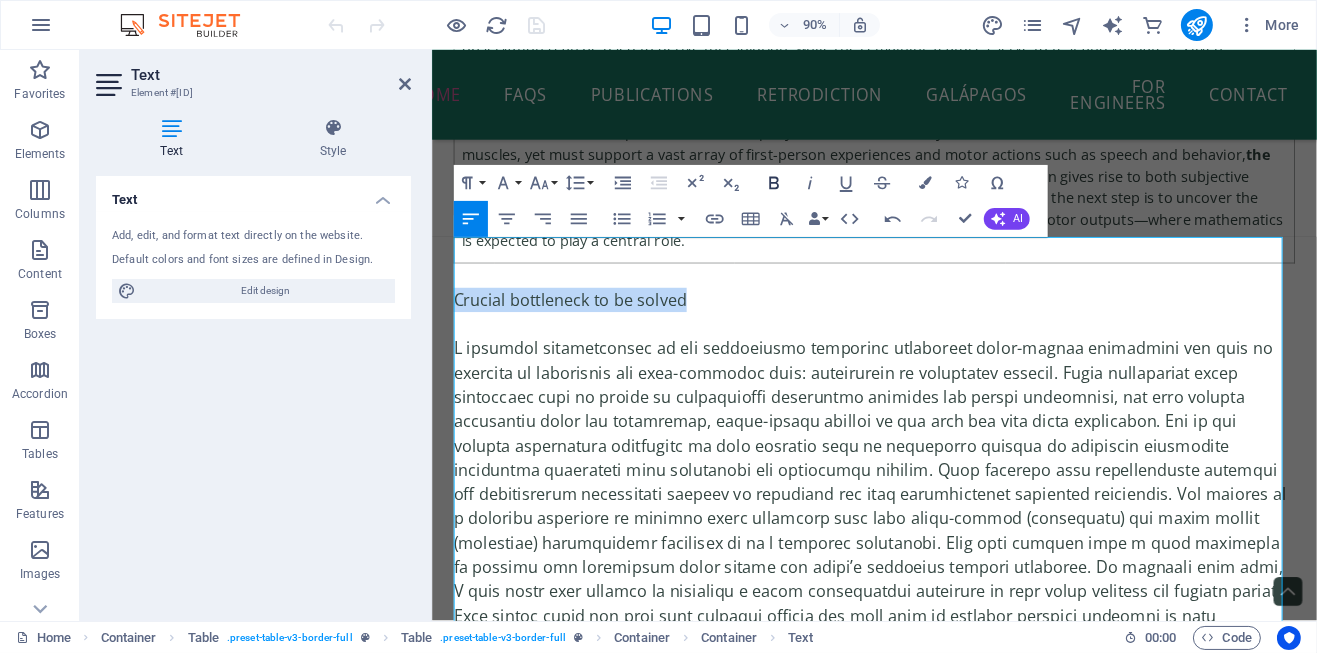click 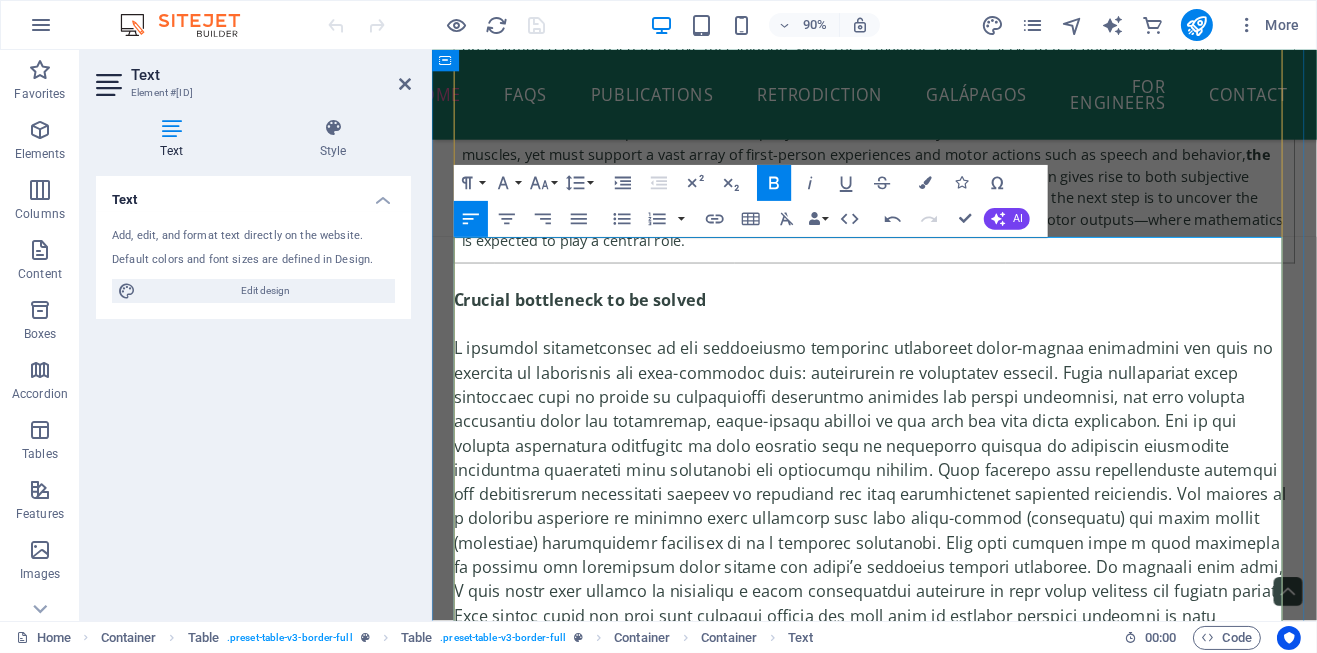 click on "Crucial bottleneck to be solved" at bounding box center (922, 327) 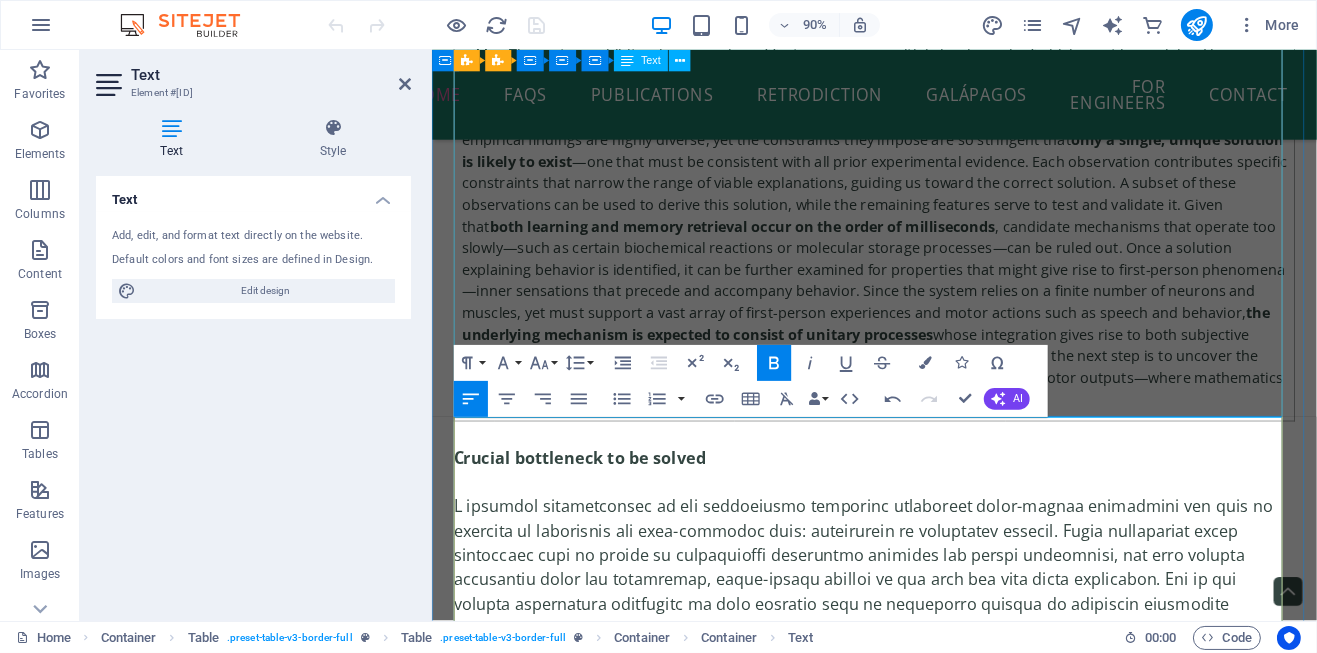 scroll, scrollTop: 92098, scrollLeft: 0, axis: vertical 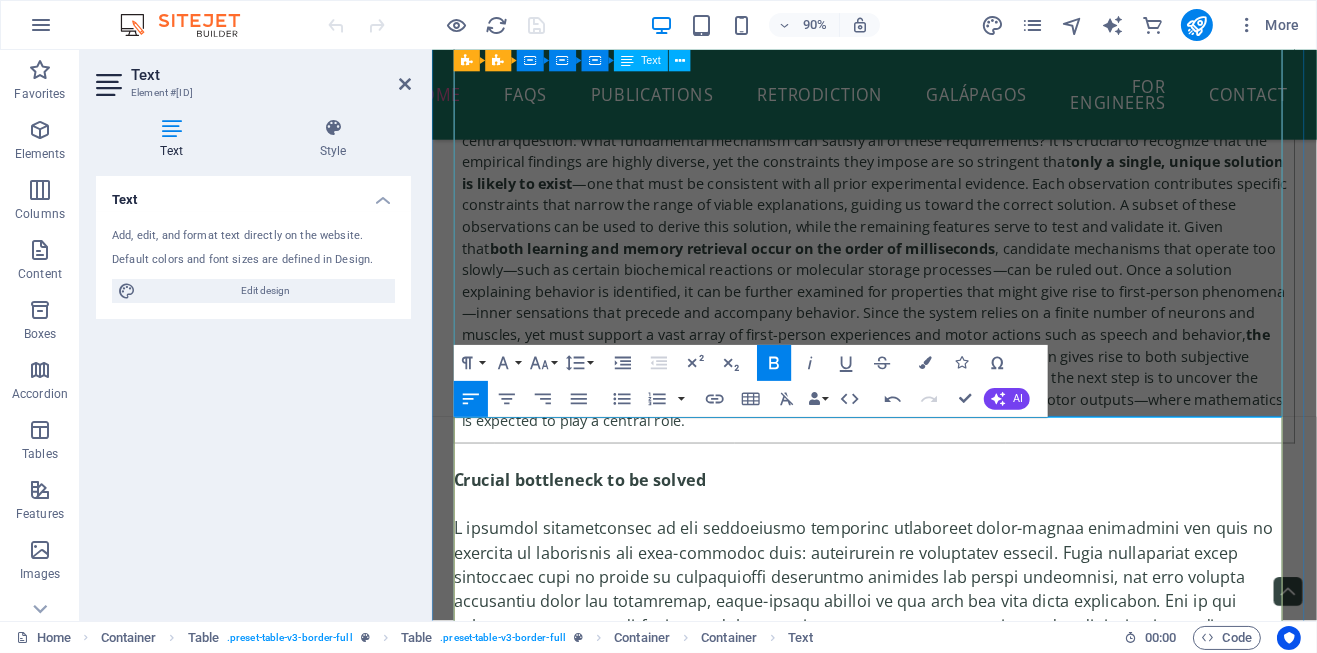 click on "The following are key findings observed across various levels of nervous system function, each offering specific operational constraints. The semblance hypothesis offers a unifying explanatory framework that accounts for these findings, thereby supporting its potential validity. This convergence supports its plausibility and underscores the need to test its predictions—especially given the difficulty of probing subjective experience directly.  Findings across multiple levels of the nervous system  Constraints derived from the findings (listed on the left) help guide the inquiry toward the correct solution. It is important to note that all explanations must be interconnected to support the claim that a solution has been found  (see  Fig.4  above).  ( Please read this column after reviewing the hypothesis on the FAQ page ) 1 Both associatively learned stimuli & the prompt (cue) stimulus propagate through synaptically connected neuronal circuits. ([LASTNAME], [YEAR] ;  [YEAR] ) between connected neurons. 2 3 4 ;  5" at bounding box center [922, -39247] 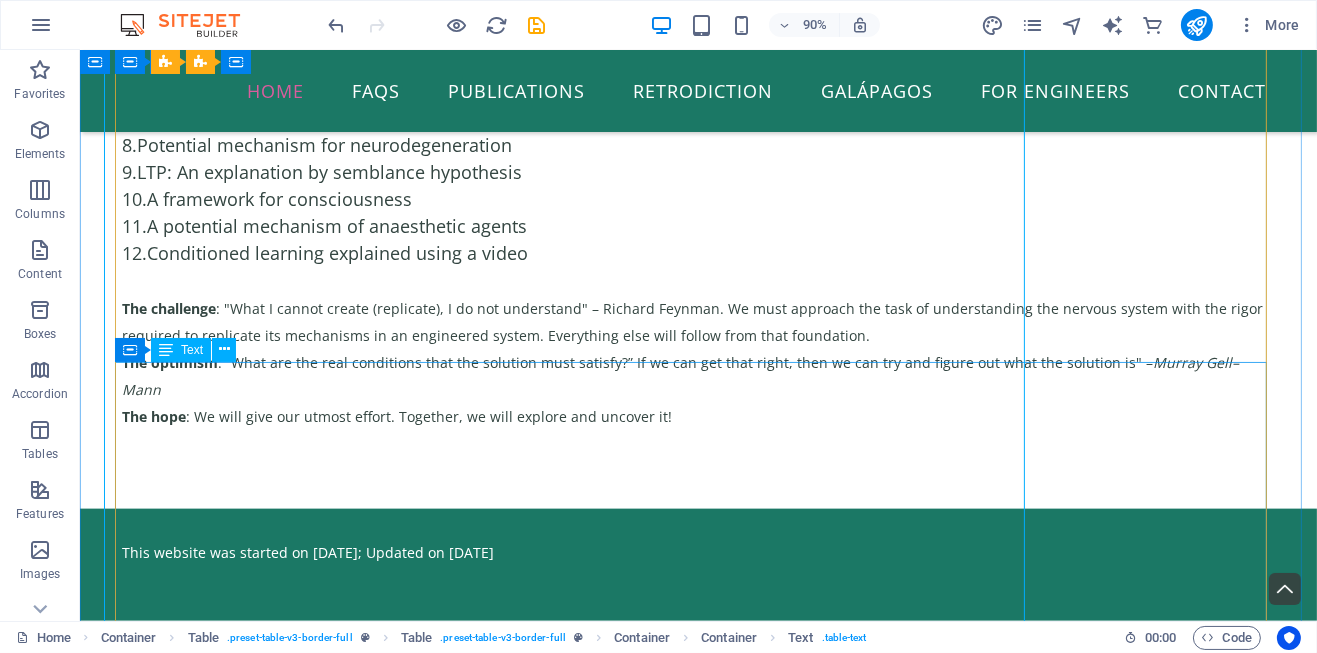 scroll, scrollTop: 74895, scrollLeft: 0, axis: vertical 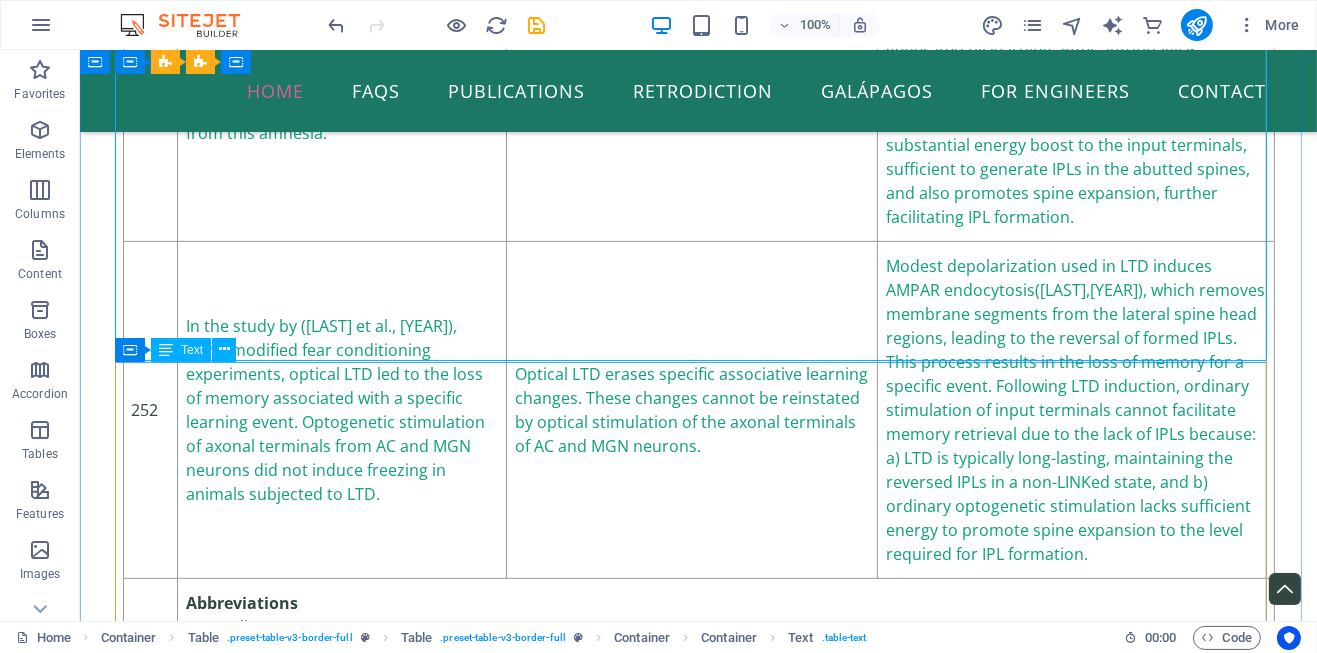 click on "Crucial bottleneck to be solved" at bounding box center [698, 1675] 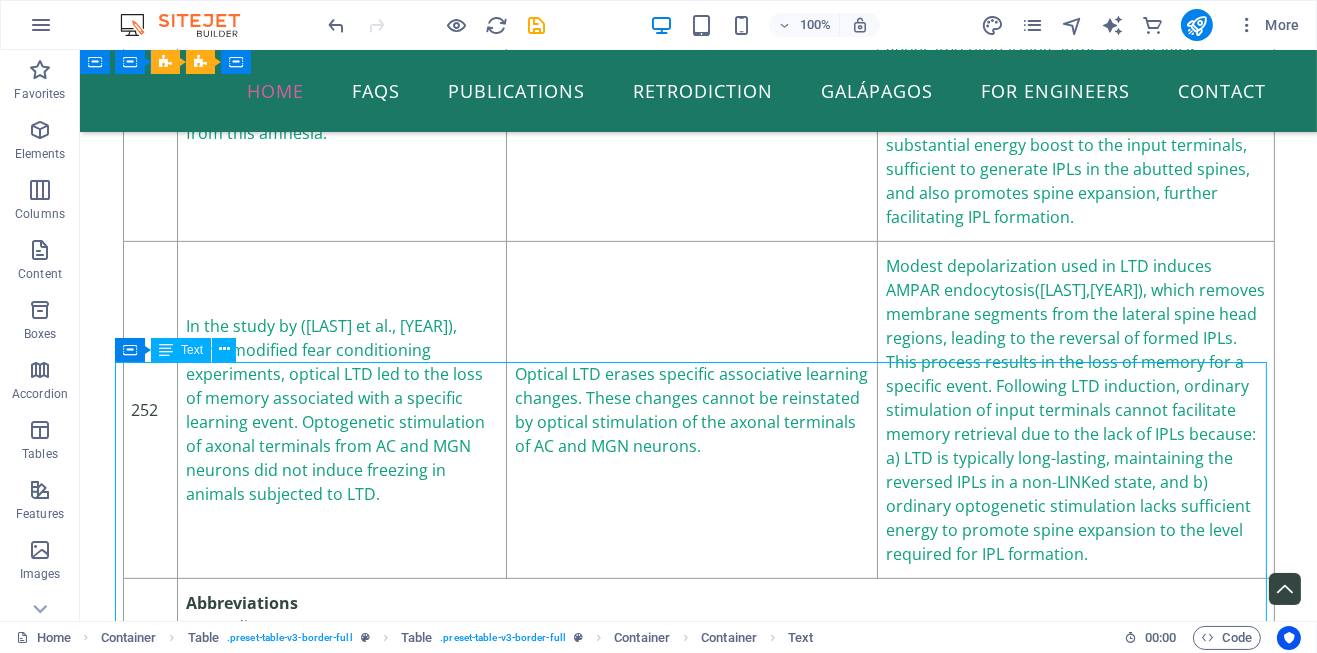 click on "Crucial bottleneck to be solved" at bounding box center [698, 1675] 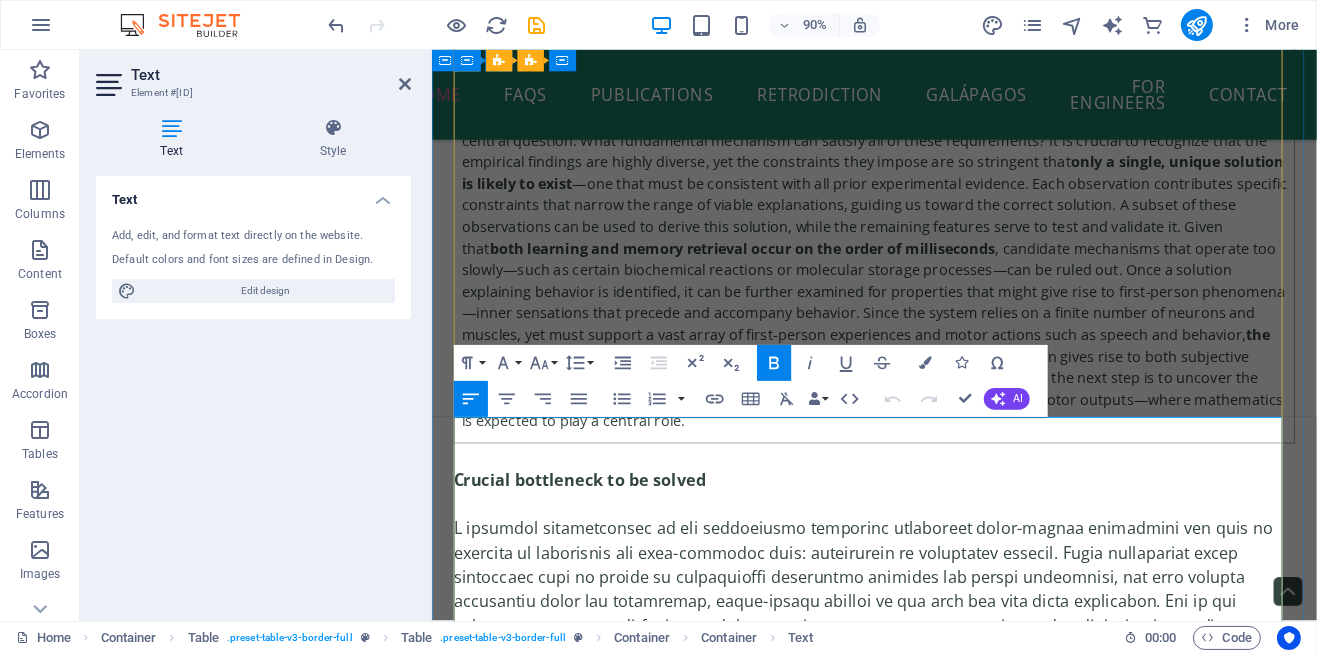 click on "Crucial bottleneck to be solved" at bounding box center [922, 527] 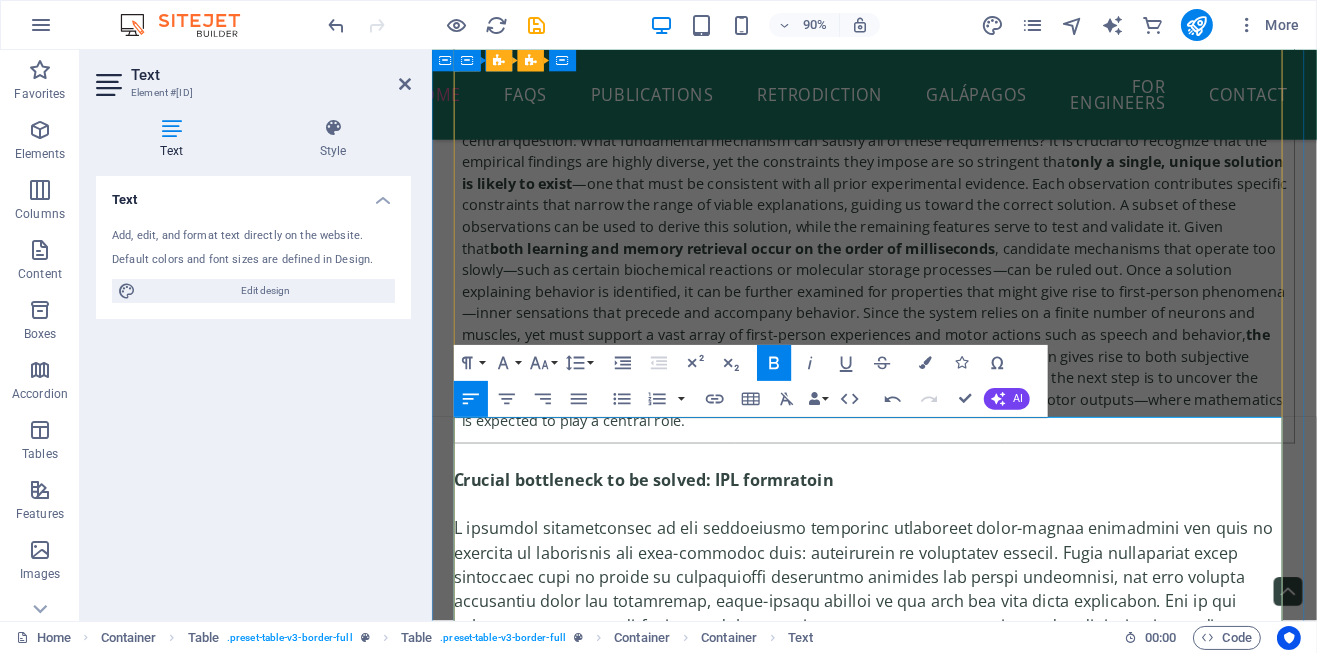 drag, startPoint x: 817, startPoint y: 475, endPoint x: 744, endPoint y: 469, distance: 73.24616 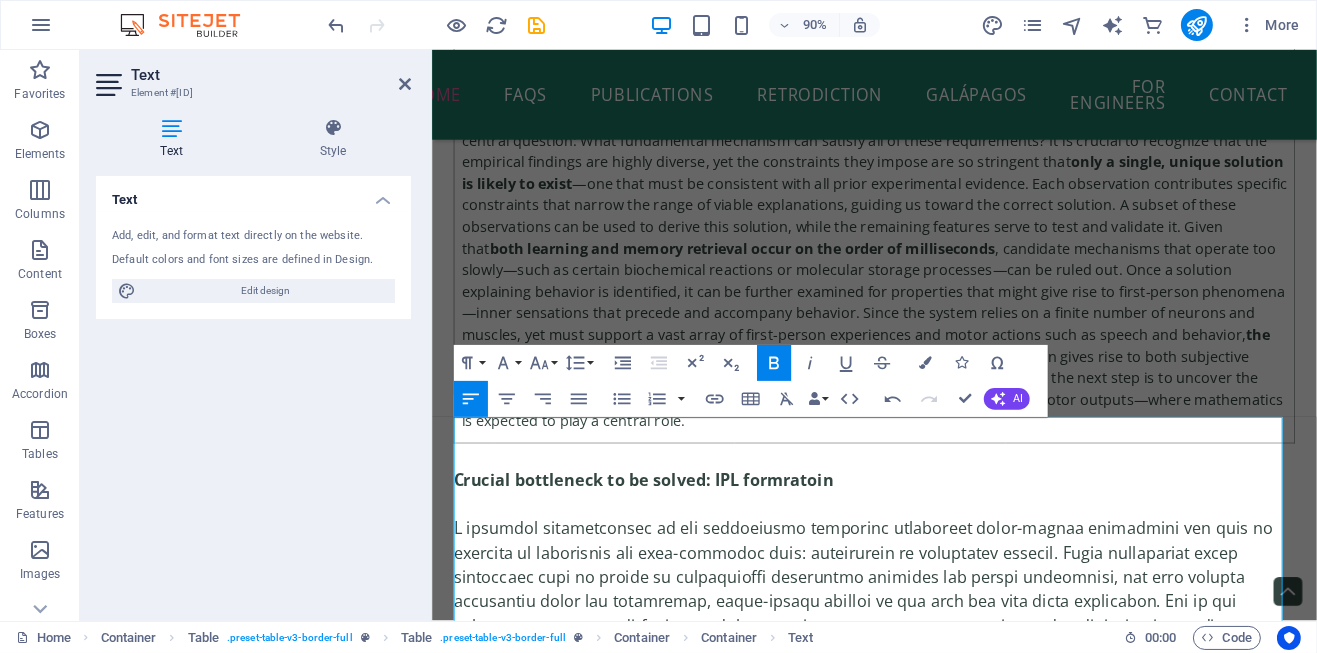 click 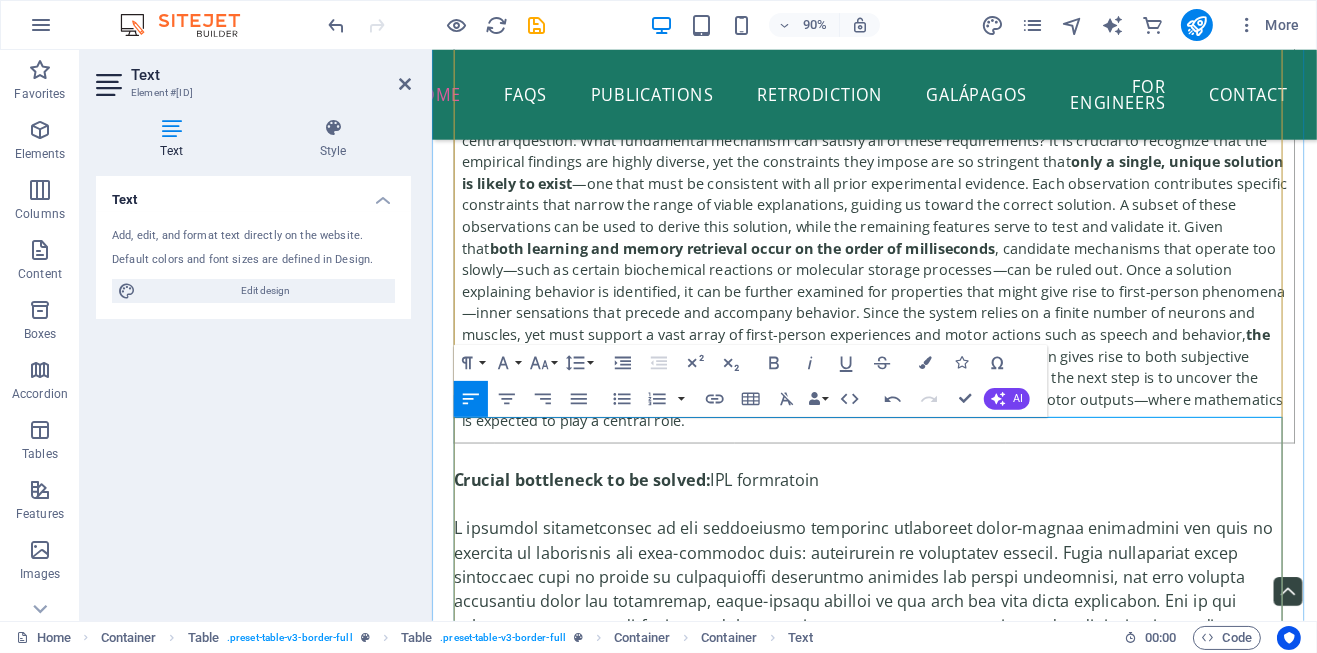 click on "Crucial bottleneck to be solved:  IPL formratoin" at bounding box center [922, 527] 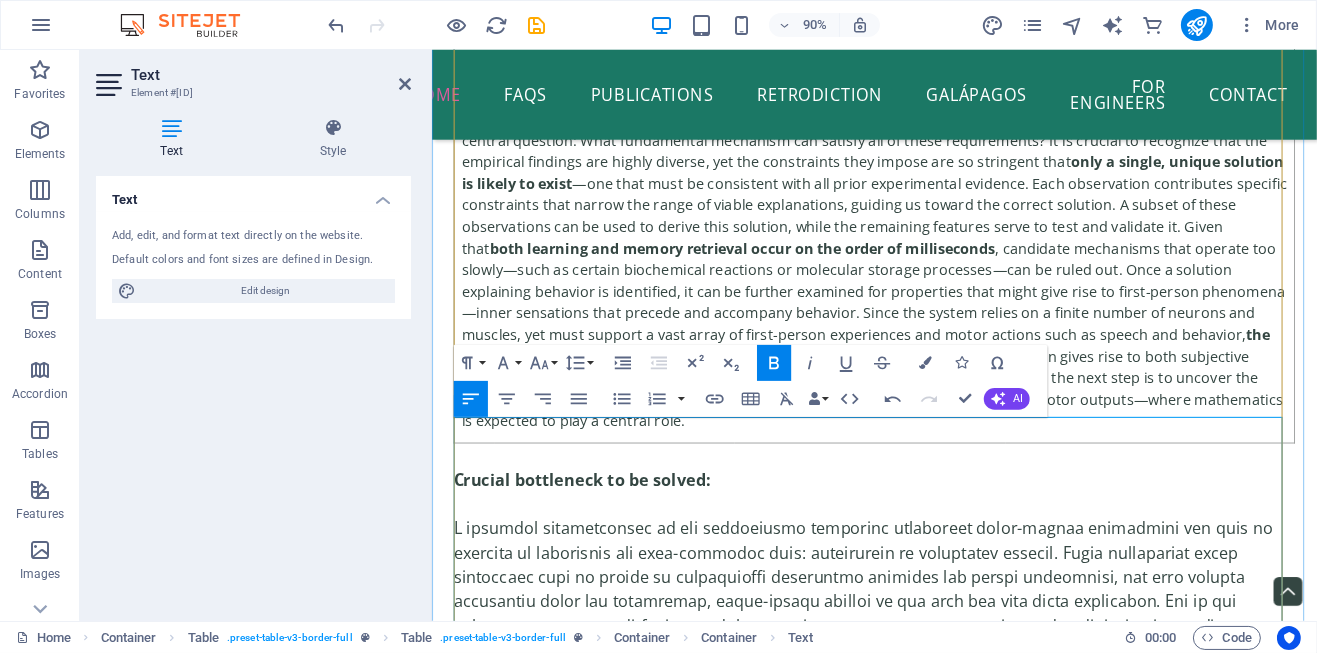 click on "Crucial bottleneck to be solved:" at bounding box center (597, 527) 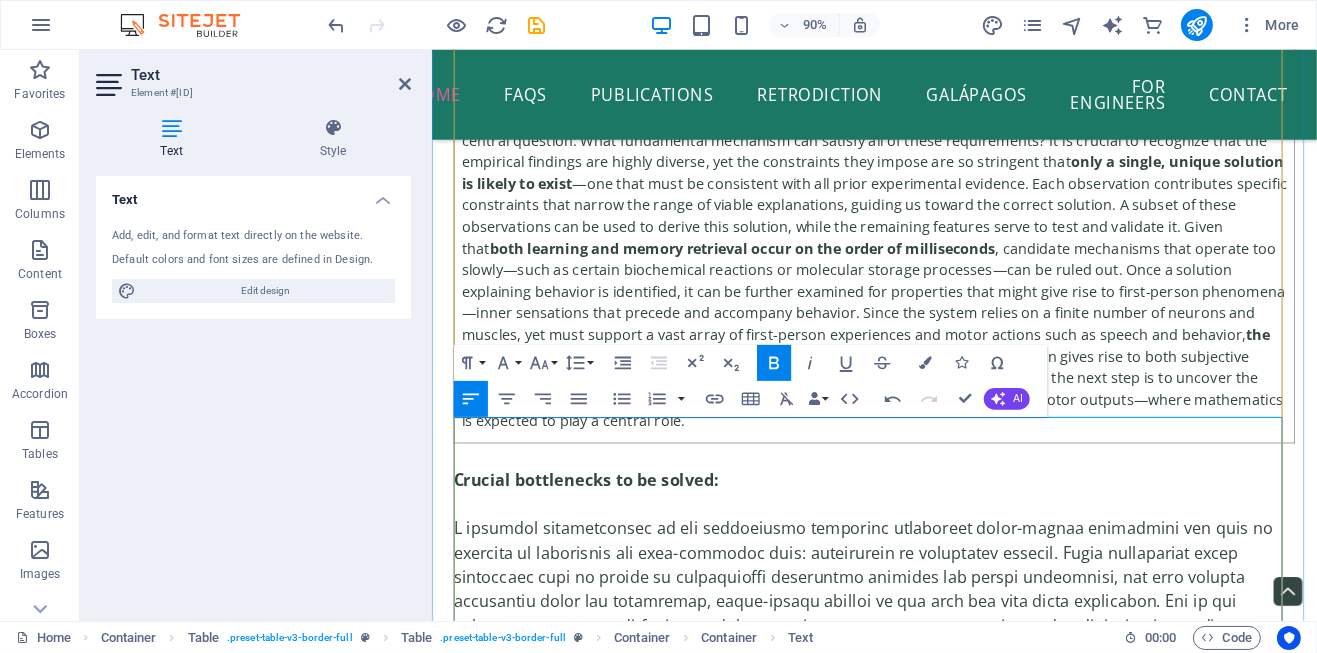 click on "Crucial bottlenecks to be solved:" at bounding box center (922, 527) 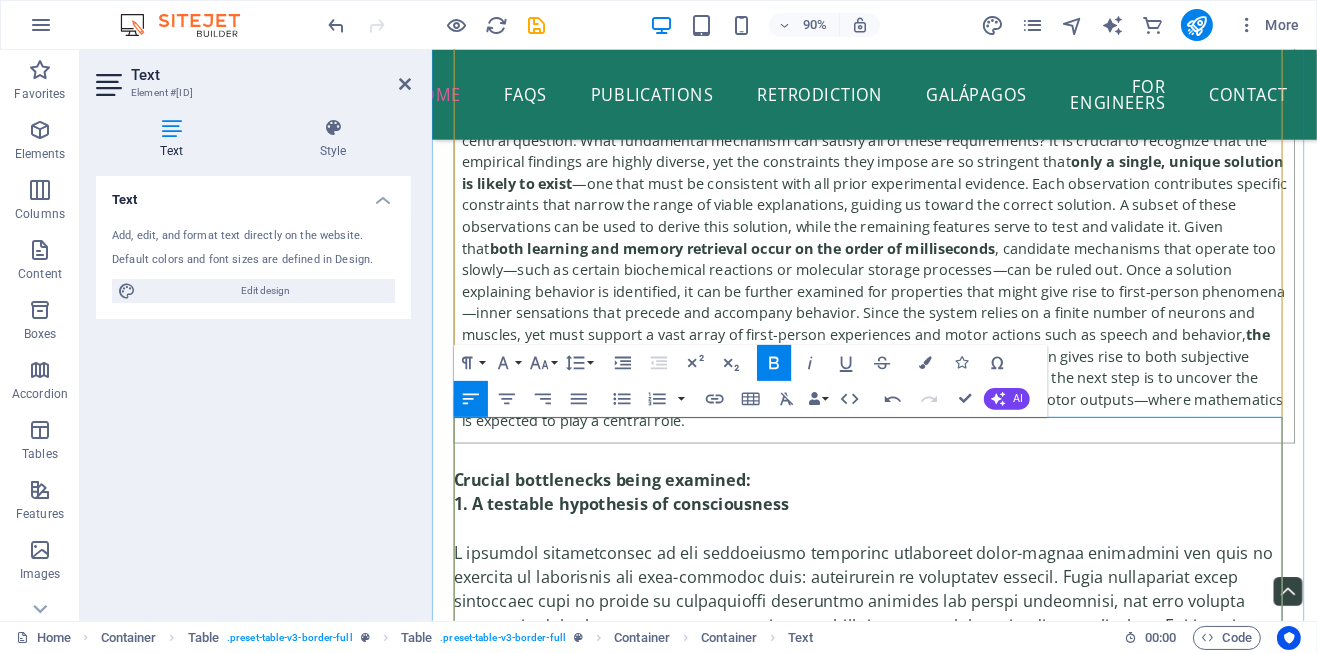 drag, startPoint x: 864, startPoint y: 495, endPoint x: 849, endPoint y: 501, distance: 16.155495 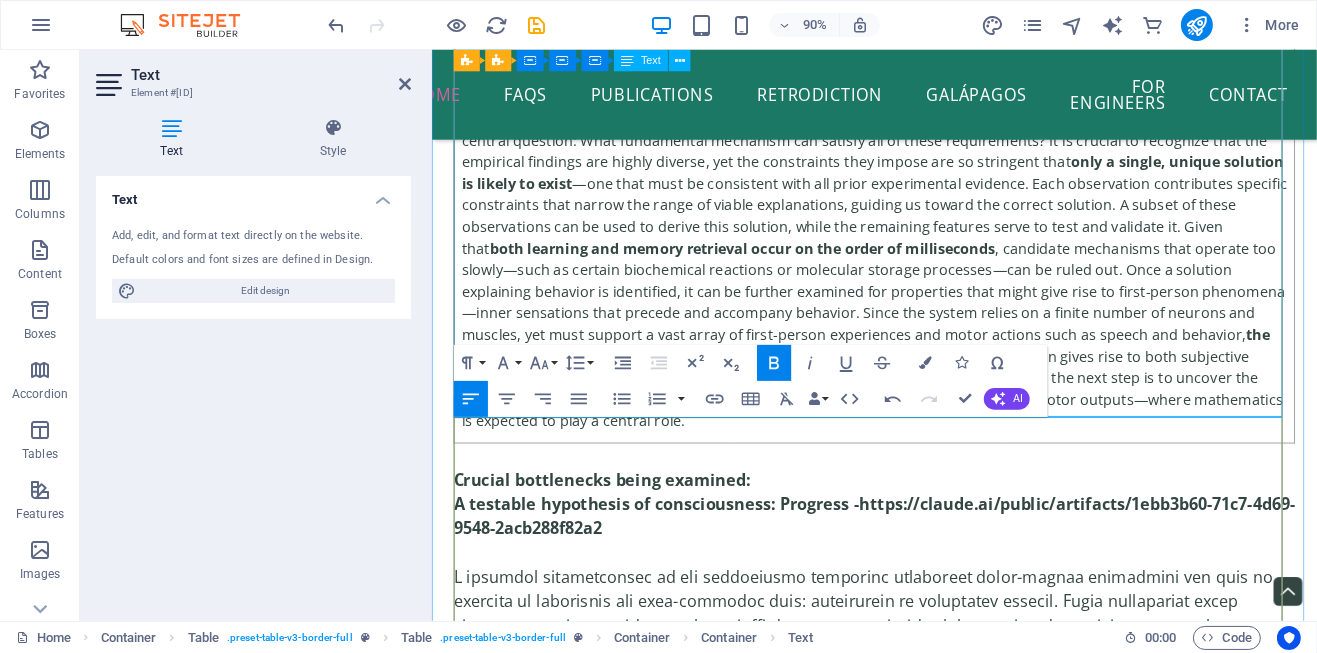 scroll, scrollTop: 1153, scrollLeft: 9, axis: both 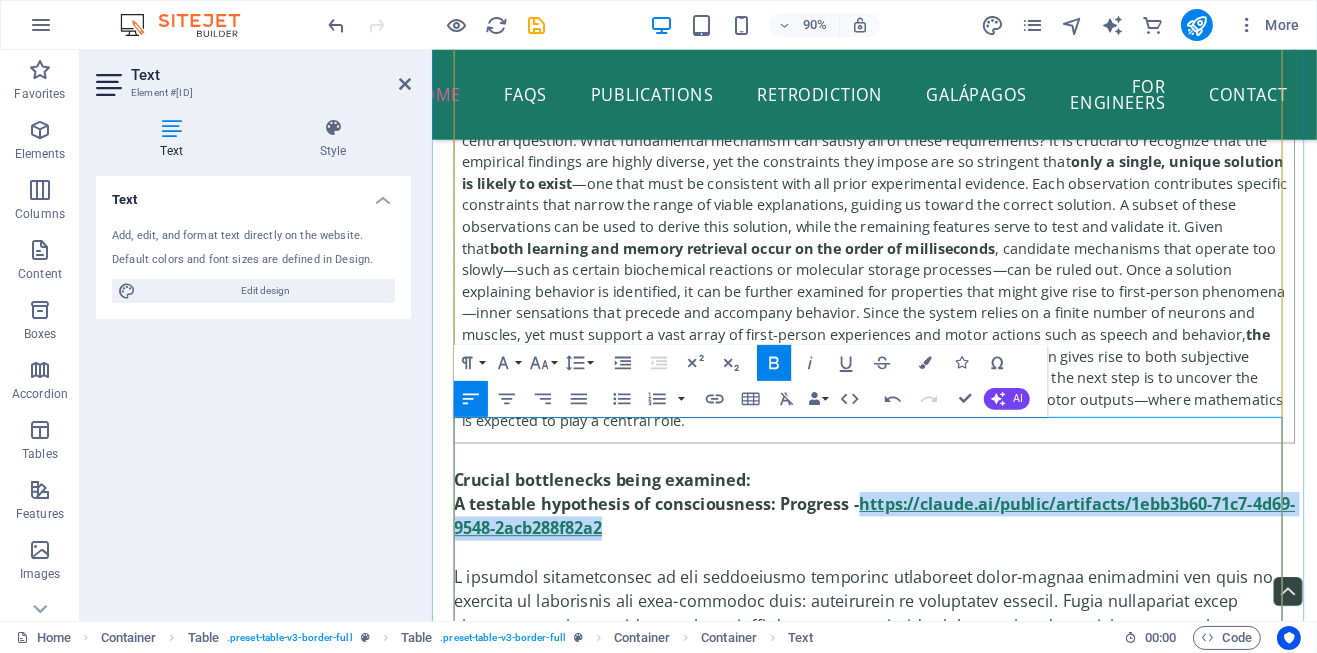 drag, startPoint x: 761, startPoint y: 517, endPoint x: 1253, endPoint y: 410, distance: 503.50073 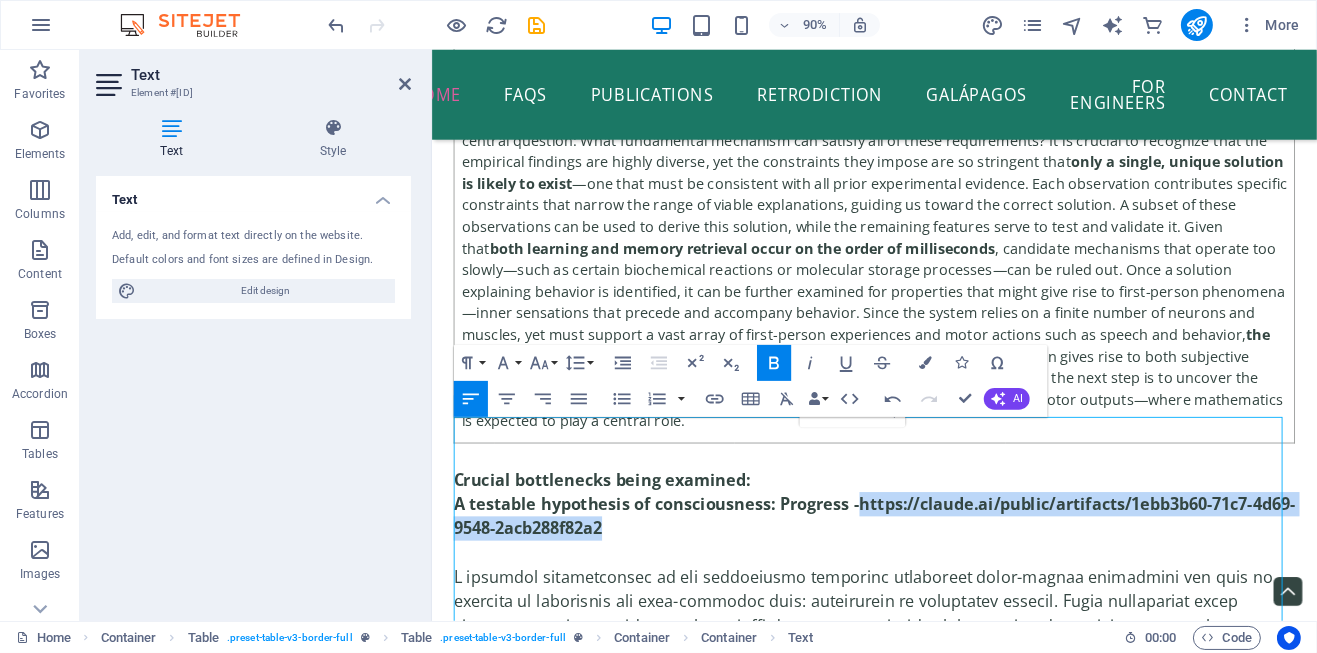 click 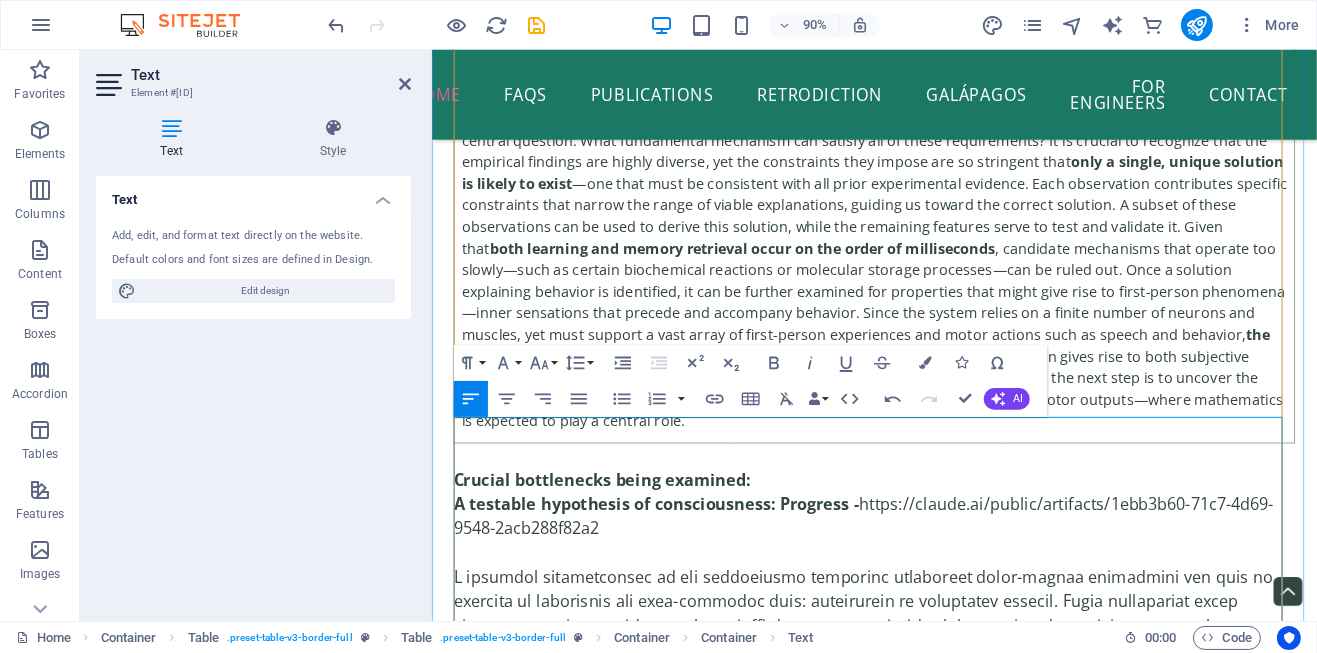 click on "1. A testable hypothesis of consciousness: Progress - https://claude.ai/public/artifacts/1ebb3b60-71c7-4d69-9548-2acb288f82a2" at bounding box center [922, 568] 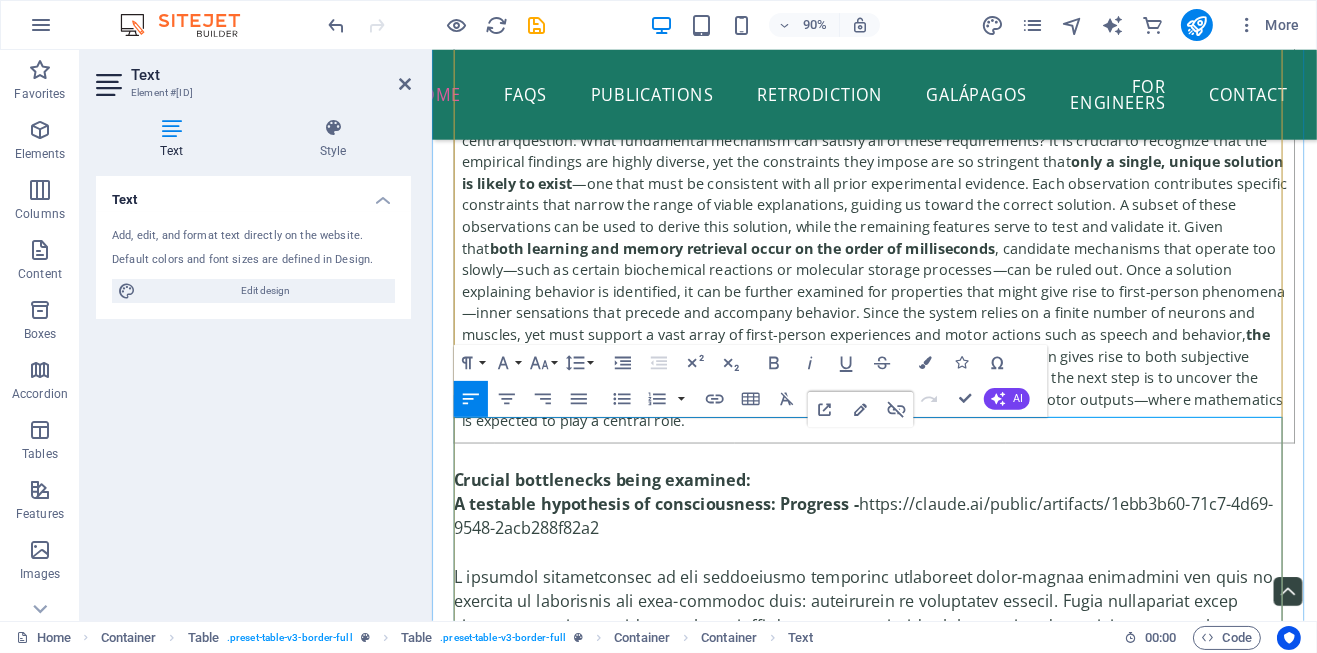 click on "1. A testable hypothesis of consciousness: Progress - https://claude.ai/public/artifacts/1ebb3b60-71c7-4d69-9548-2acb288f82a2" at bounding box center (922, 568) 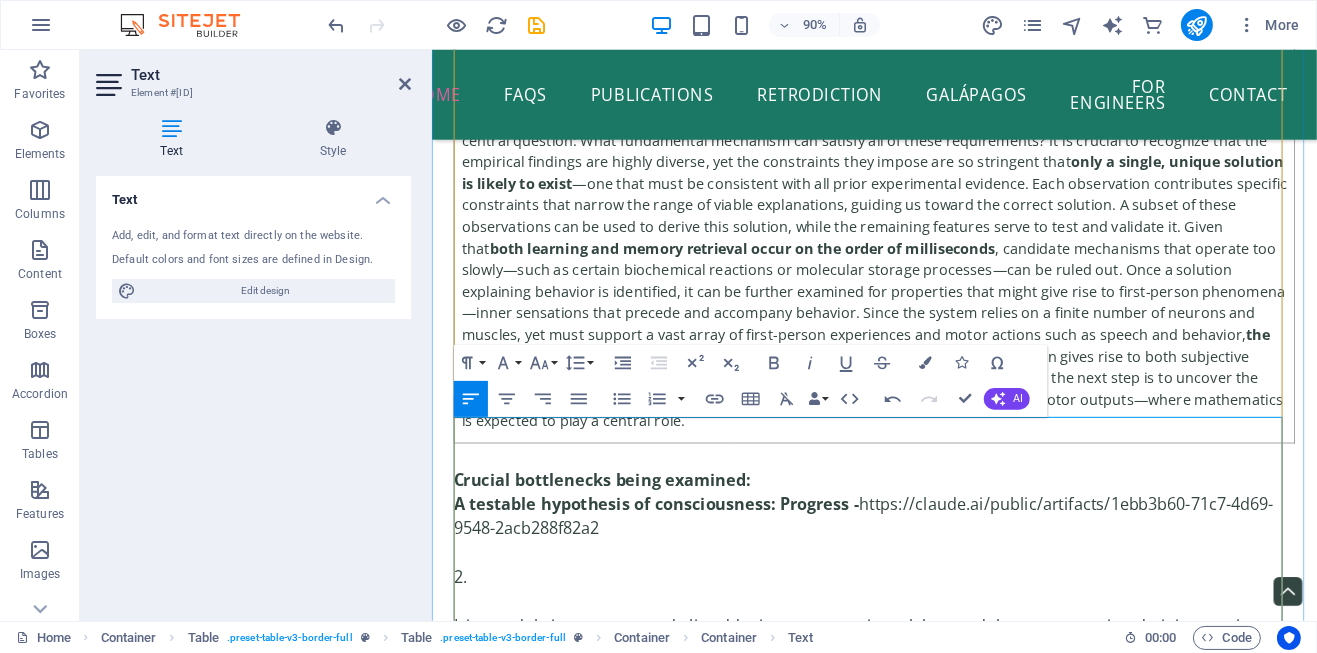click on "Crucial bottlenecks being examined:" at bounding box center (922, 527) 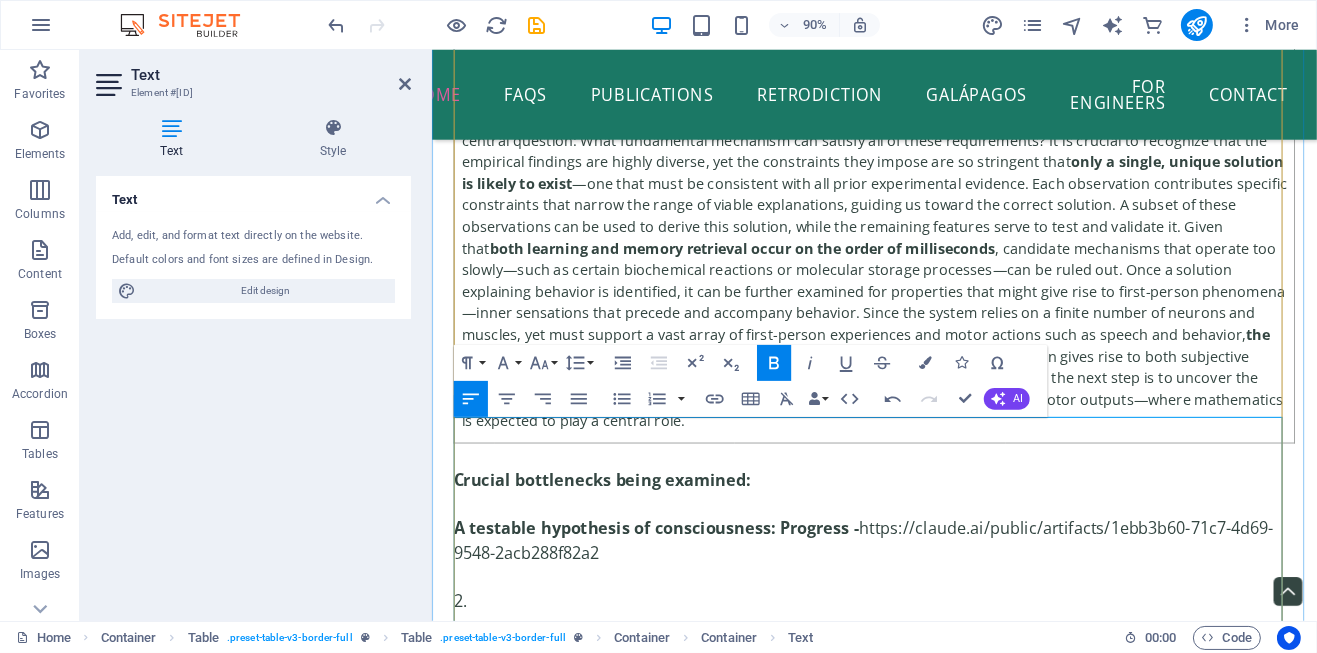 click on "​" at bounding box center (922, 635) 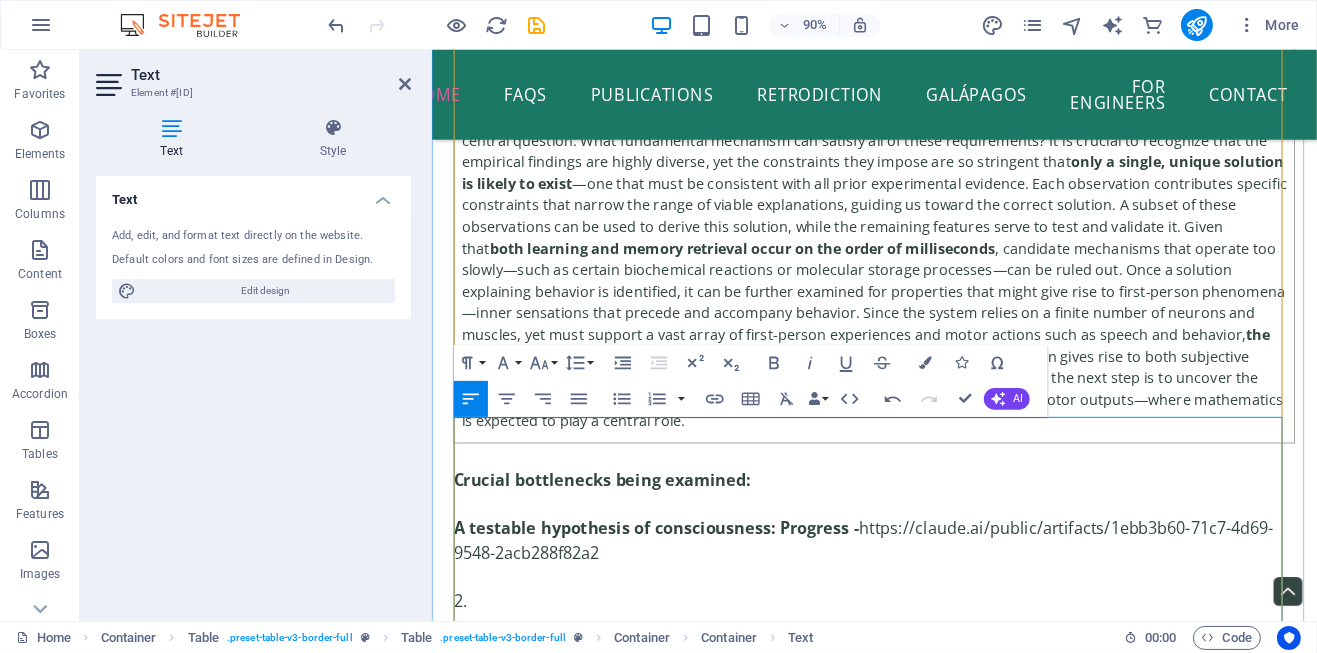 click on "A testable hypothesis of consciousness: Progress -" at bounding box center (680, 581) 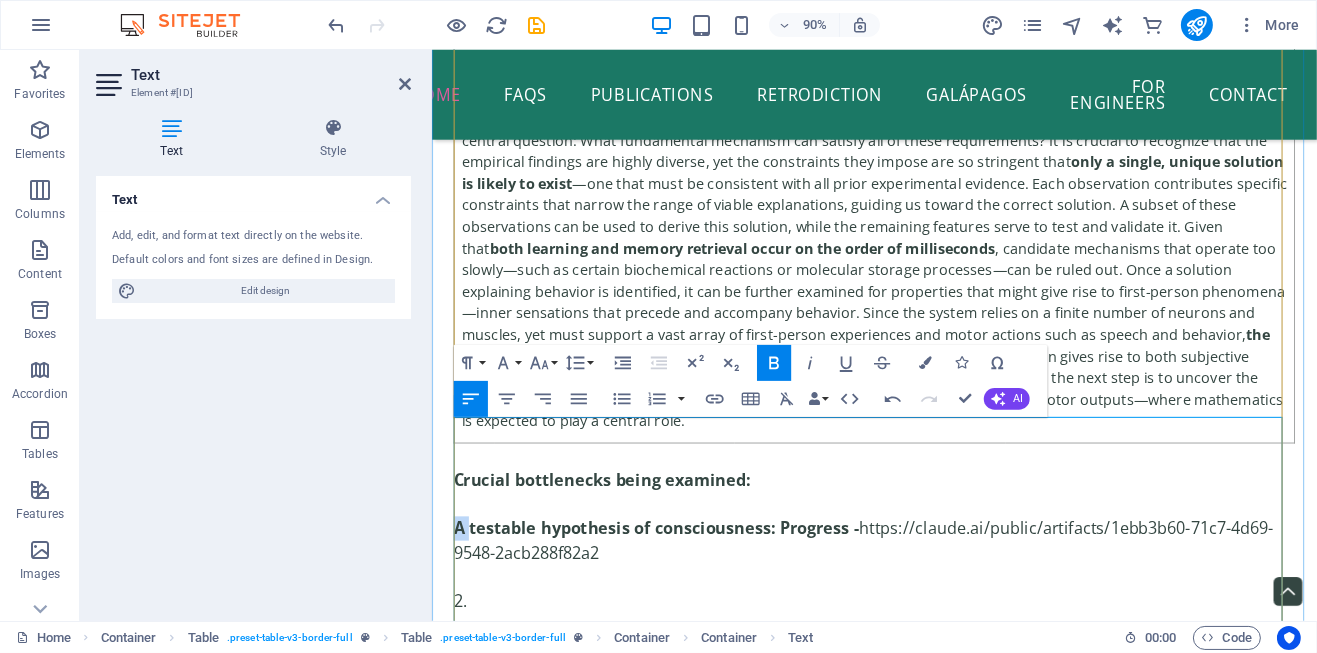 click on "A testable hypothesis of consciousness: Progress -" at bounding box center (680, 581) 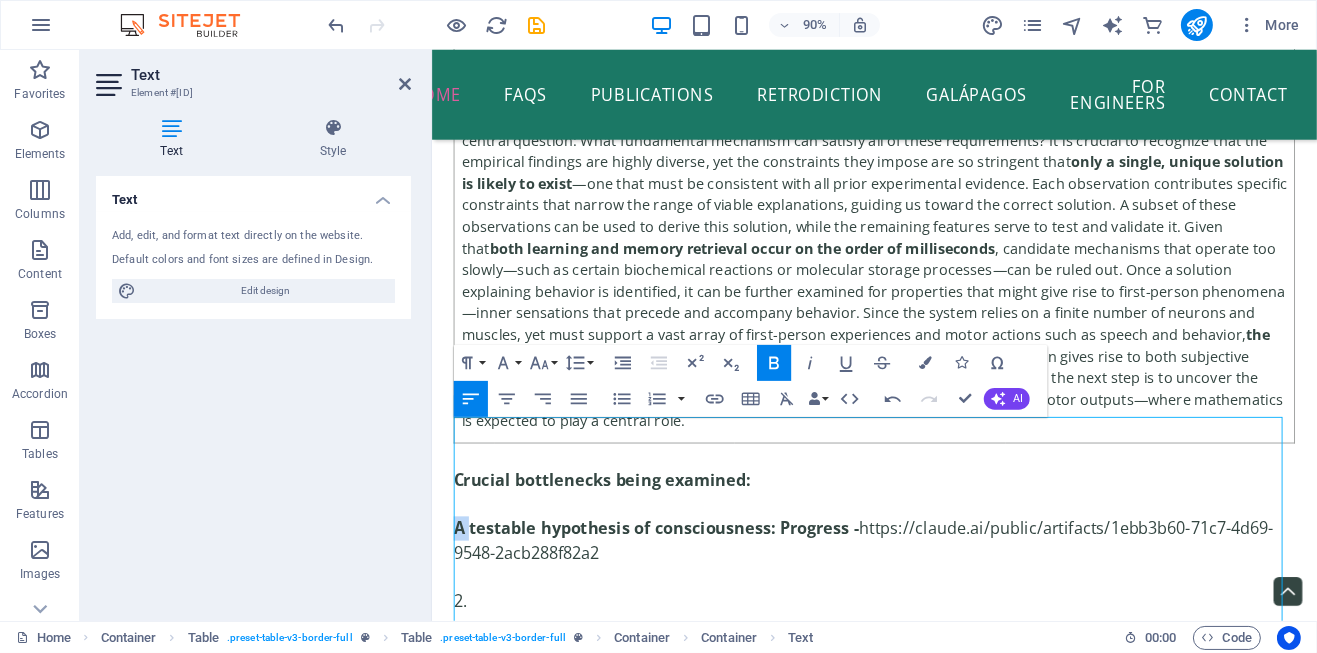 click 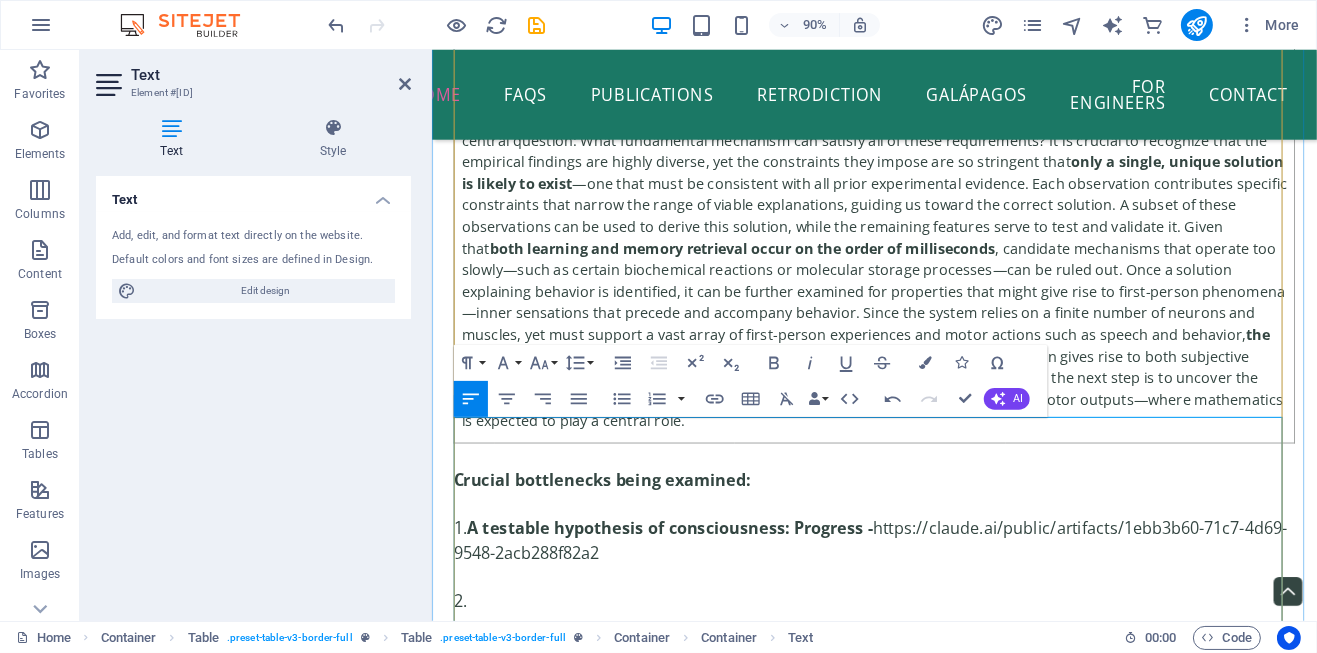click on "1. A testable hypothesis of consciousness: Progress - https://claude.ai/public/artifacts/1ebb3b60-71c7-4d69-9548-2acb288f82a2" at bounding box center (922, 595) 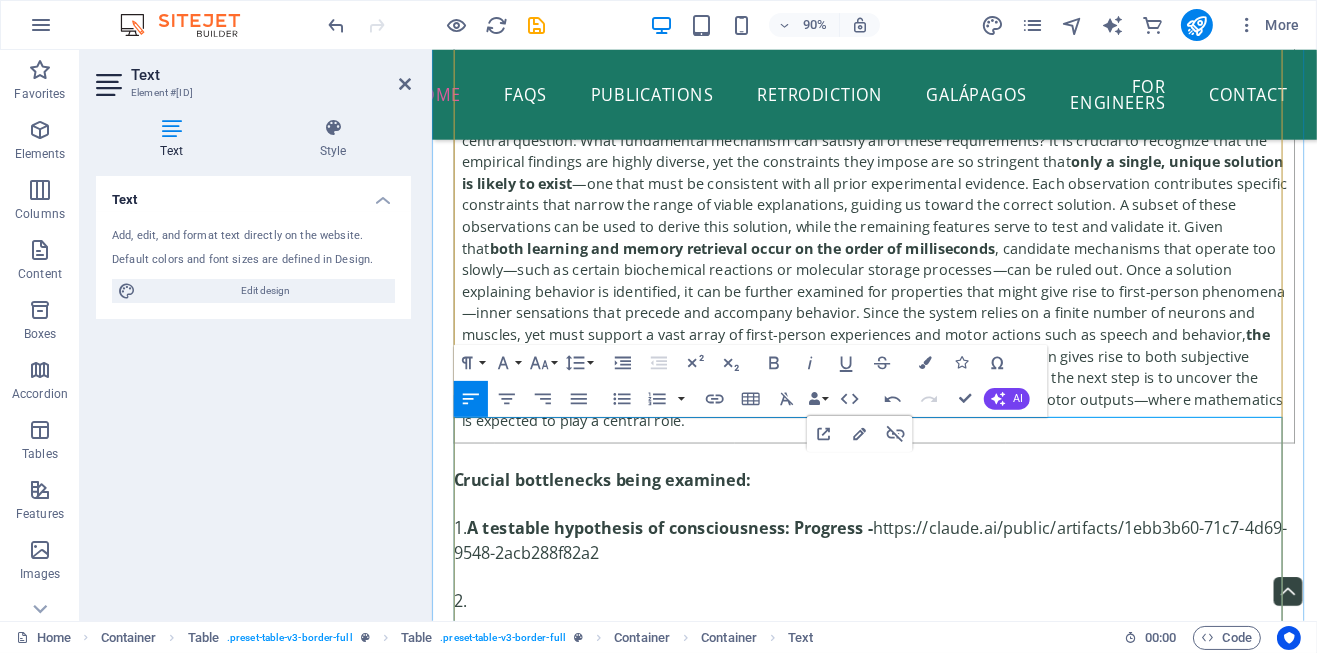 click on "A testable hypothesis of consciousness: Progress -" at bounding box center [695, 581] 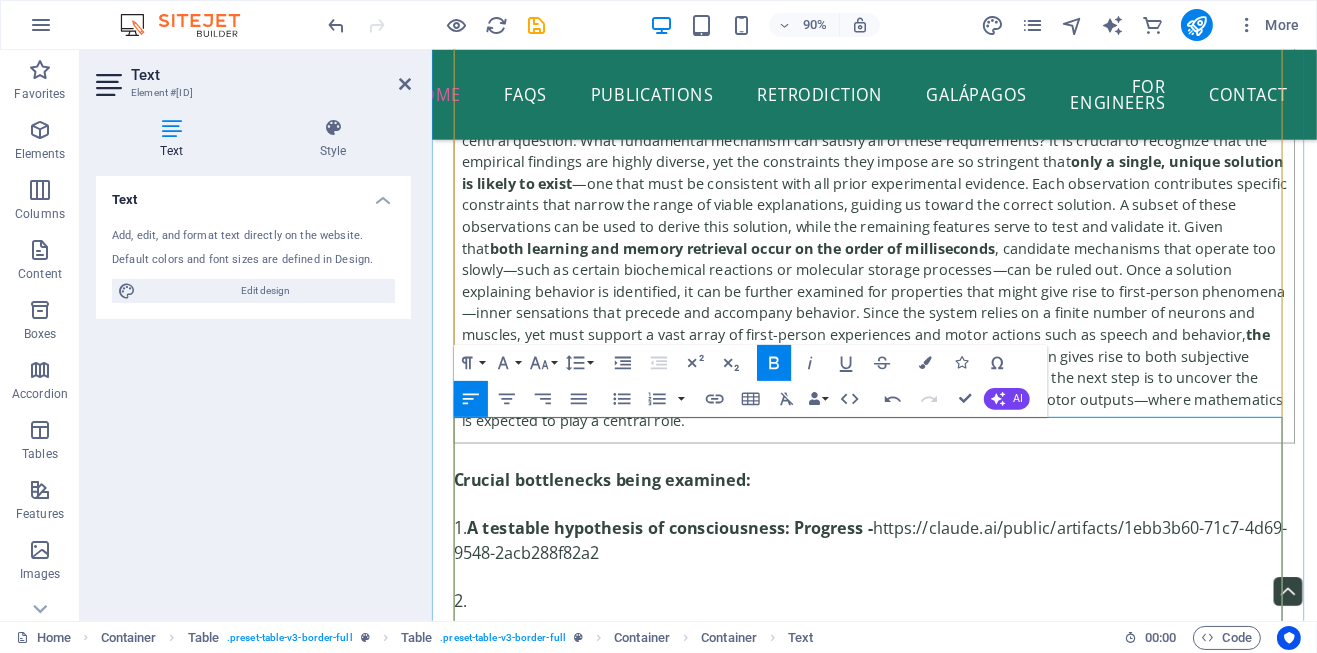 drag, startPoint x: 823, startPoint y: 522, endPoint x: 933, endPoint y: 520, distance: 110.01818 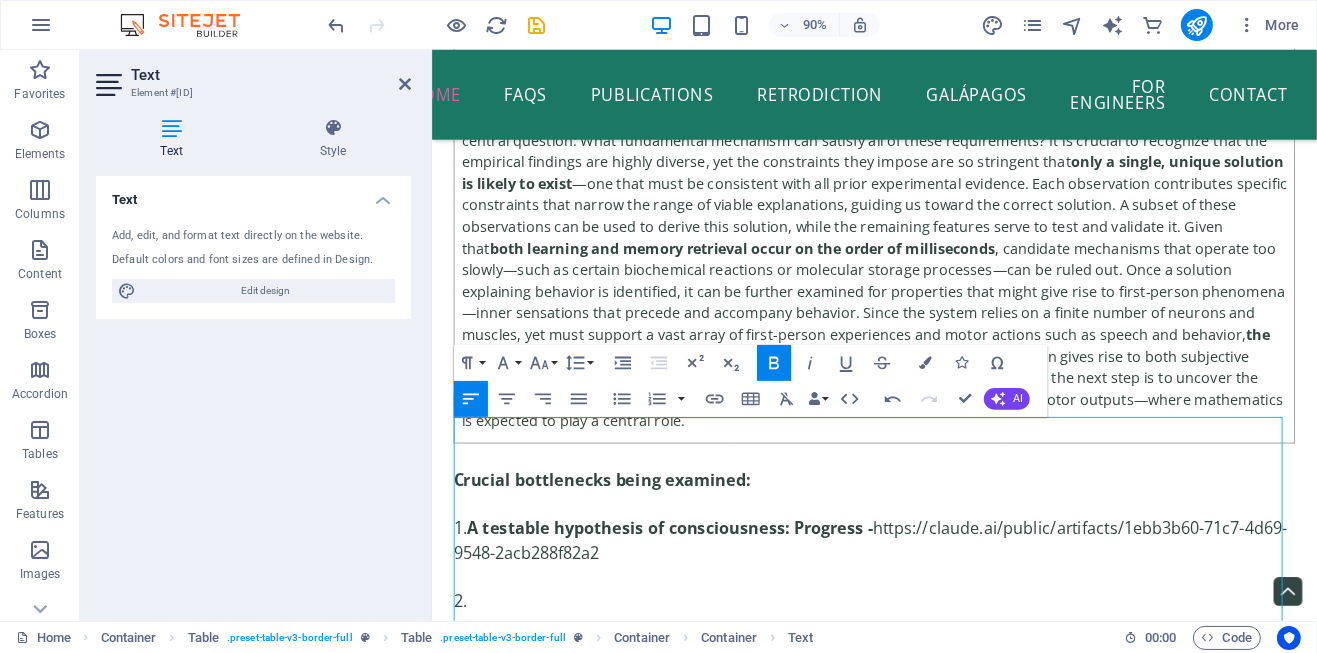 click 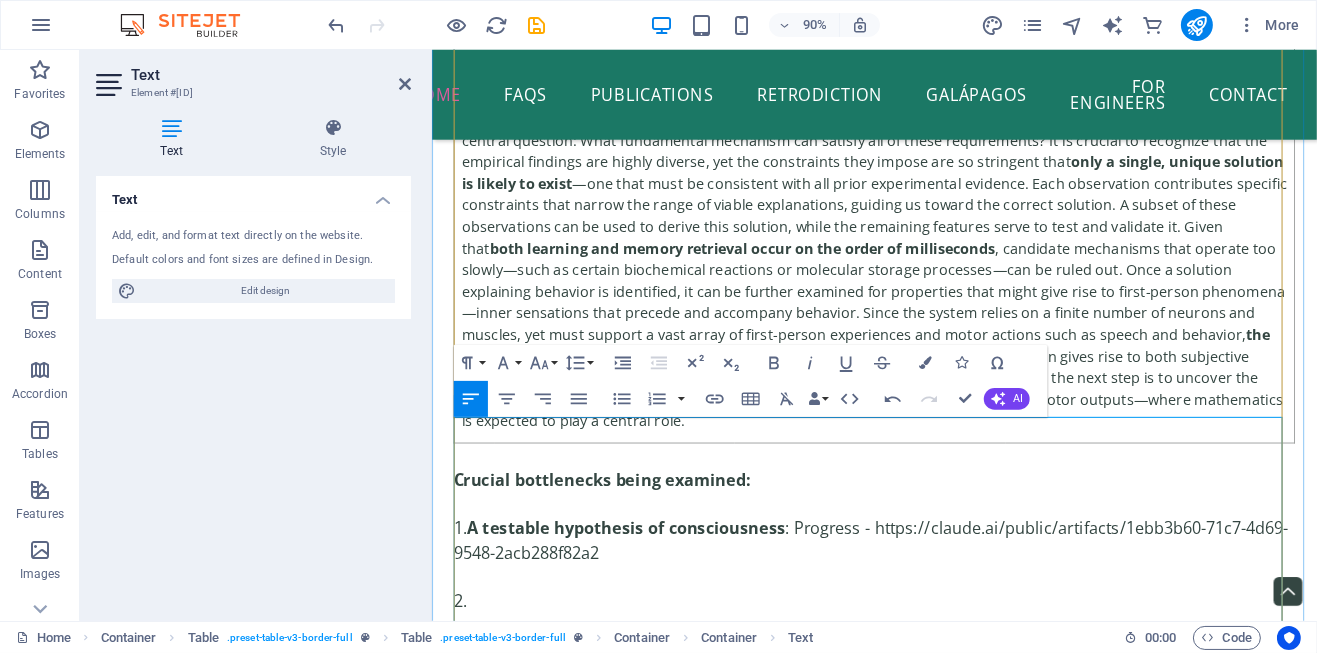 click on "2." at bounding box center [922, 662] 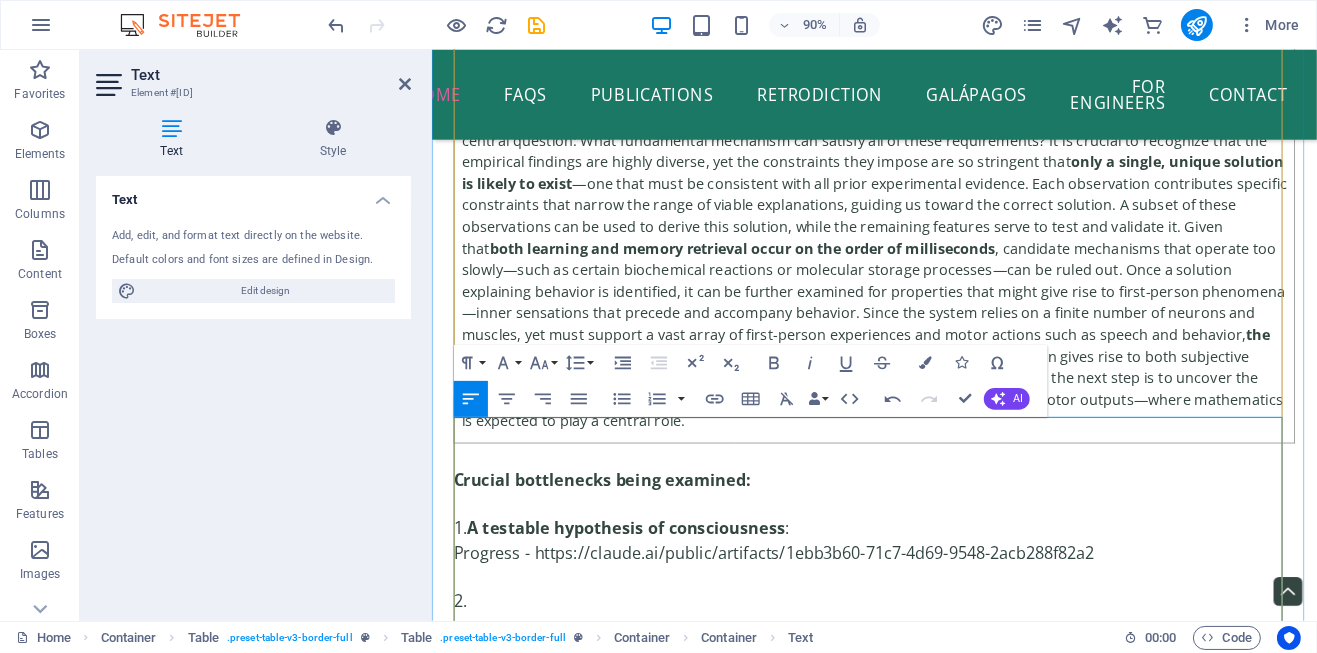 click on "2." at bounding box center [922, 662] 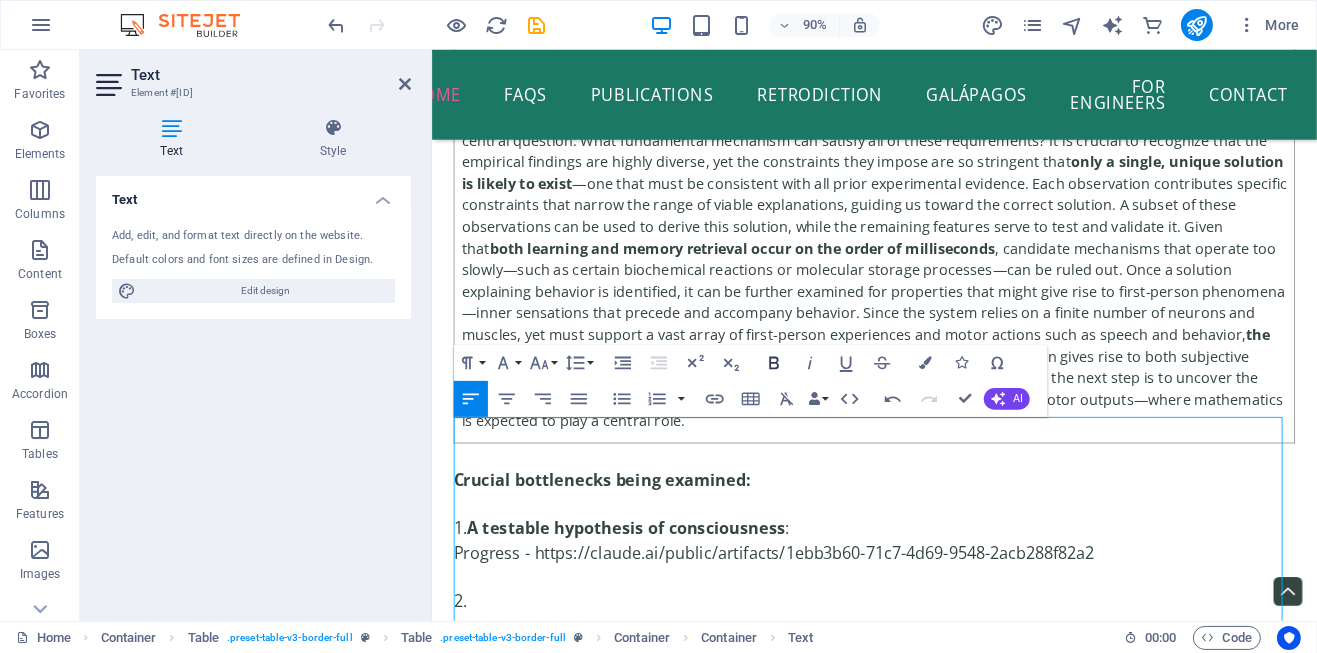 drag, startPoint x: 773, startPoint y: 361, endPoint x: 964, endPoint y: 410, distance: 197.1852 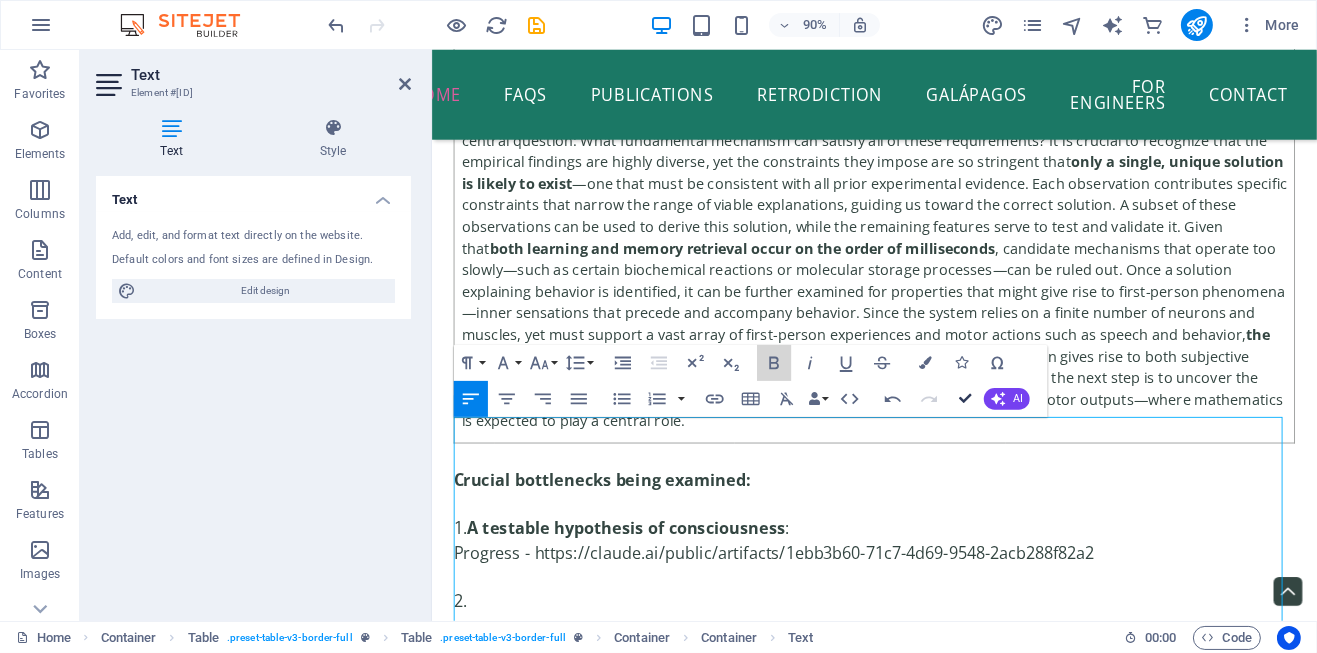 click 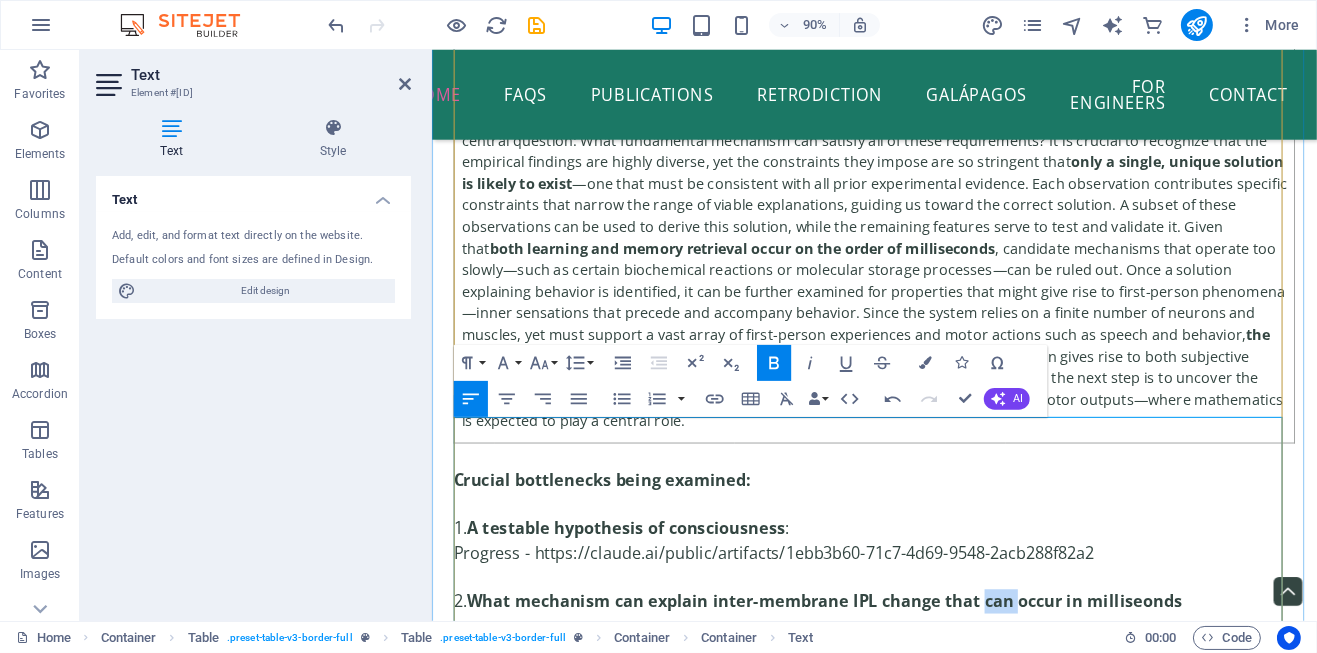 drag, startPoint x: 1041, startPoint y: 604, endPoint x: 1077, endPoint y: 603, distance: 36.013885 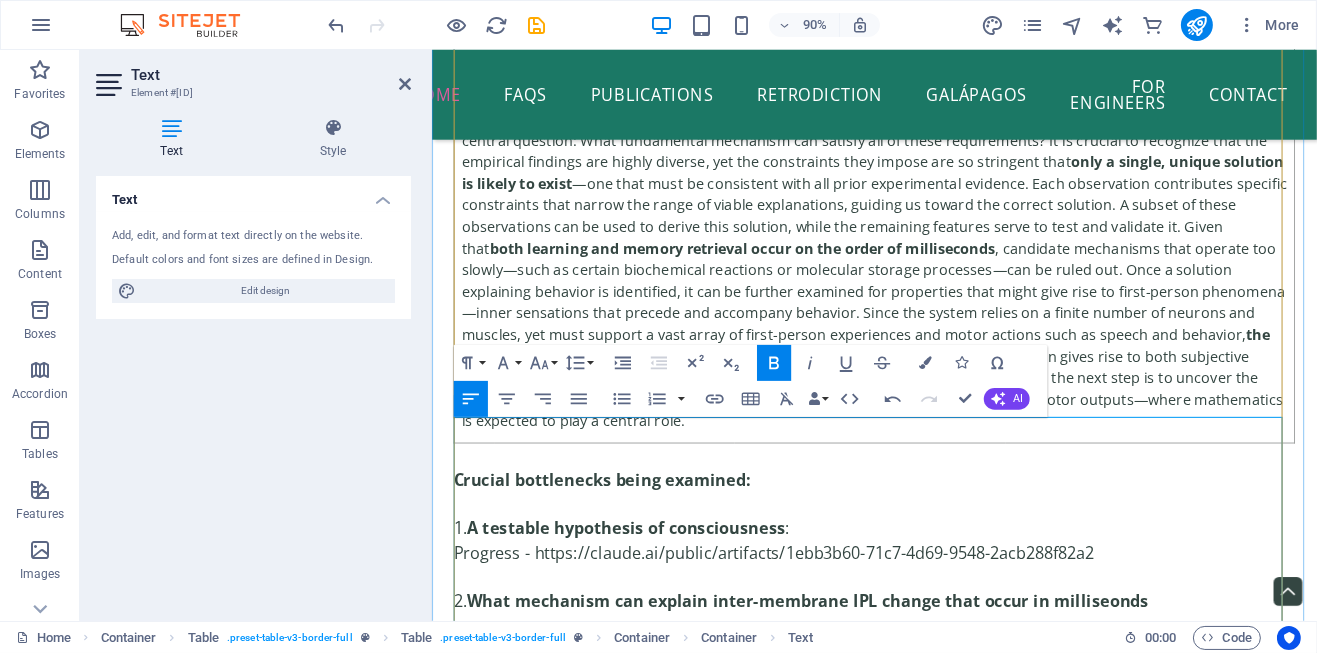click on "What mechanism can explain inter-membrane IPL change that occur in milliseonds" at bounding box center (848, 662) 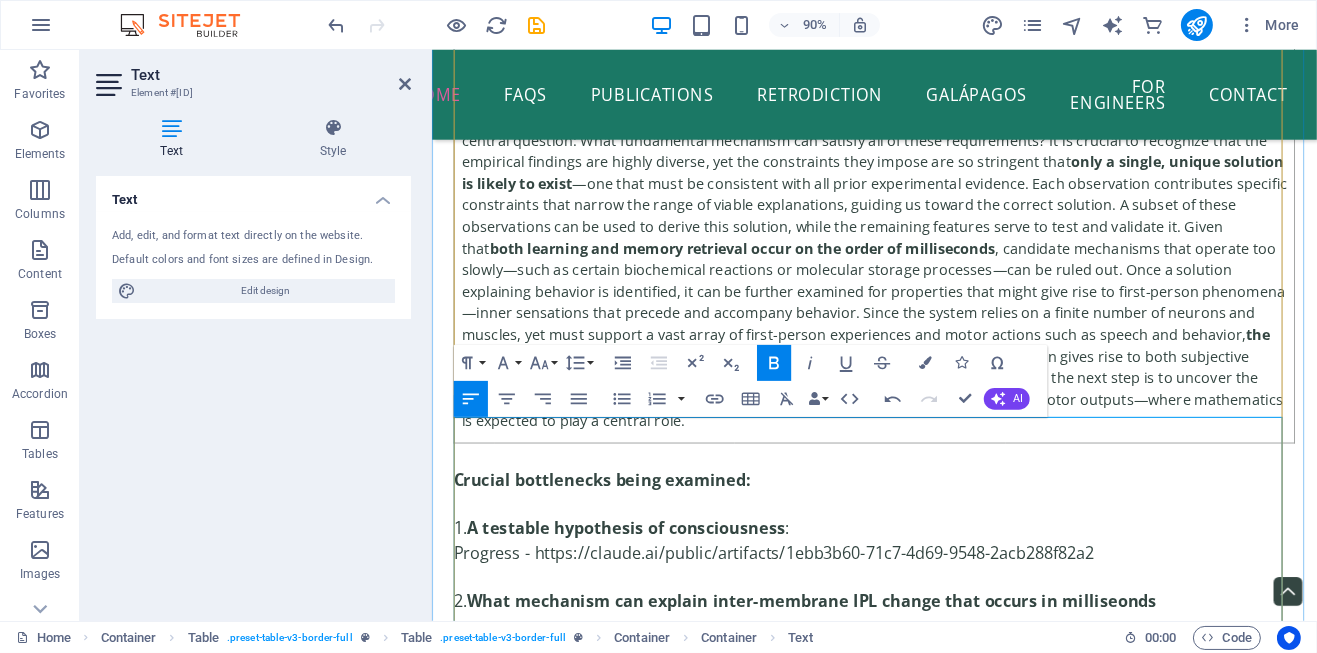 click on "What mechanism can explain inter-membrane IPL change that occurs in milliseonds" at bounding box center [853, 662] 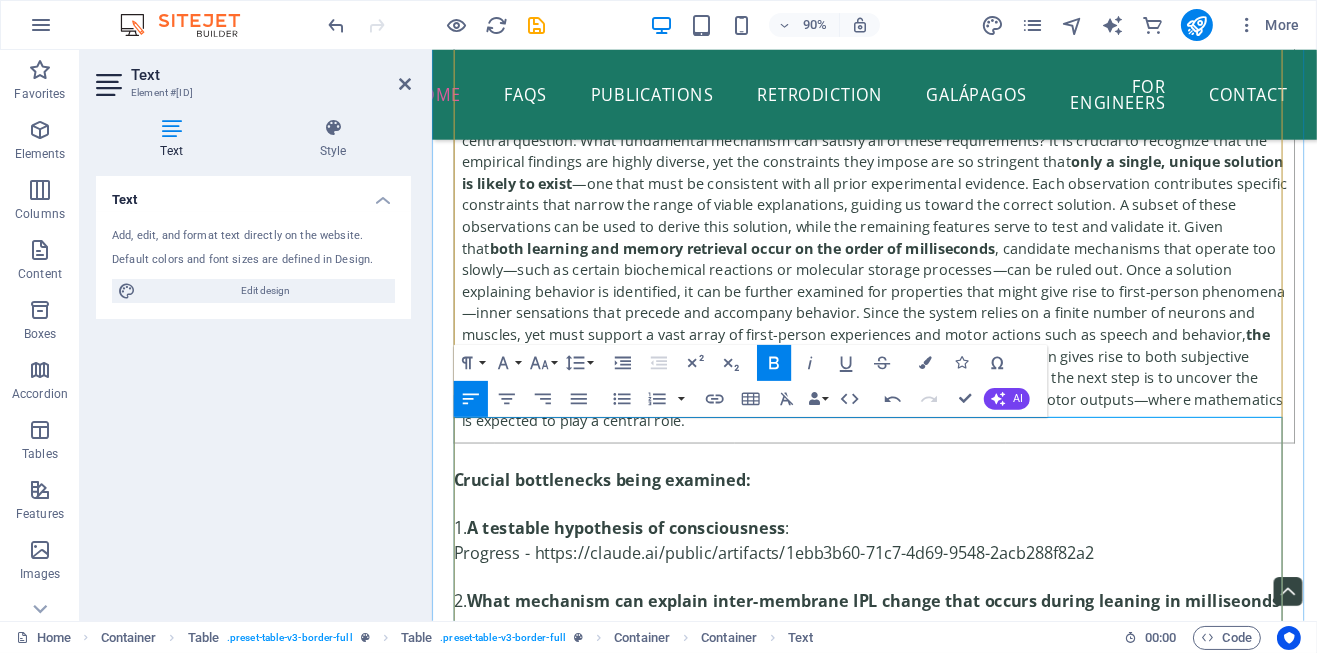 click on "What mechanism can explain inter-membrane IPL change that occurs during leaning in milliseonds" at bounding box center (921, 662) 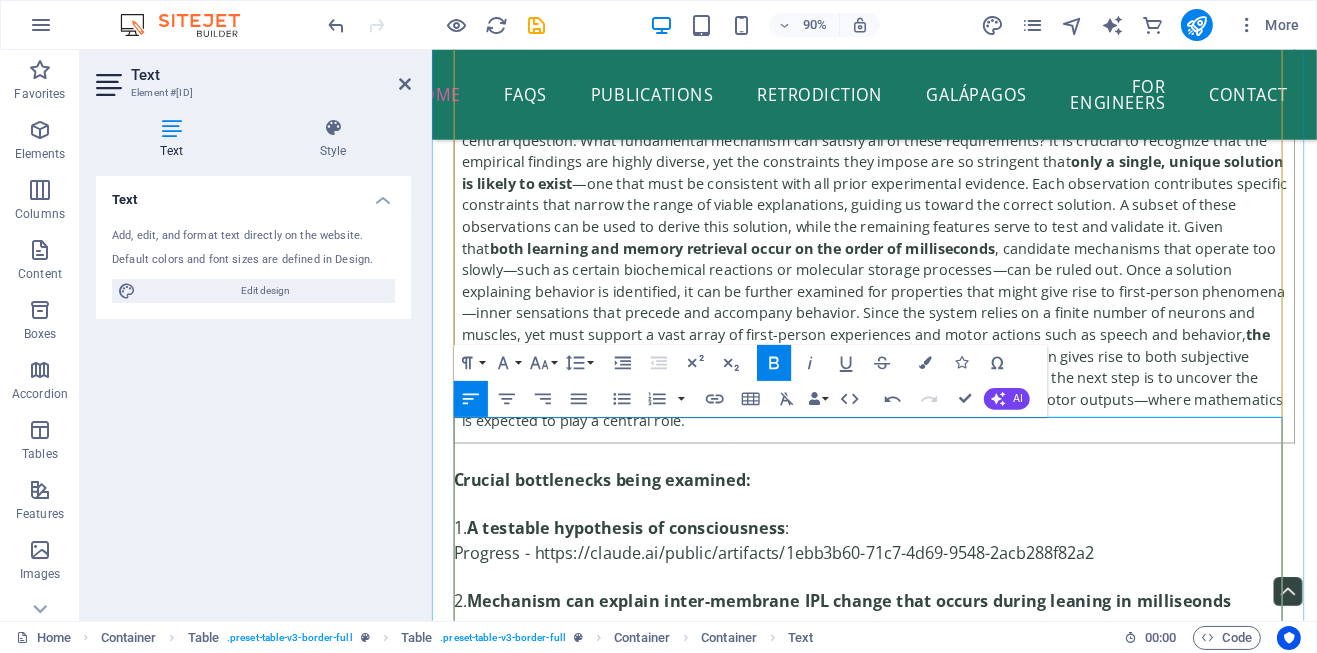 click on "Mechanism can explain inter-membrane IPL change that occurs during leaning in milliseonds" at bounding box center [894, 662] 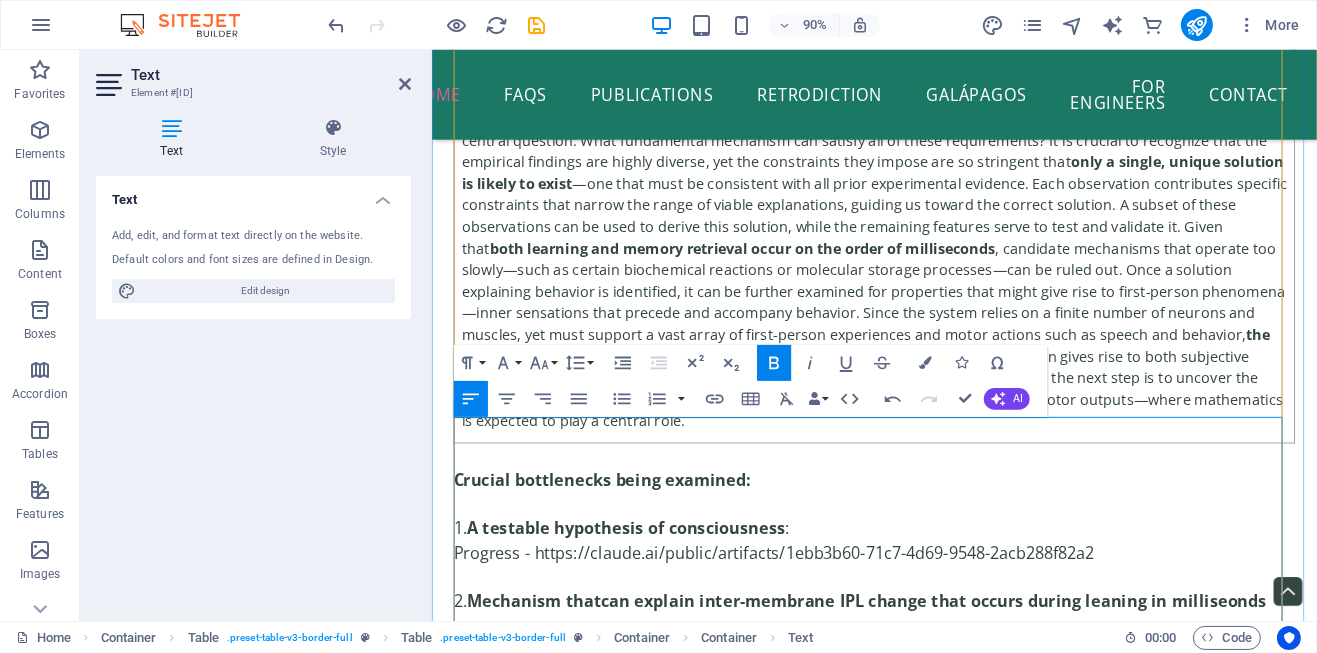 click on "Mechanism that can explain inter-membrane IPL change that occurs during leaning in milliseonds" at bounding box center (914, 662) 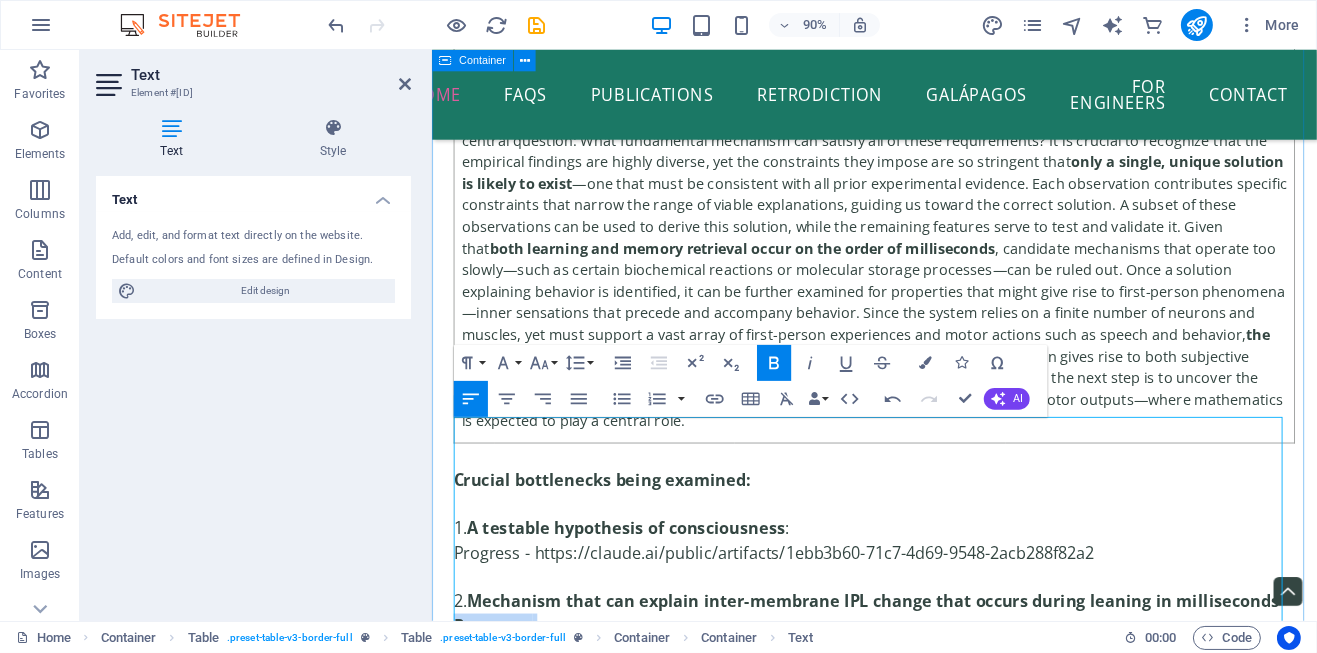 drag, startPoint x: 553, startPoint y: 622, endPoint x: 443, endPoint y: 626, distance: 110.0727 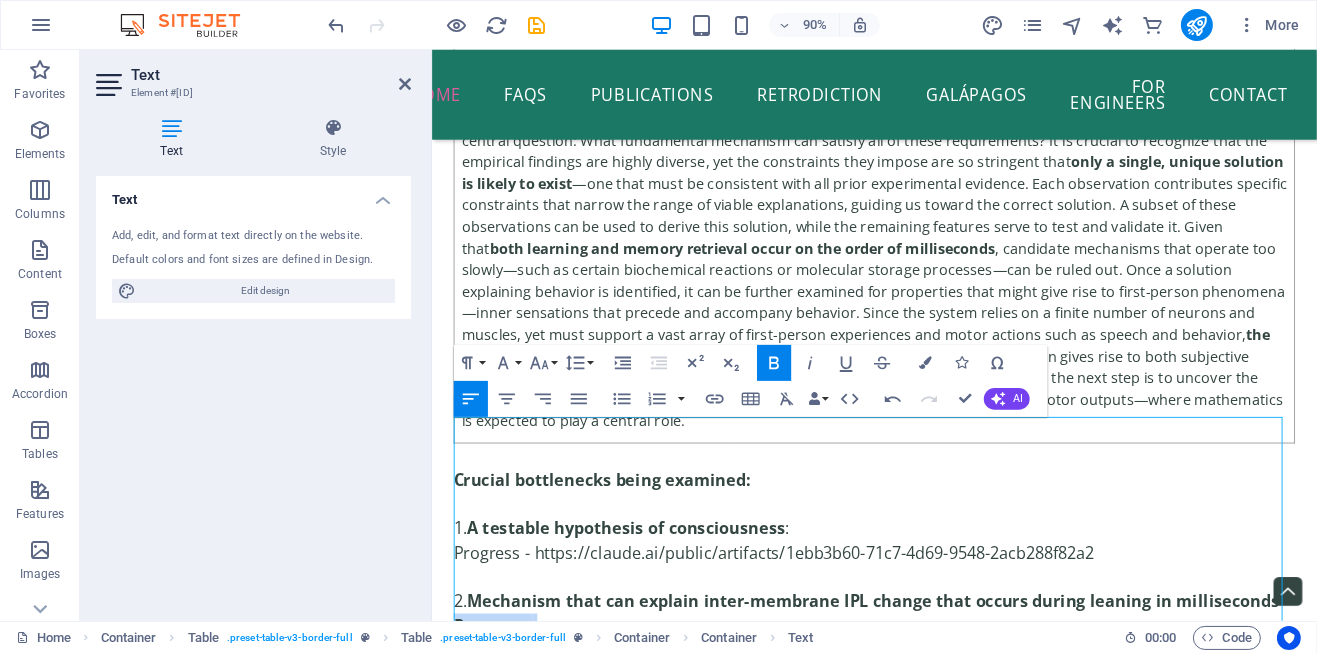 click 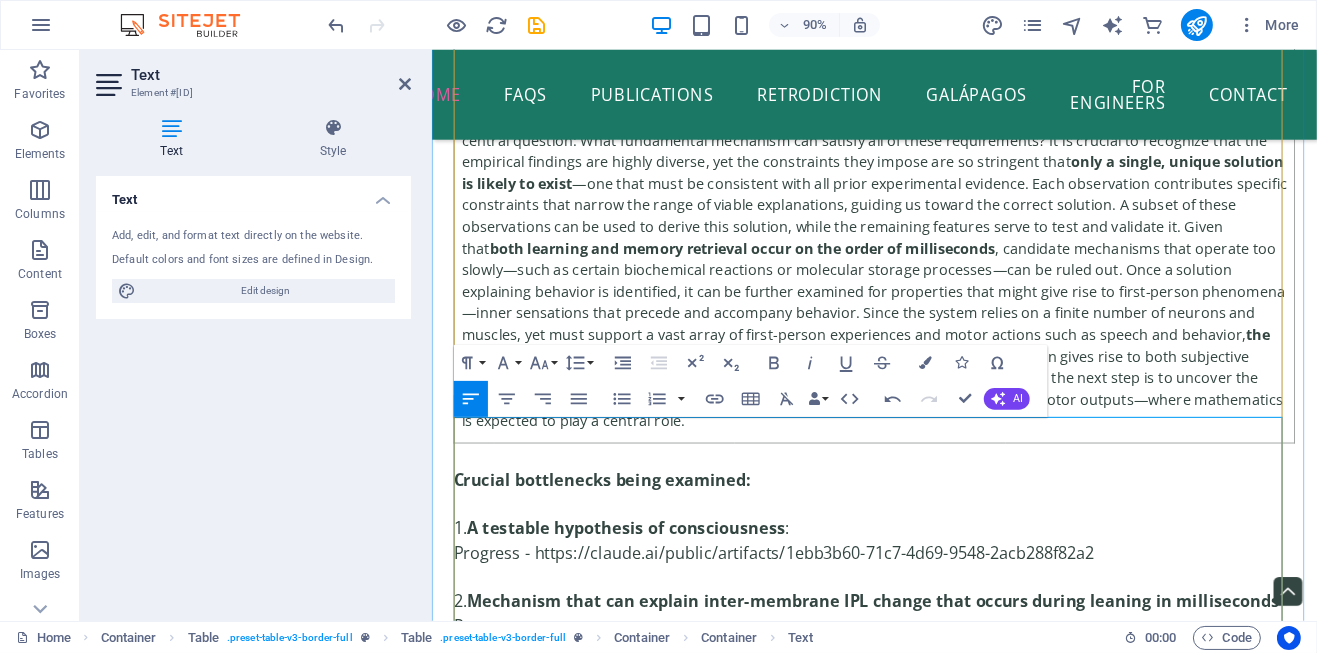 click on "Progress -" at bounding box center (922, 689) 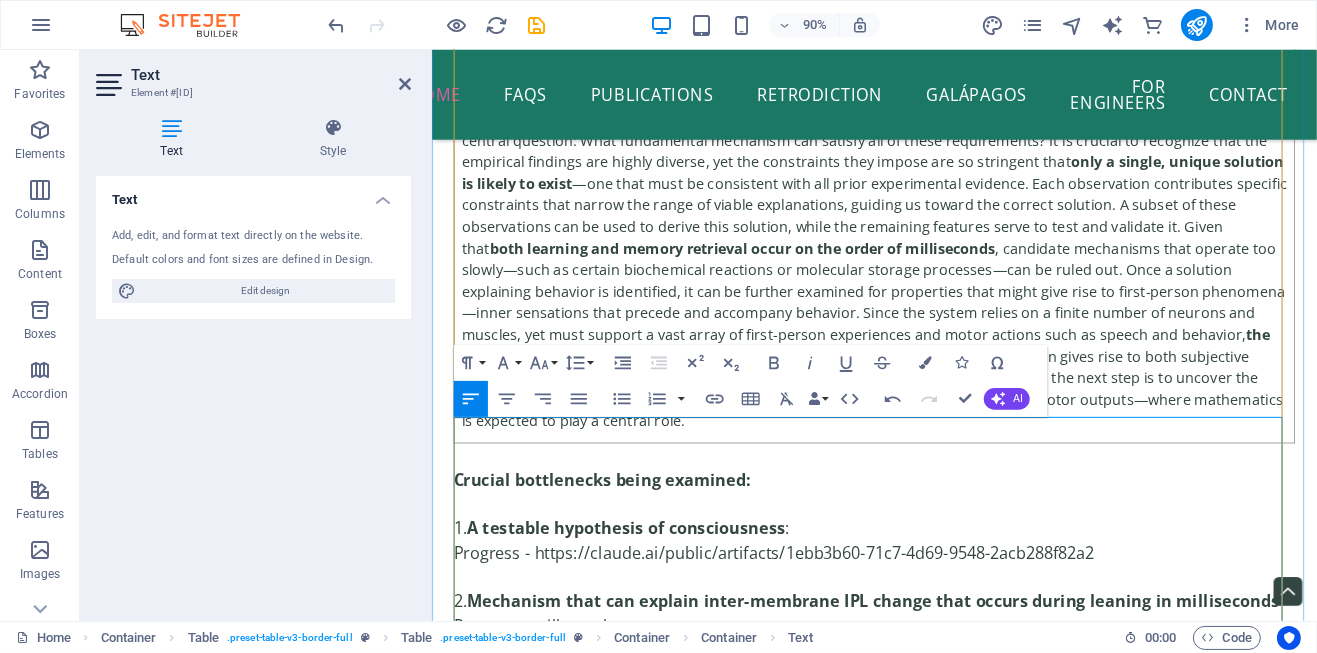 click at bounding box center (922, 716) 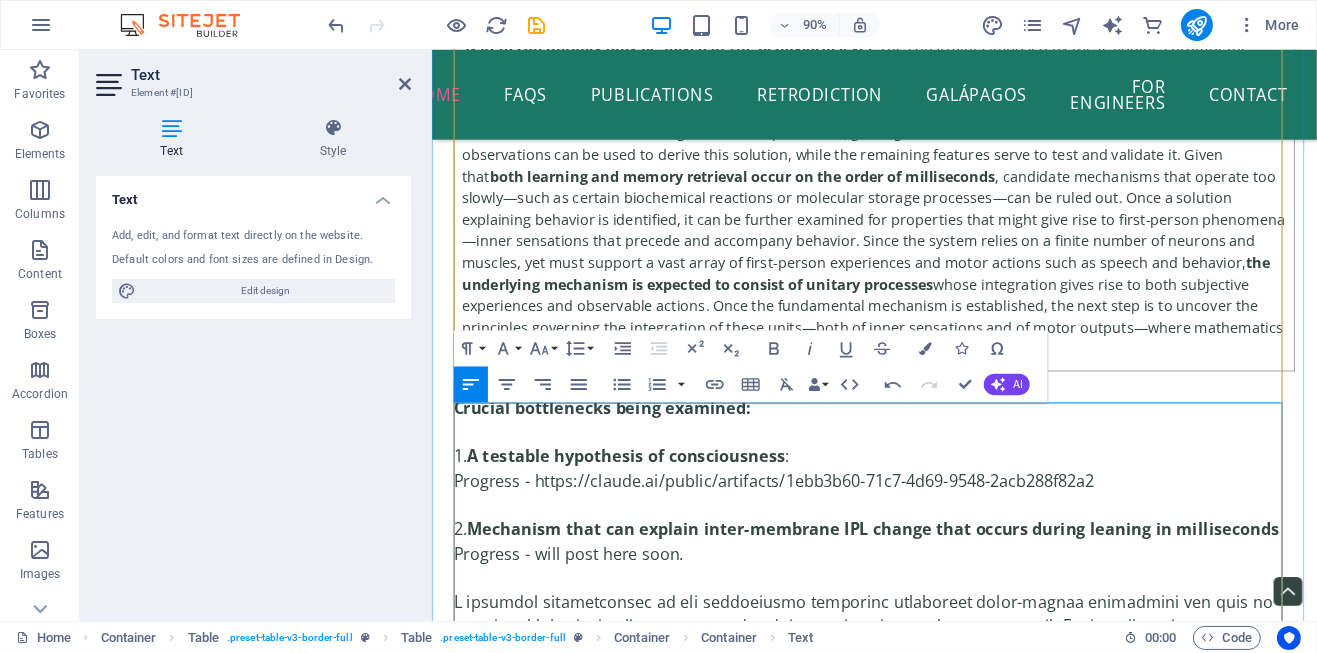 scroll, scrollTop: 92198, scrollLeft: 0, axis: vertical 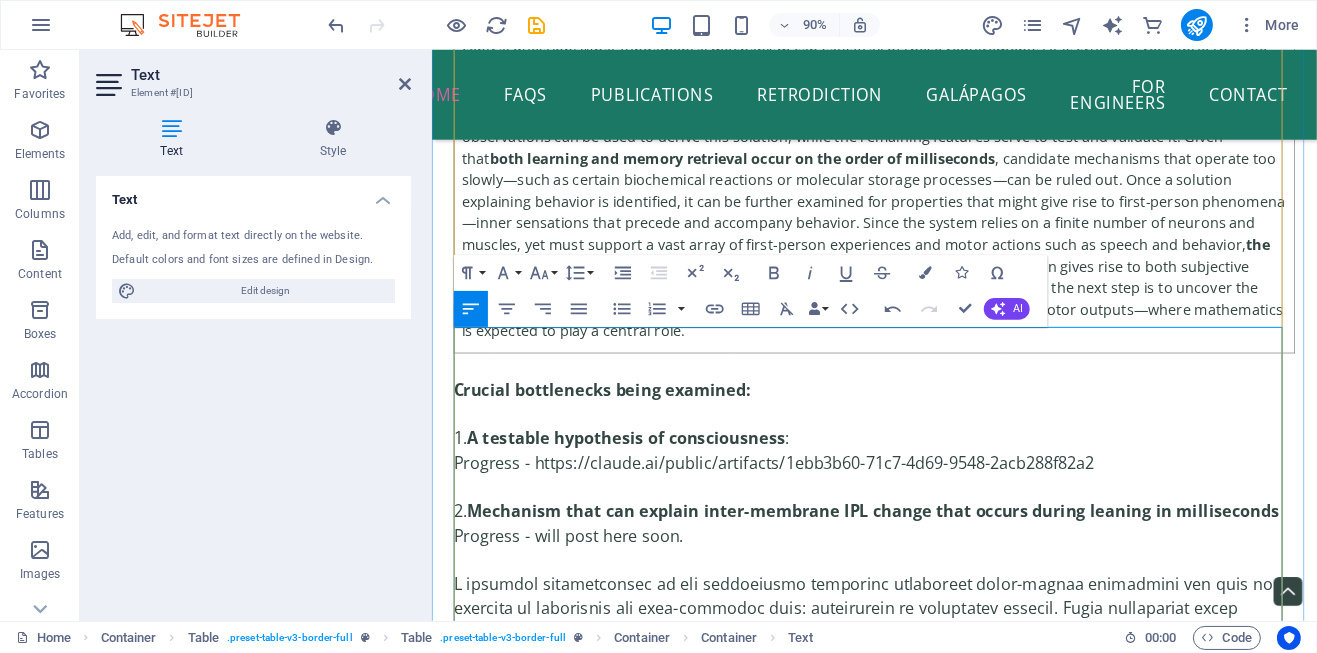 click on "Mechanism that can explain inter-membrane IPL change that occurs during leaning in milliseconds" at bounding box center (921, 562) 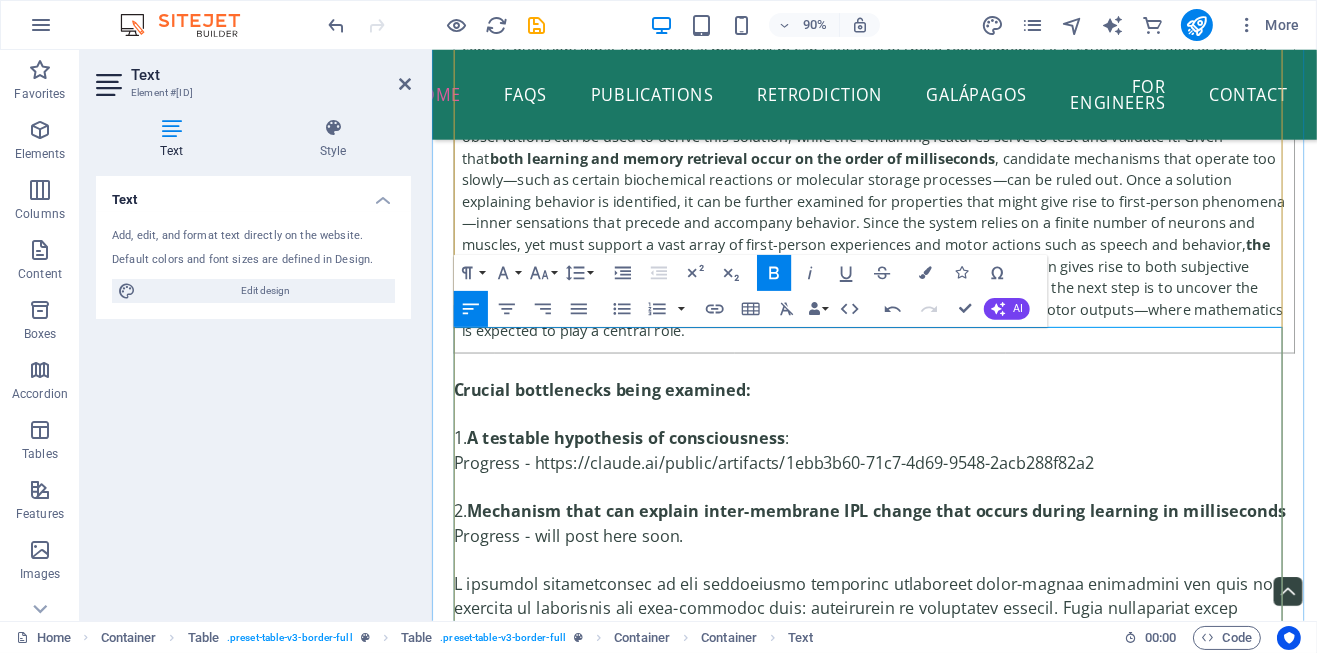 click on "Progress - will post here soon." at bounding box center [922, 589] 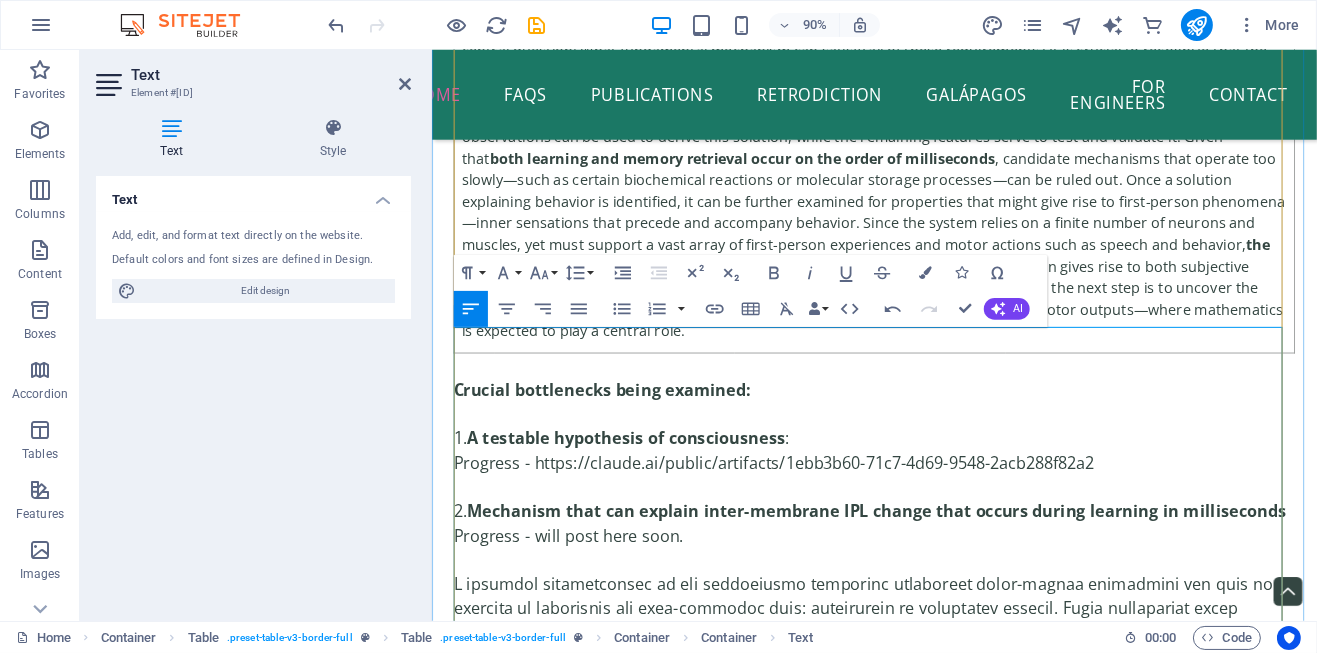 click on "Mechanism that can explain inter-membrane IPL change that occurs during learning in milliseconds" at bounding box center (925, 562) 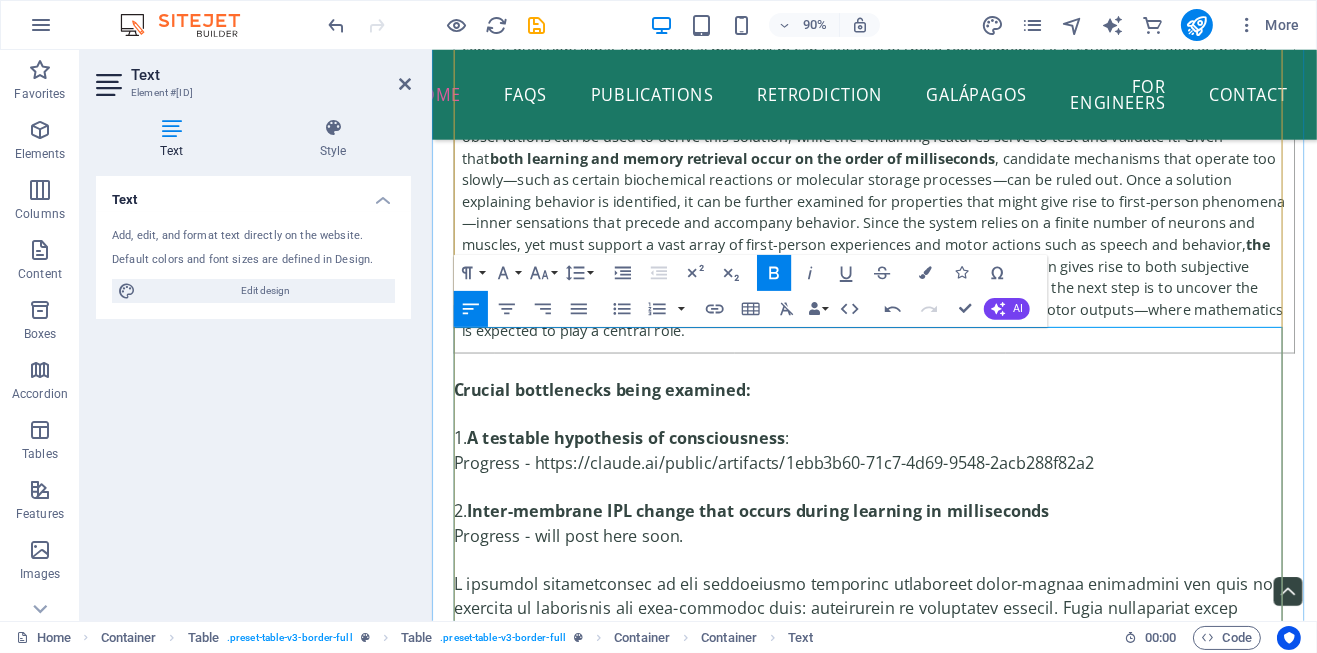 click on "Inter-membrane IPL change that occurs during learning in milliseconds" at bounding box center (793, 562) 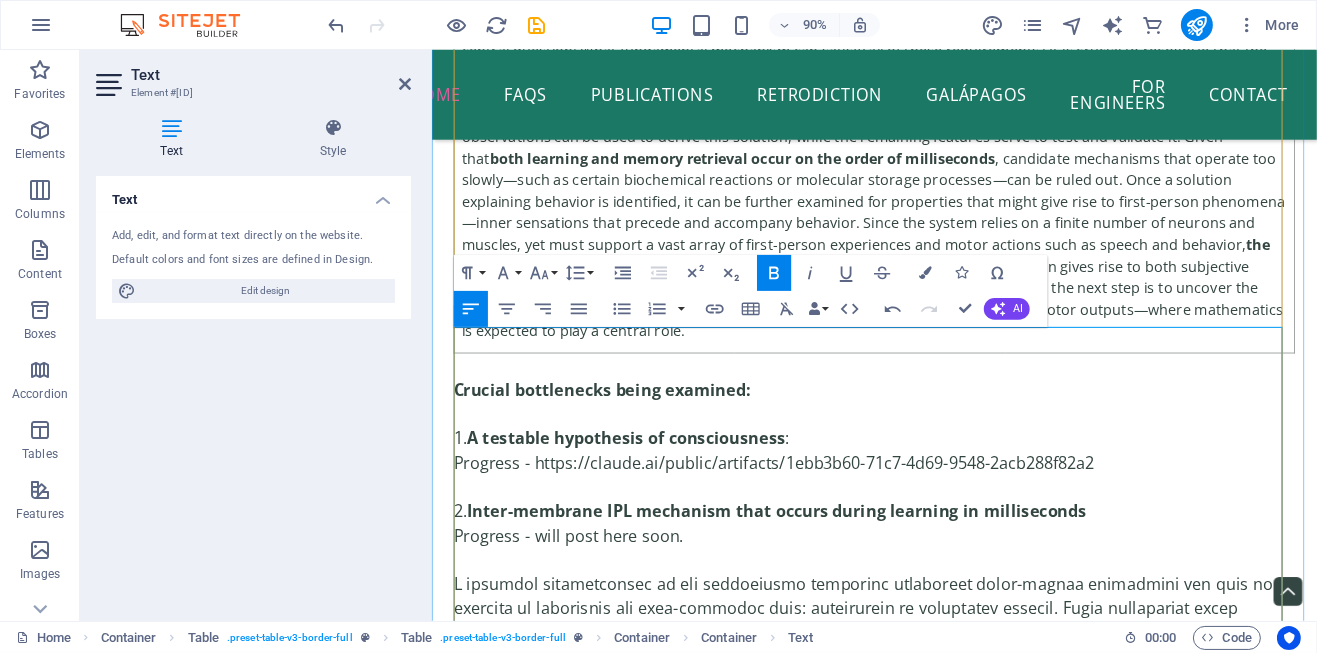 click at bounding box center [542, 508] 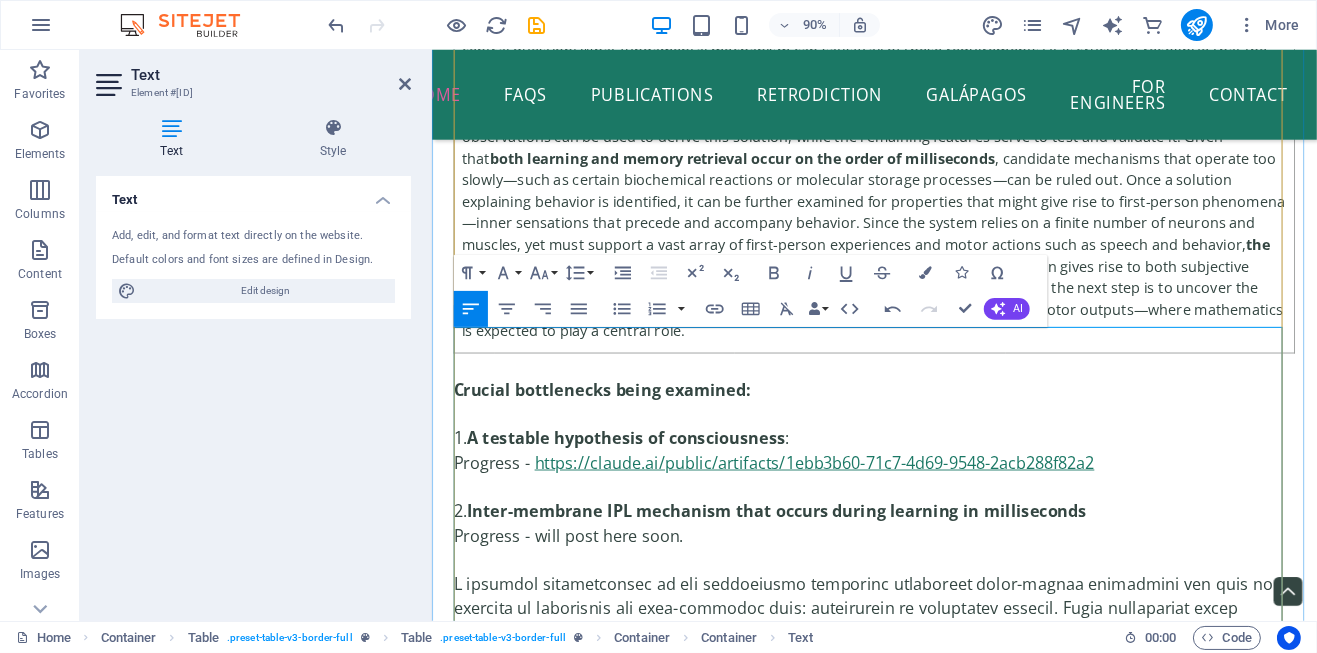 click on "https://claude.ai/public/artifacts/1ebb3b60-71c7-4d69-9548-2acb288f82a2" at bounding box center (856, 508) 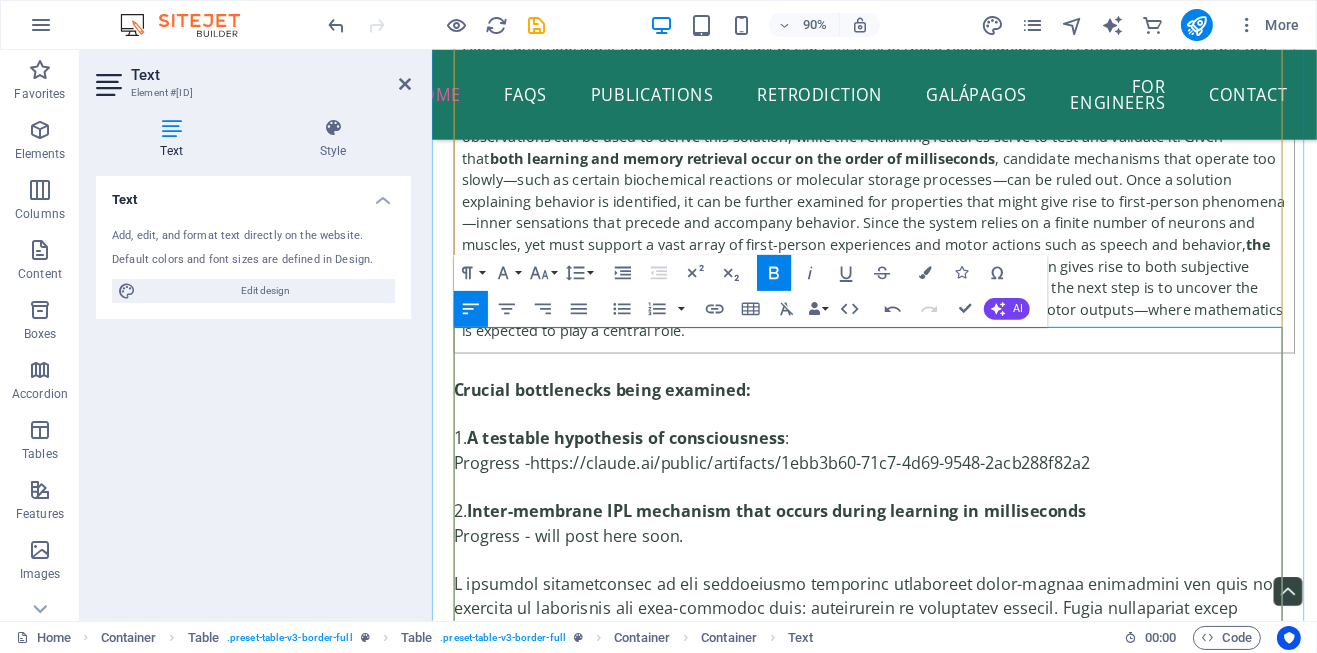 click on "Progress - will post here soon." at bounding box center [922, 589] 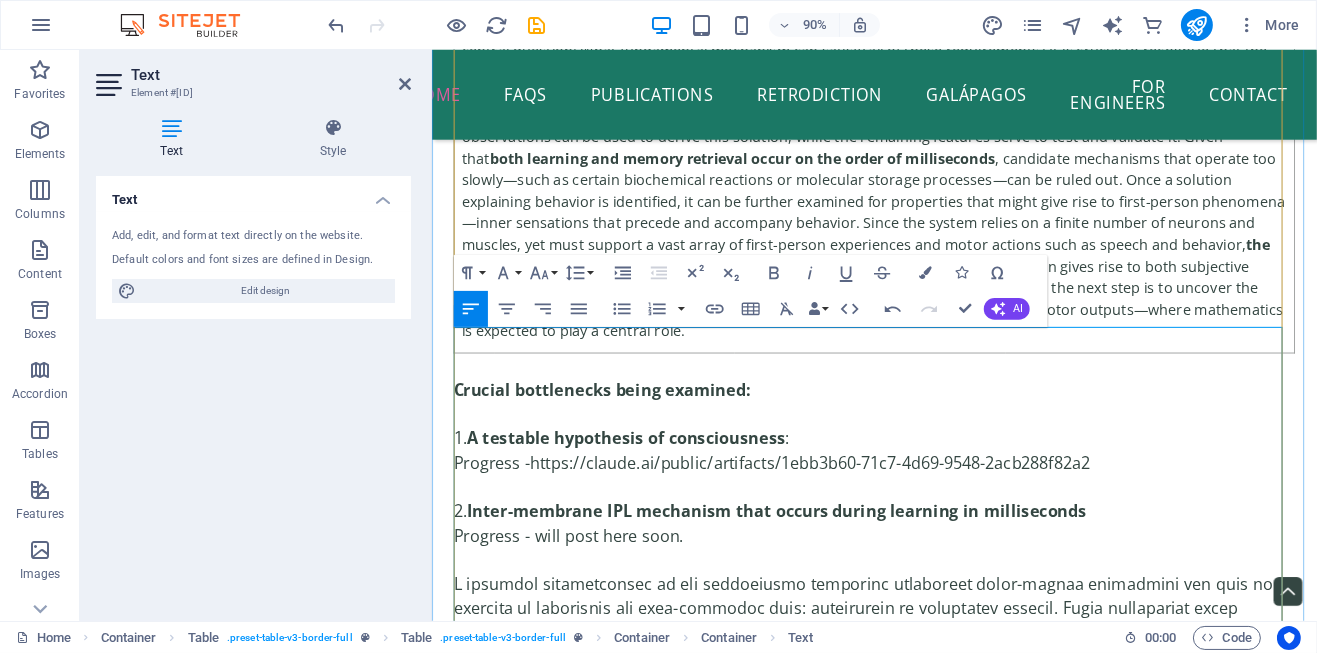 click at bounding box center (922, 819) 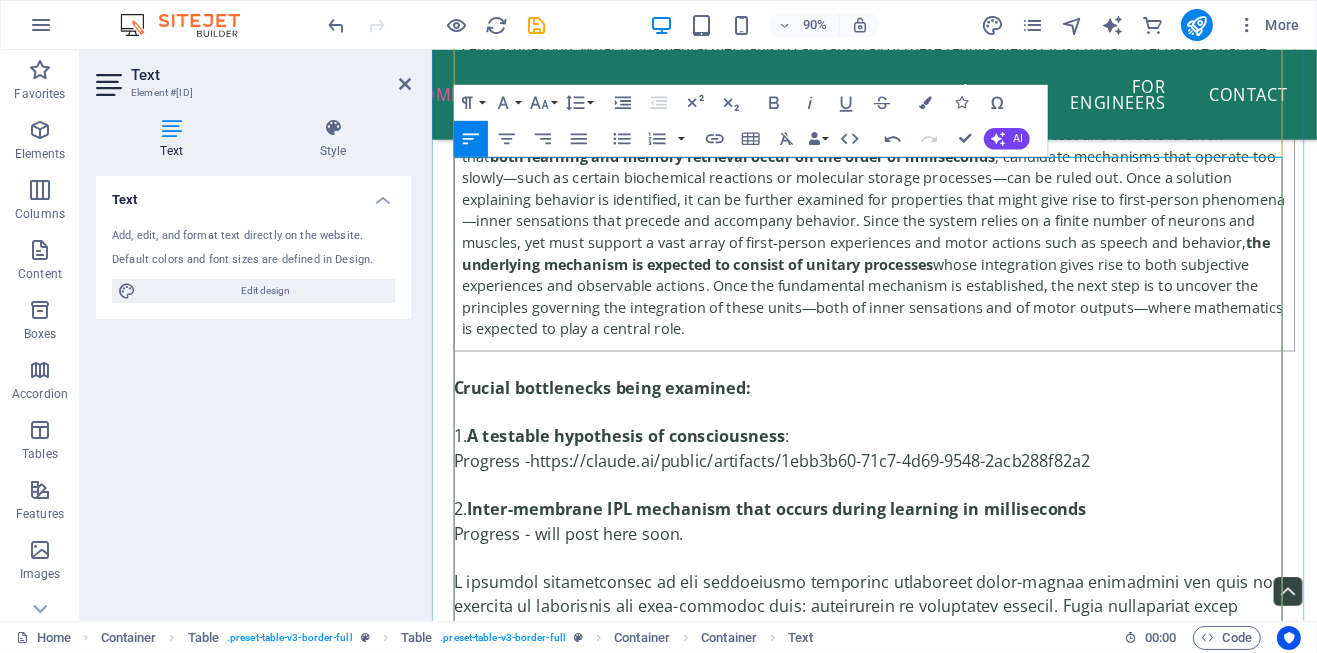 scroll, scrollTop: 92198, scrollLeft: 0, axis: vertical 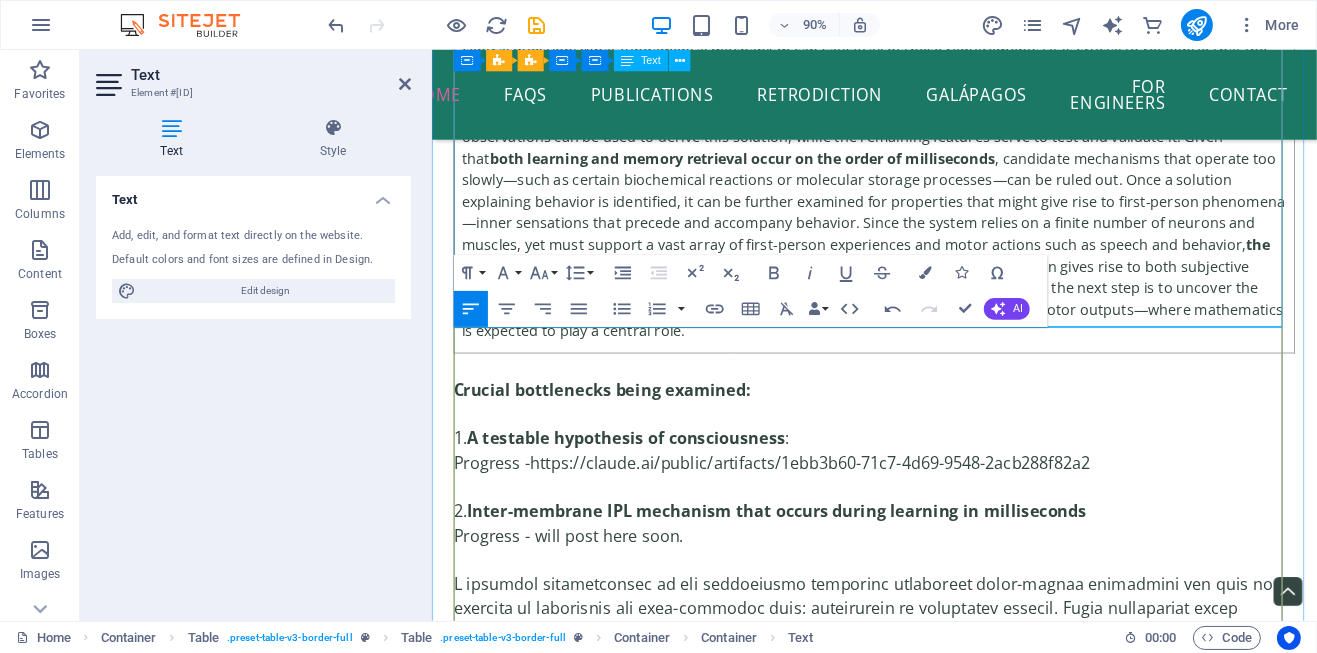 click on "The following are key findings observed across various levels of nervous system function, each offering specific operational constraints. The semblance hypothesis offers a unifying explanatory framework that accounts for these findings, thereby supporting its potential validity. This convergence supports its plausibility and underscores the need to test its predictions—especially given the difficulty of probing subjective experience directly.  Findings across multiple levels of the nervous system  Constraints derived from the findings (listed on the left) help guide the inquiry toward the correct solution. It is important to note that all explanations must be interconnected to support the claim that a solution has been found  (see  Fig.4  above).  ( Please read this column after reviewing the hypothesis on the FAQ page ) 1 Both associatively learned stimuli & the prompt (cue) stimulus propagate through synaptically connected neuronal circuits. ([LASTNAME], [YEAR] ;  [YEAR] ) between connected neurons. 2 3 4 ;  5" at bounding box center (922, -39347) 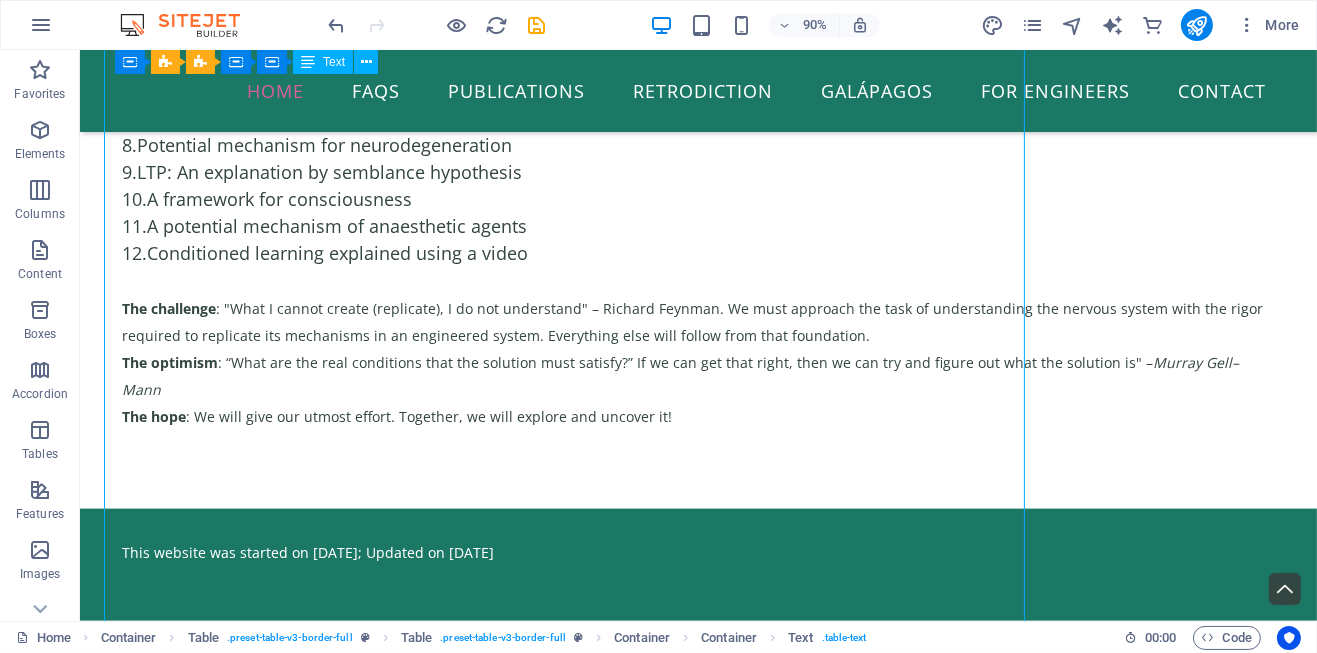scroll, scrollTop: 74970, scrollLeft: 0, axis: vertical 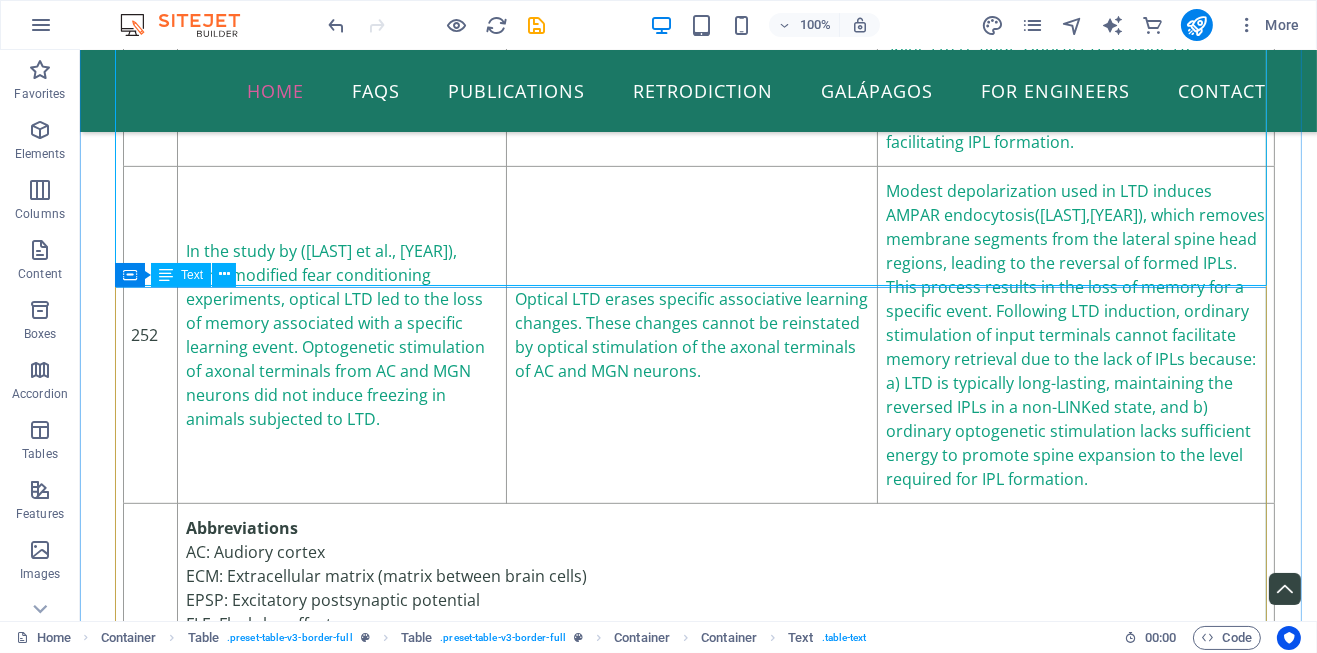click on "Crucial bottlenecks being examined: 1. A testable hypothesis of consciousness : Progress - https://claude.ai/public/artifacts/1ebb3b60-71c7-4d69-9548-2acb288f82a2 2. Inter-membrane IPL mechanism that occurs during learning in milliseconds Progress - will post here soon." at bounding box center [698, 1681] 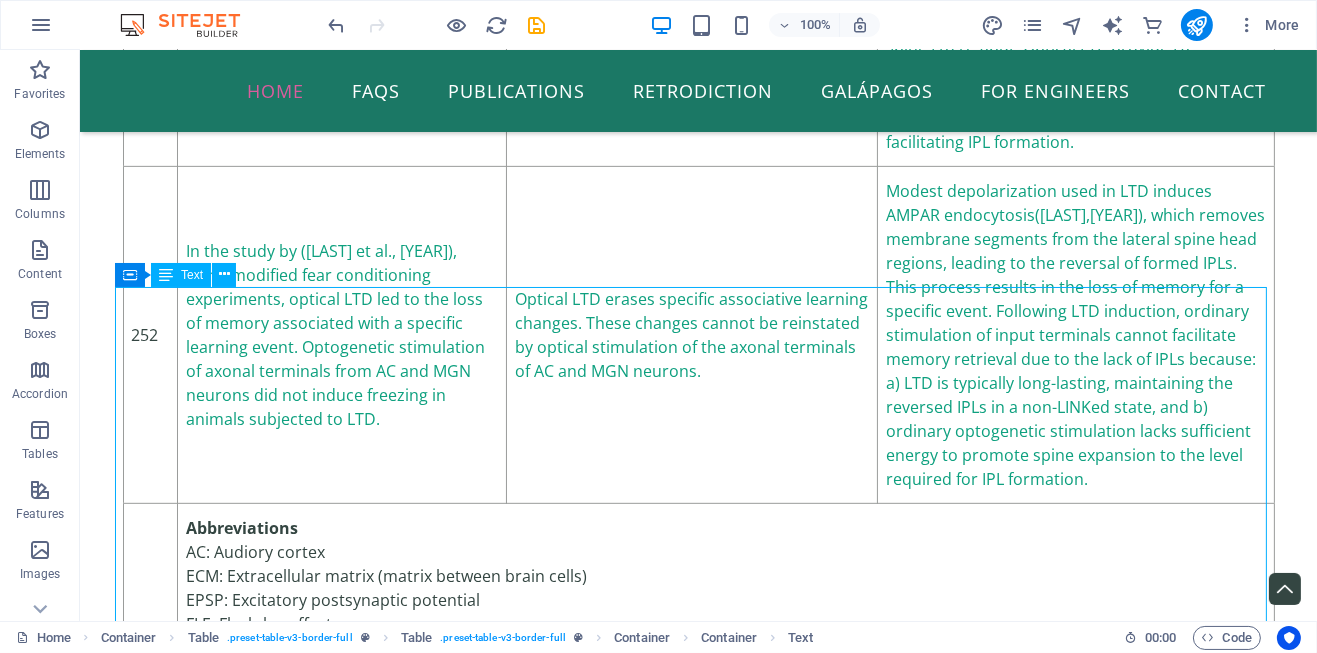click on "Crucial bottlenecks being examined: 1. A testable hypothesis of consciousness : Progress - https://claude.ai/public/artifacts/1ebb3b60-71c7-4d69-9548-2acb288f82a2 2. Inter-membrane IPL mechanism that occurs during learning in milliseconds Progress - will post here soon." at bounding box center [698, 1681] 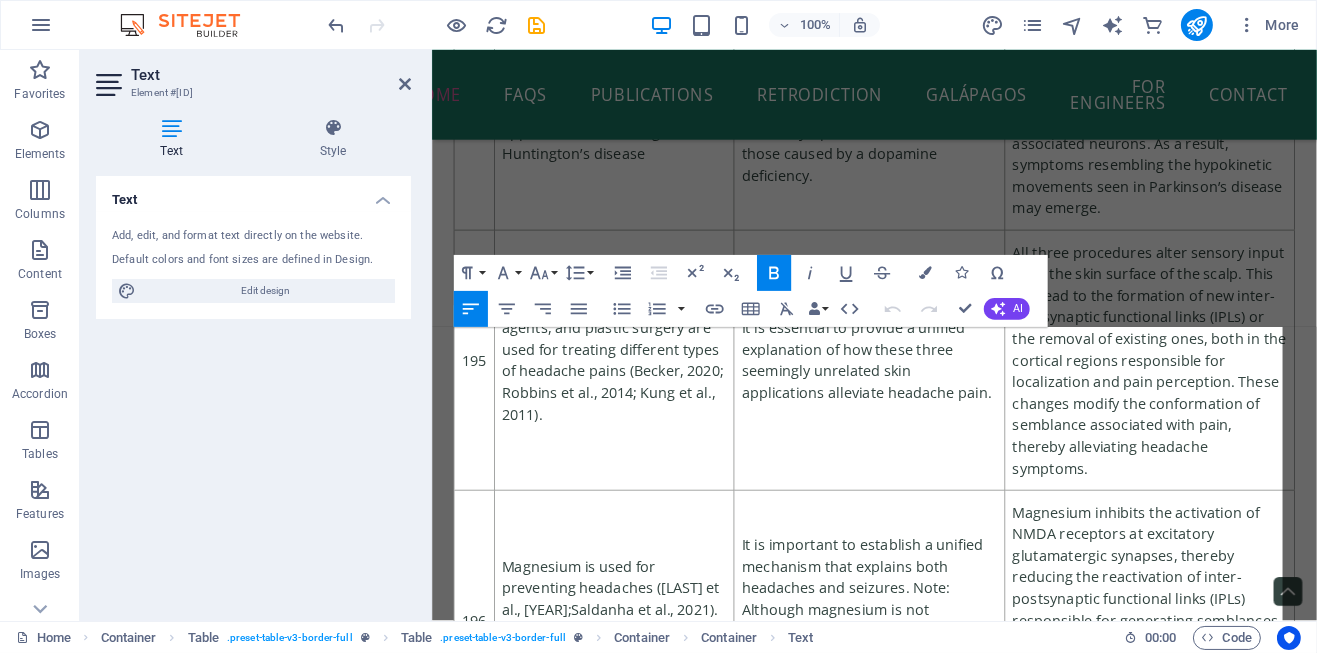 scroll, scrollTop: 92198, scrollLeft: 0, axis: vertical 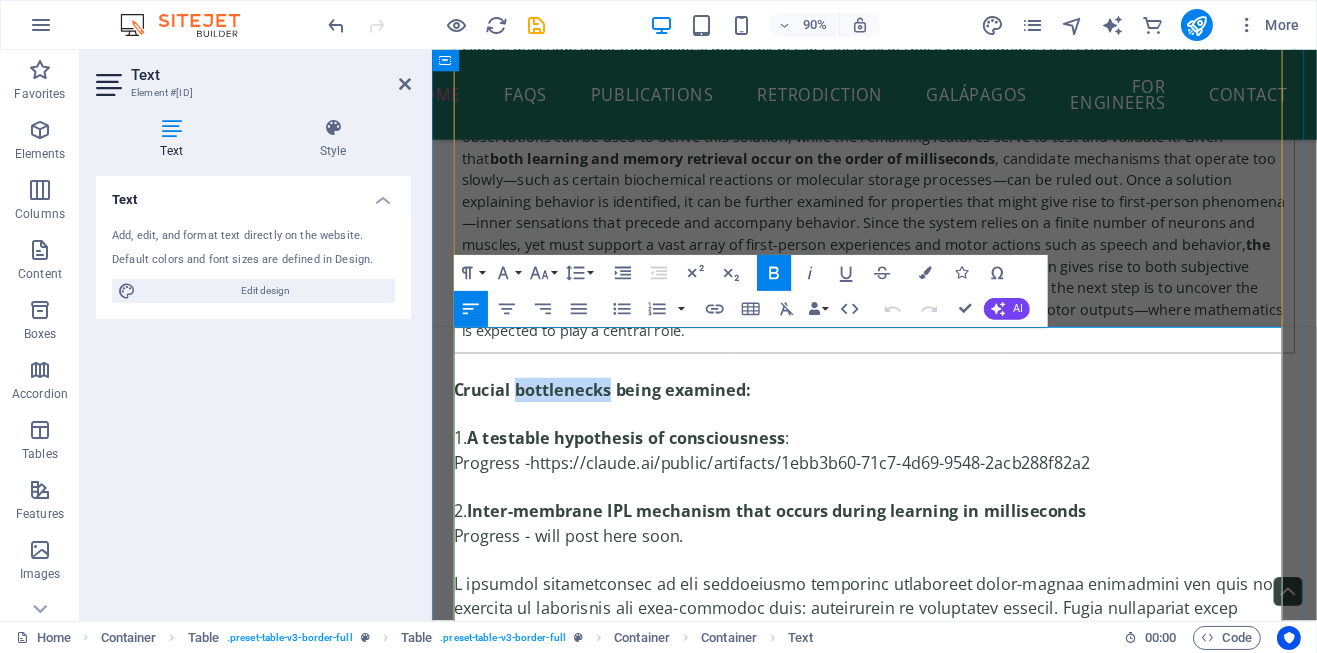 drag, startPoint x: 524, startPoint y: 374, endPoint x: 625, endPoint y: 376, distance: 101.0198 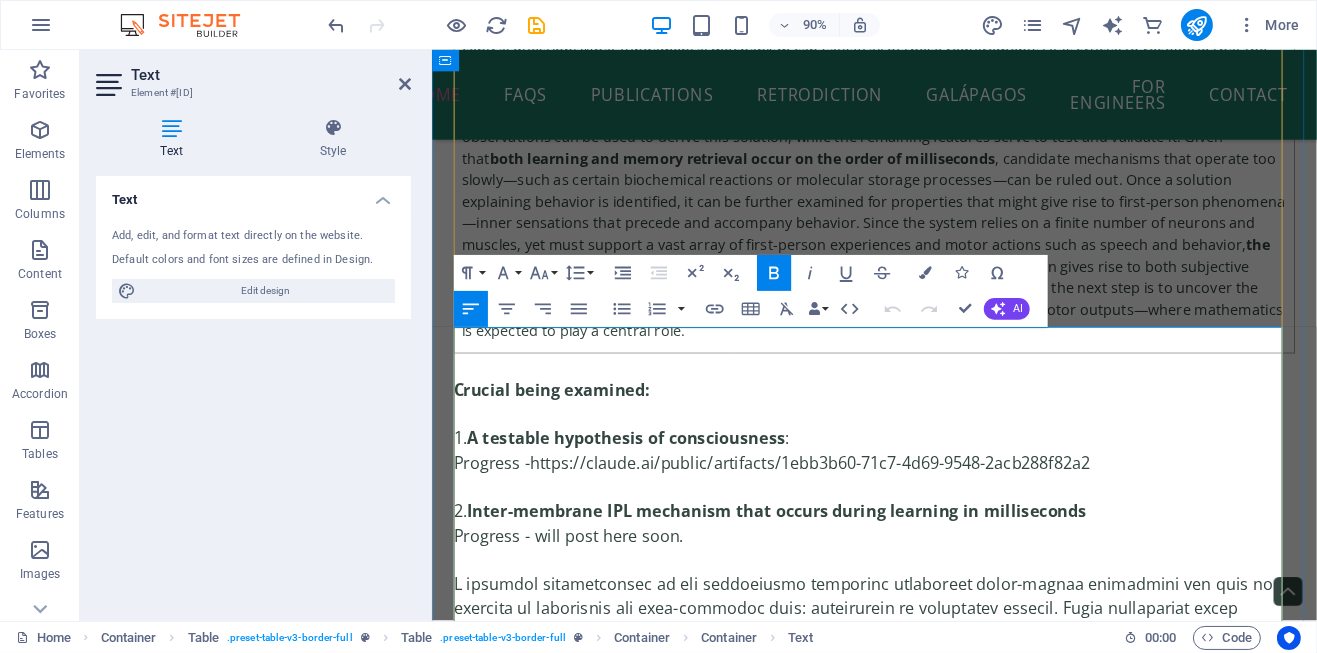 type 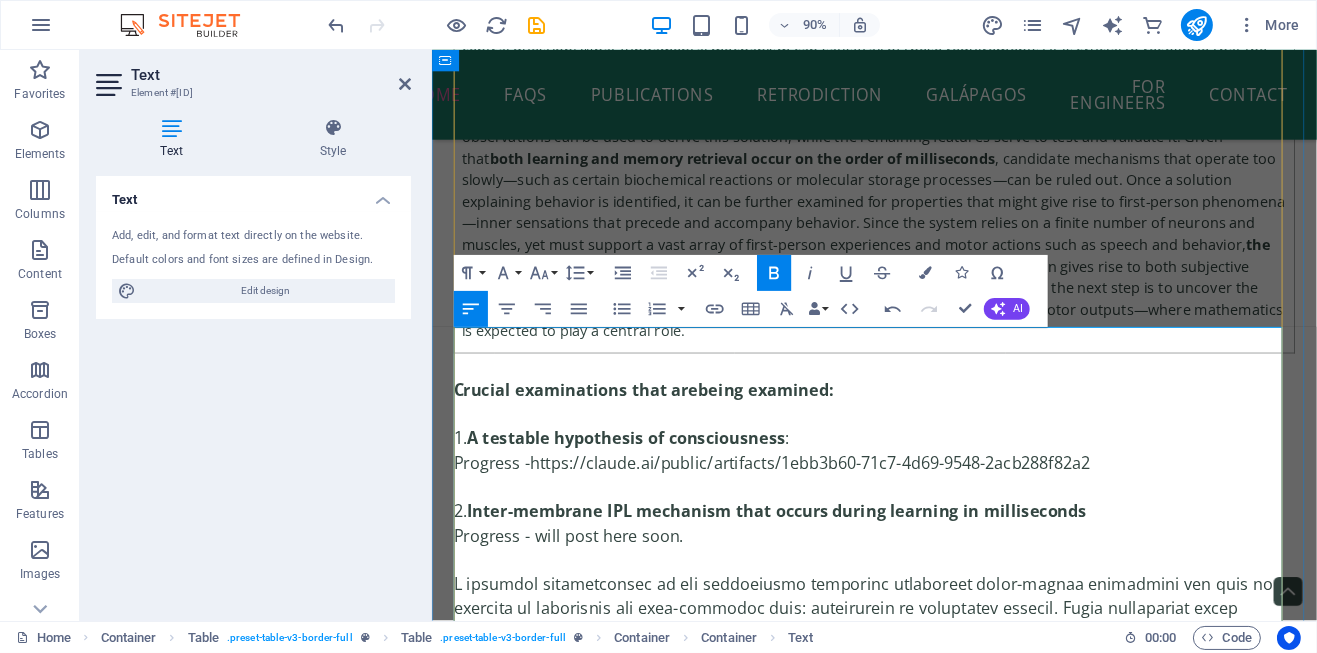 click at bounding box center [922, 454] 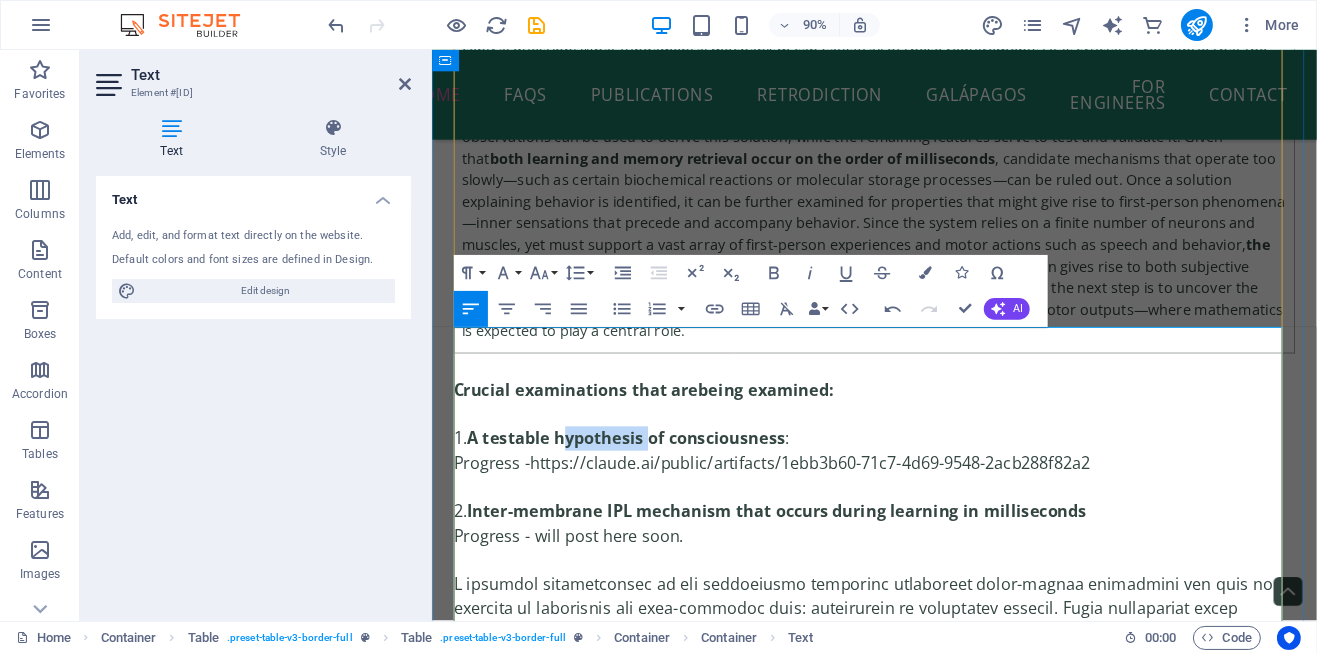 drag, startPoint x: 613, startPoint y: 426, endPoint x: 668, endPoint y: 425, distance: 55.00909 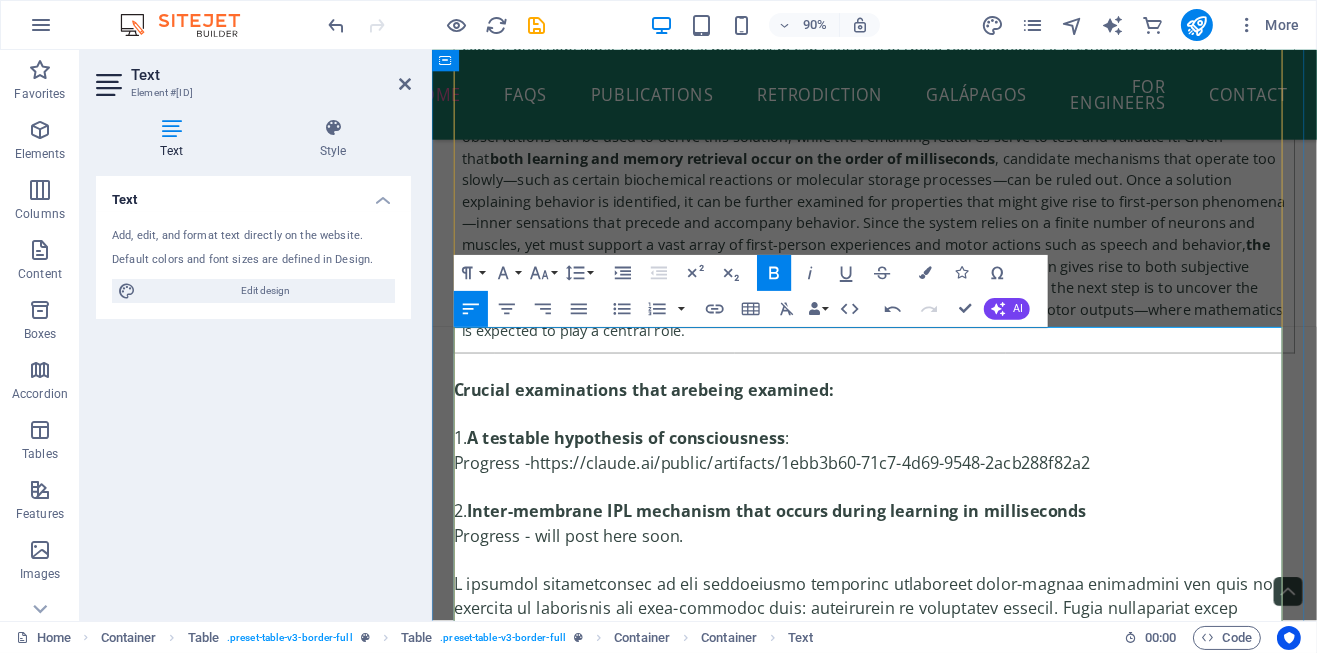 click at bounding box center [922, 535] 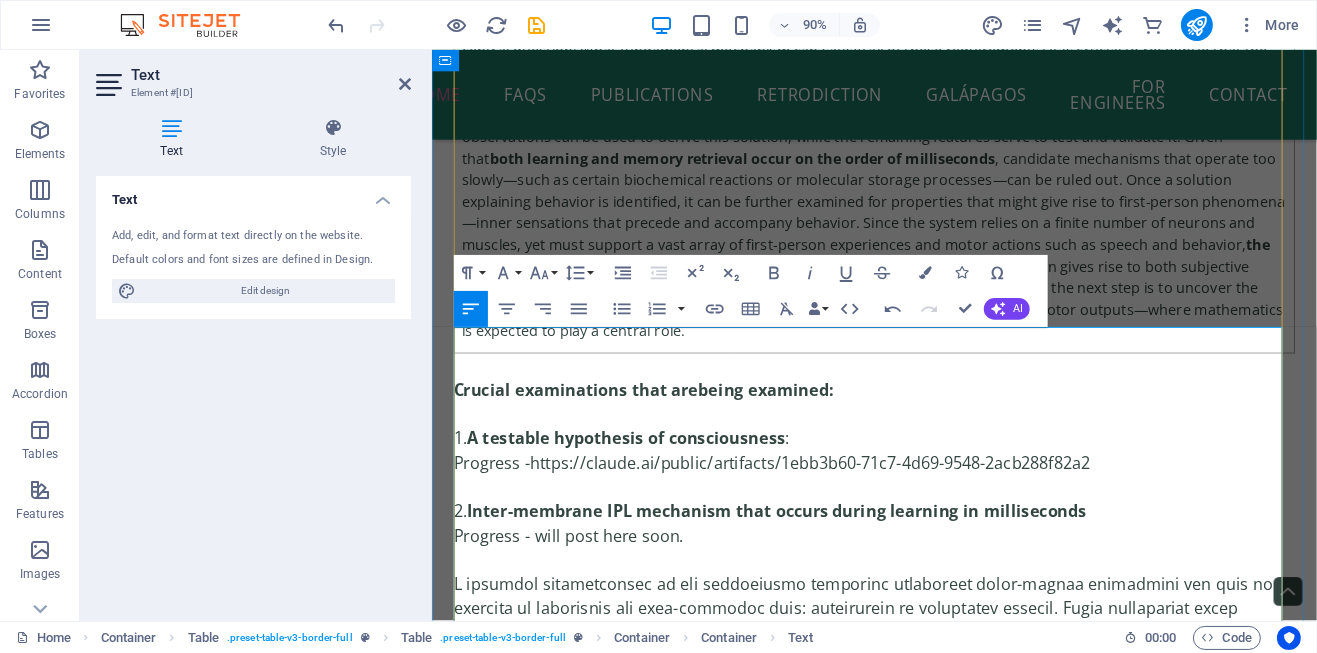 click on "Inter-membrane IPL mechanism that occurs during learning in milliseconds" at bounding box center (814, 562) 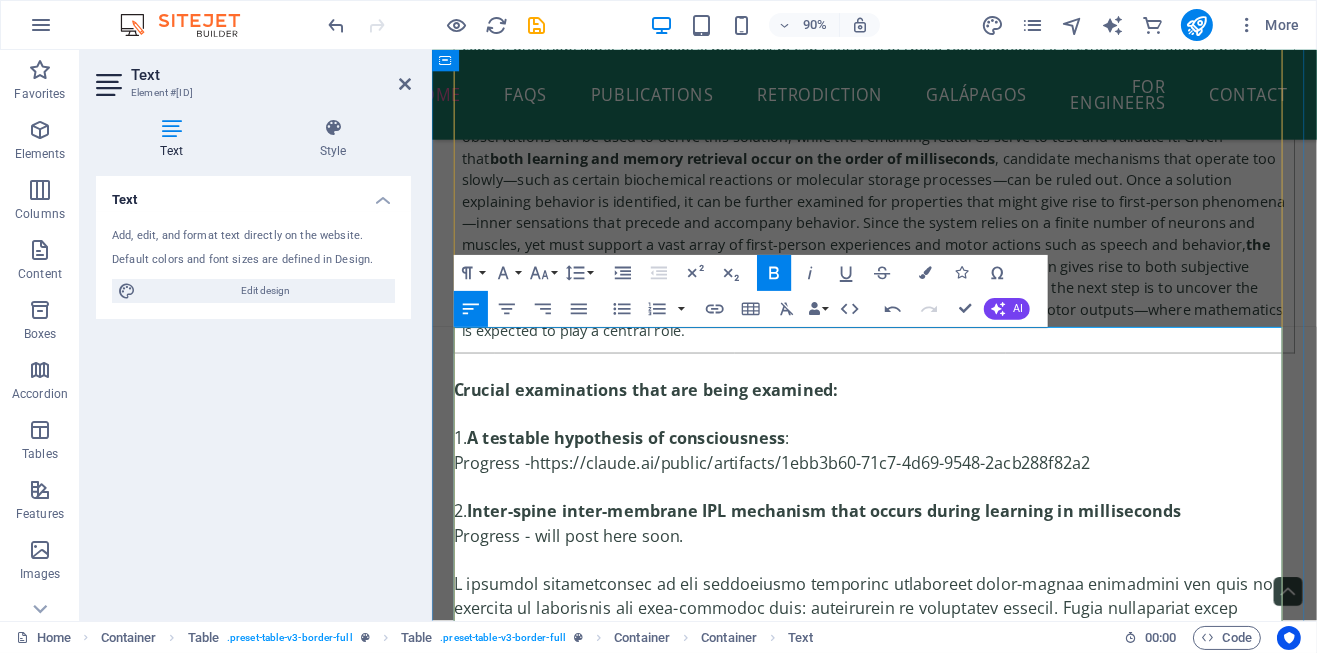 click on "Inter-spine inter-membrane IPL mechanism that occurs during learning in milliseconds" at bounding box center (866, 562) 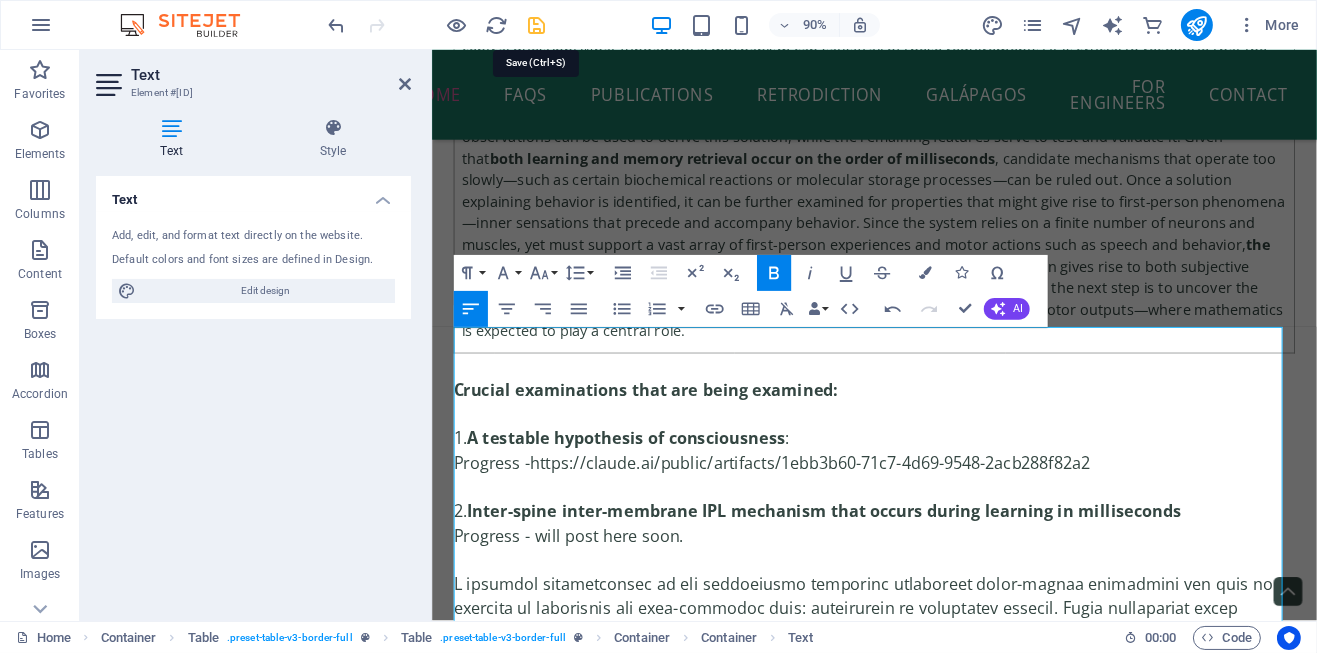 click at bounding box center (537, 25) 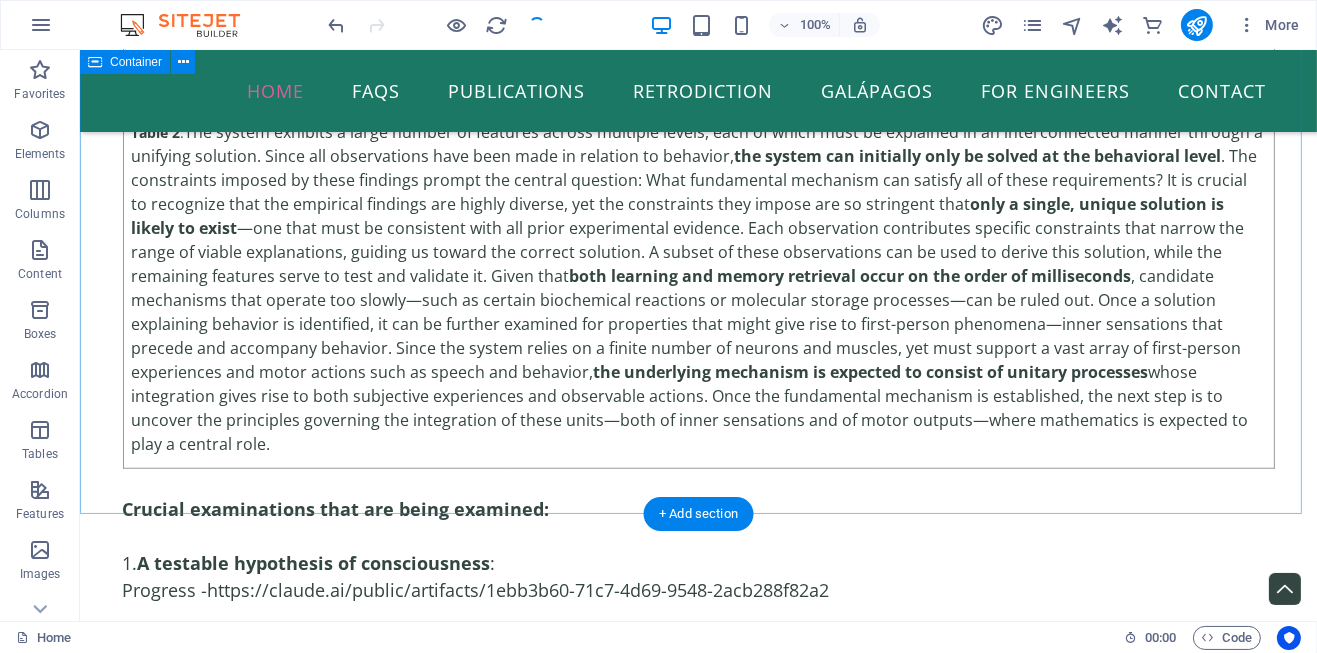 scroll, scrollTop: 75874, scrollLeft: 0, axis: vertical 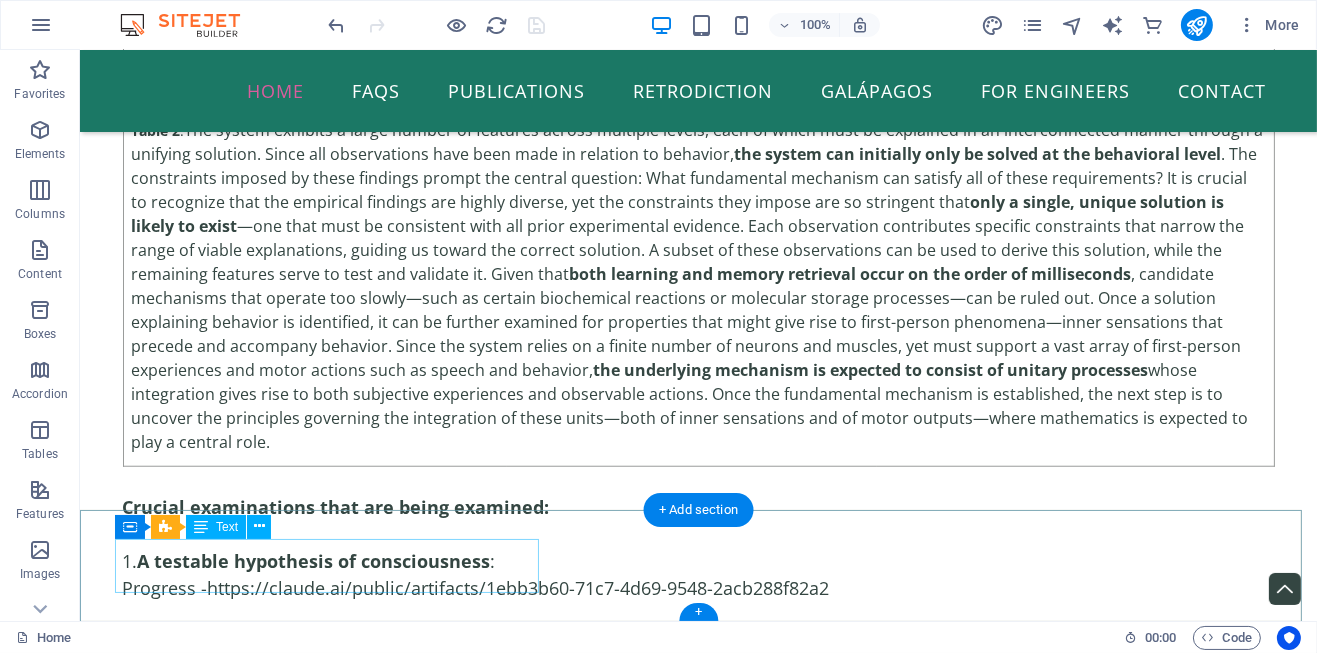 click on "This website was started on [DATE]; Updated on [DATE]" at bounding box center (698, 1731) 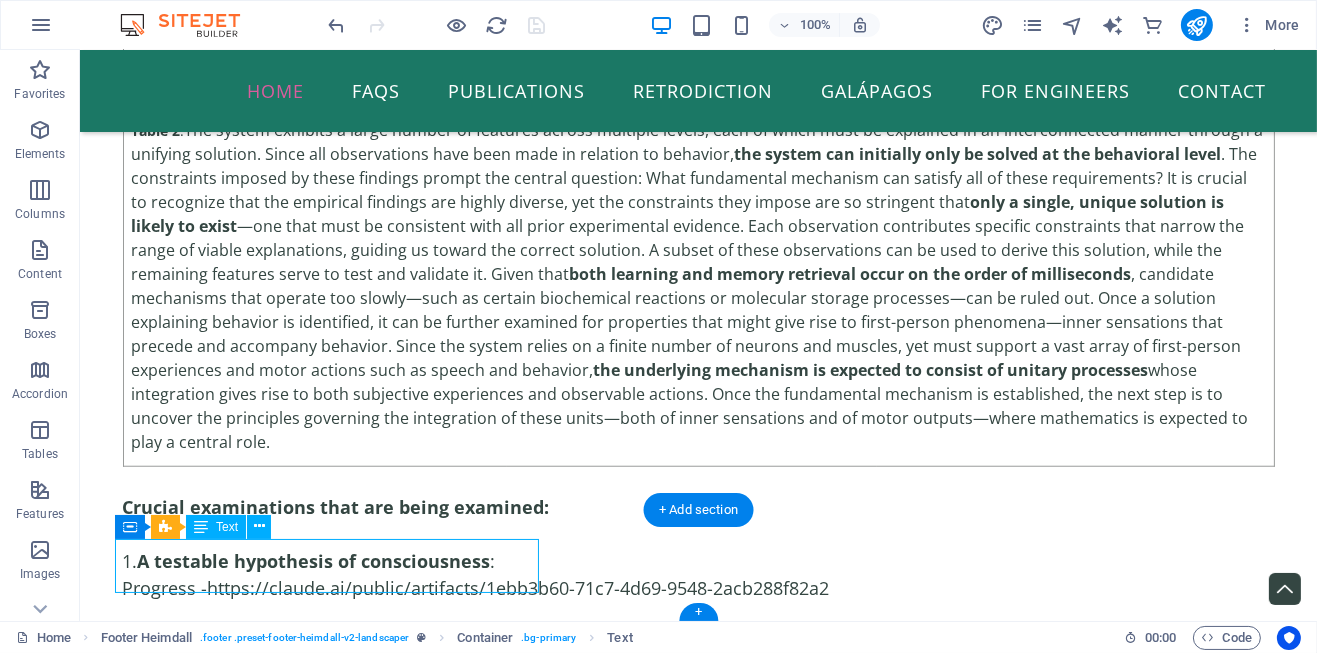 click on "This website was started on [DATE]; Updated on [DATE]" at bounding box center (698, 1731) 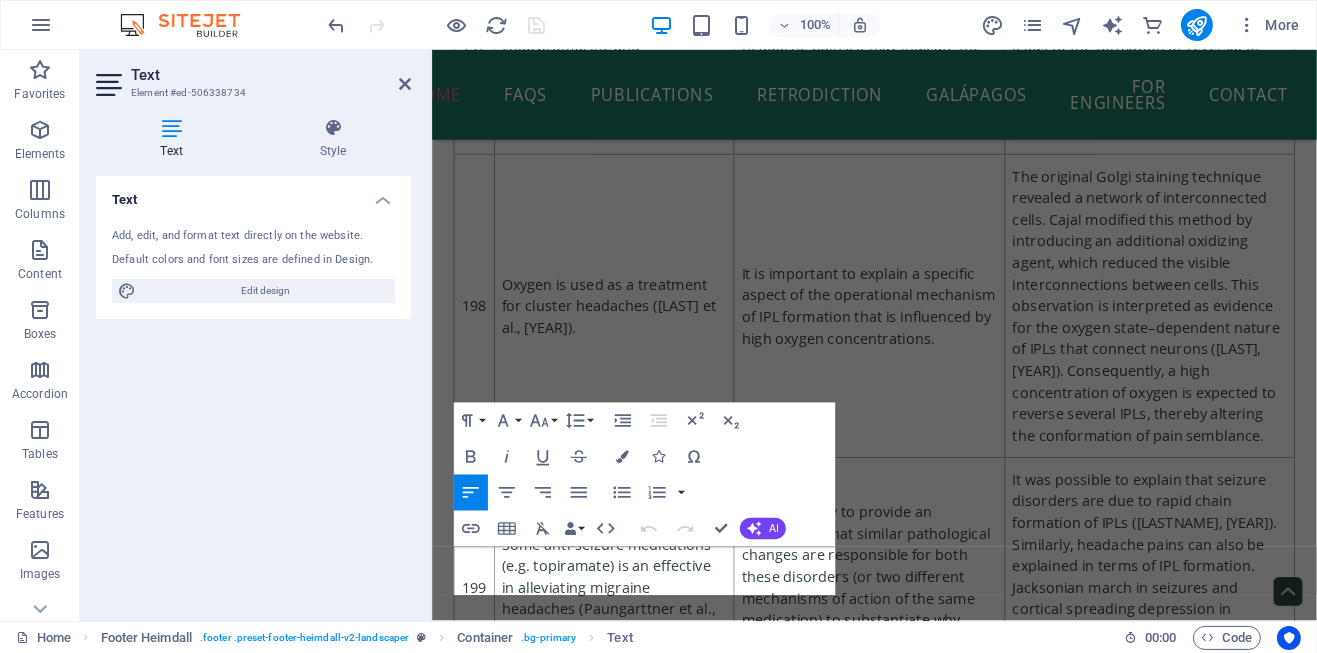 scroll, scrollTop: 93218, scrollLeft: 0, axis: vertical 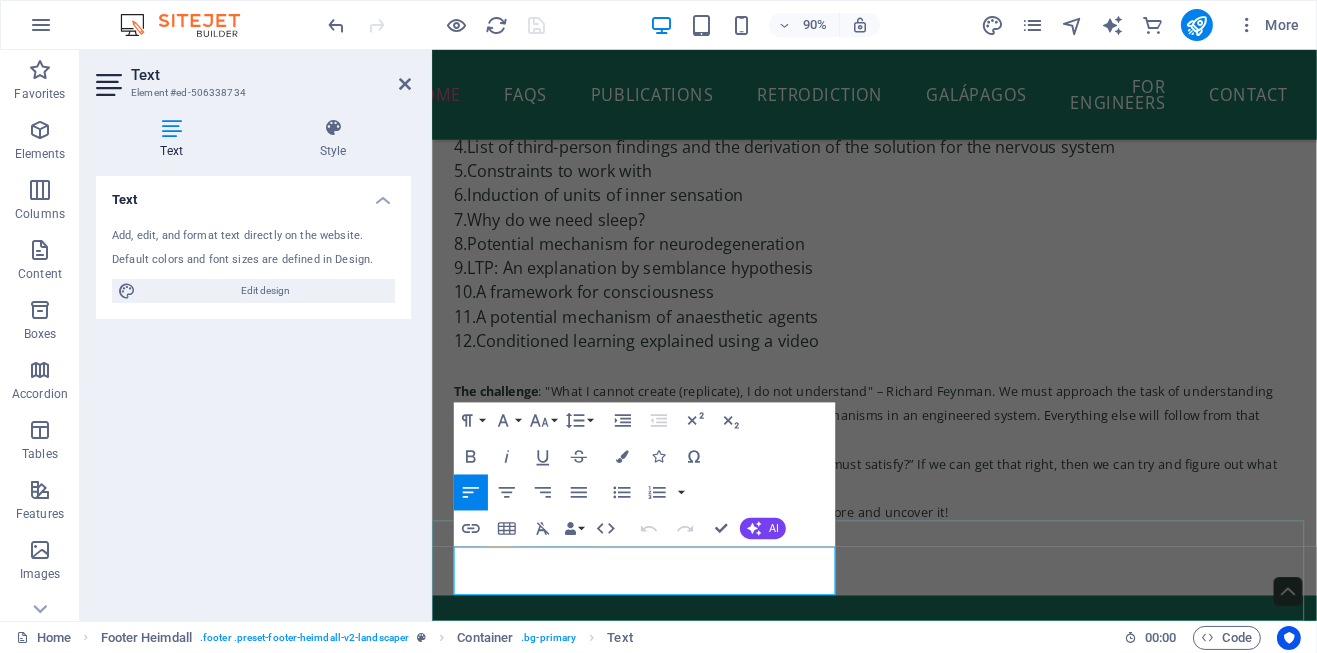 click on "This website was started on [DATE]; Updated on [DATE]" at bounding box center (641, 699) 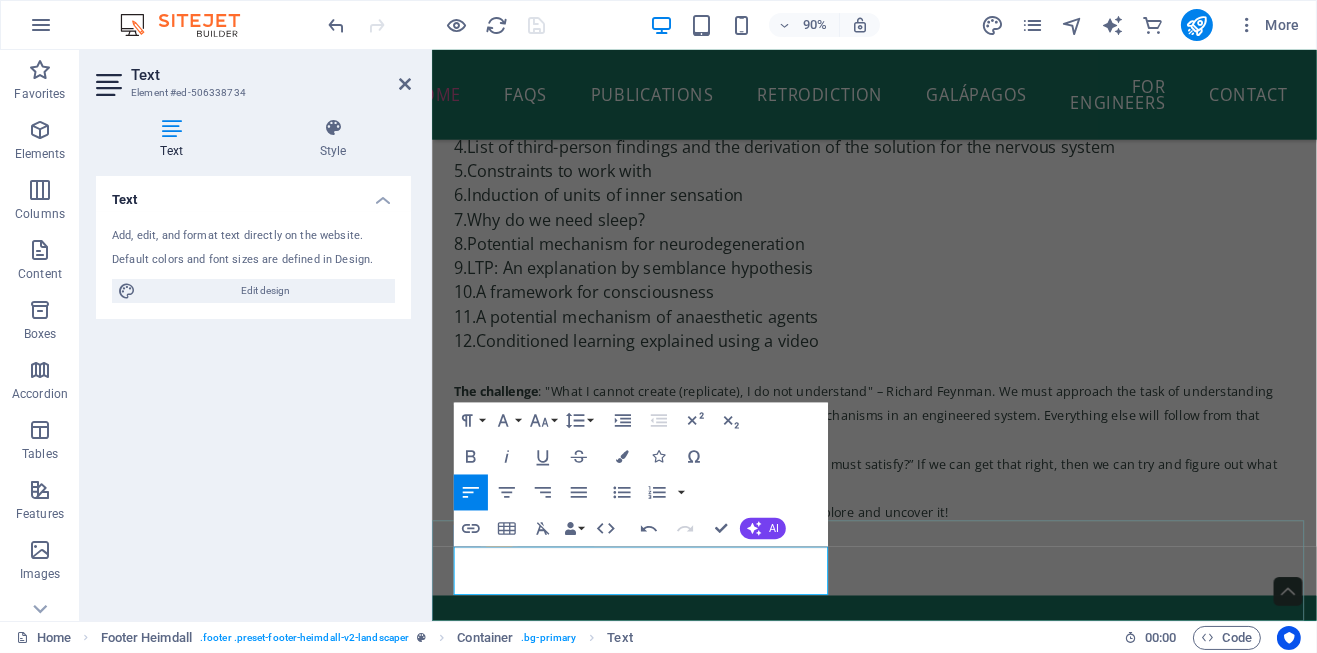 type 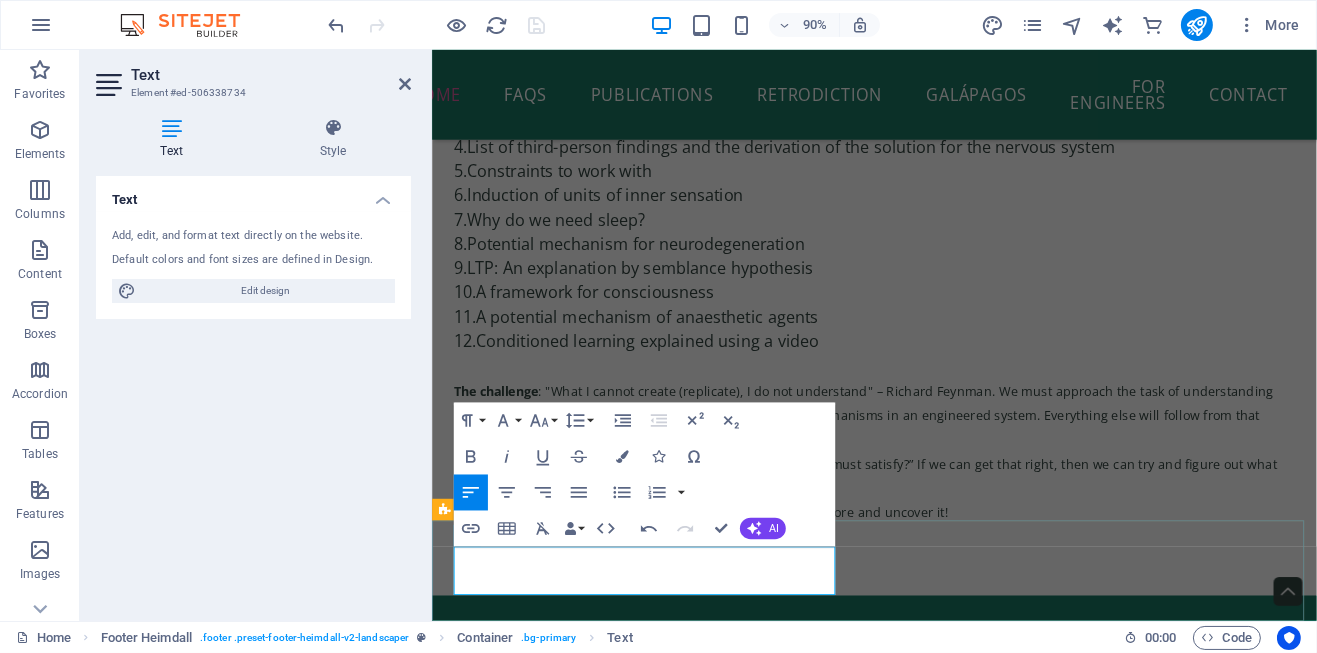 click on "This website was started on  [DATE]; Updated on [DATE]" at bounding box center (922, 712) 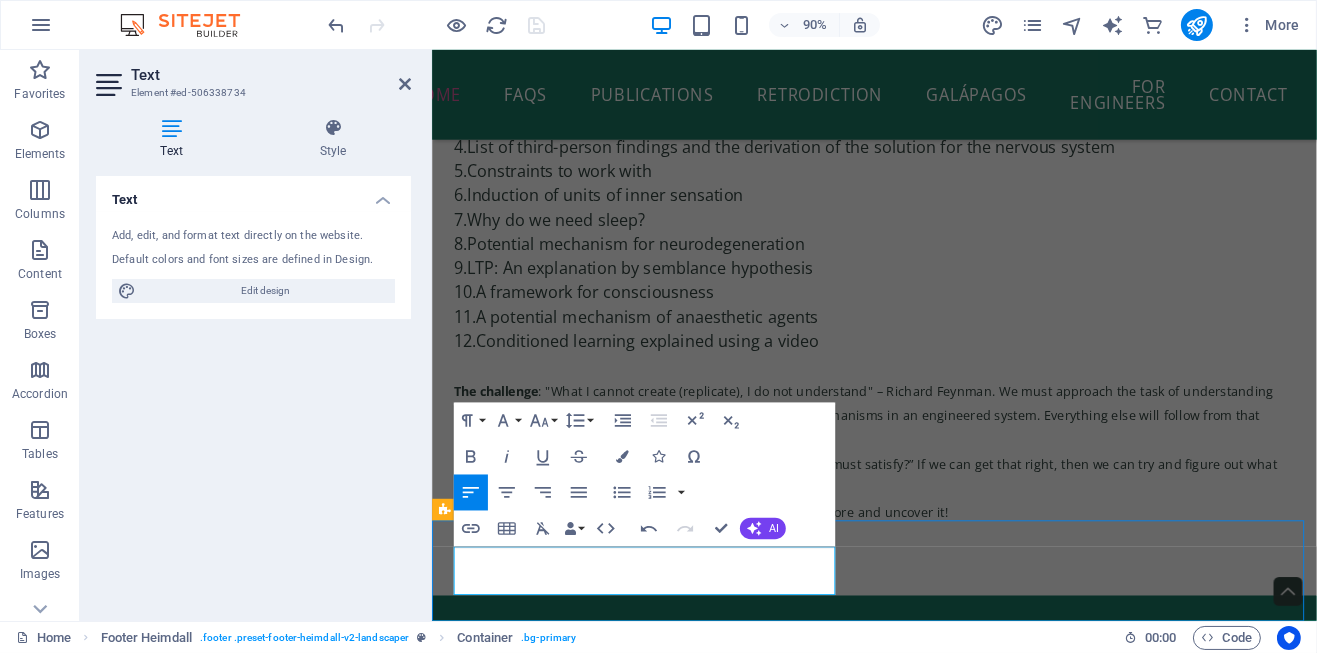 scroll, scrollTop: 75810, scrollLeft: 0, axis: vertical 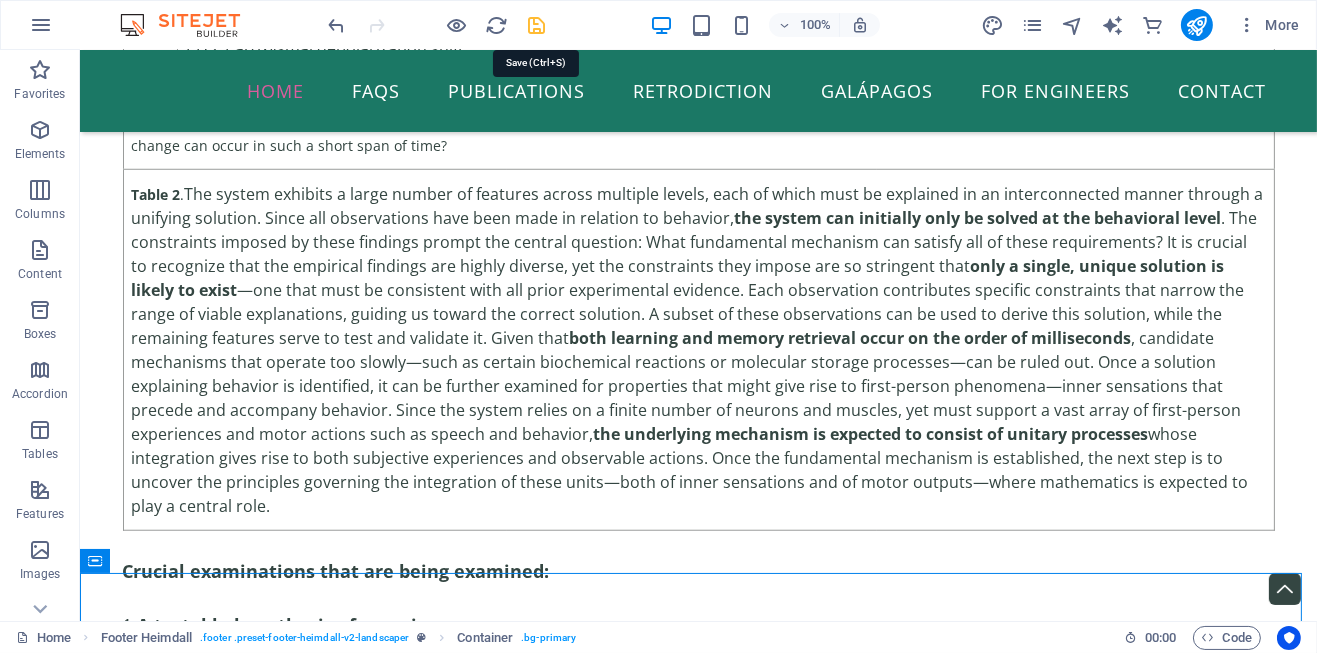 click at bounding box center (537, 25) 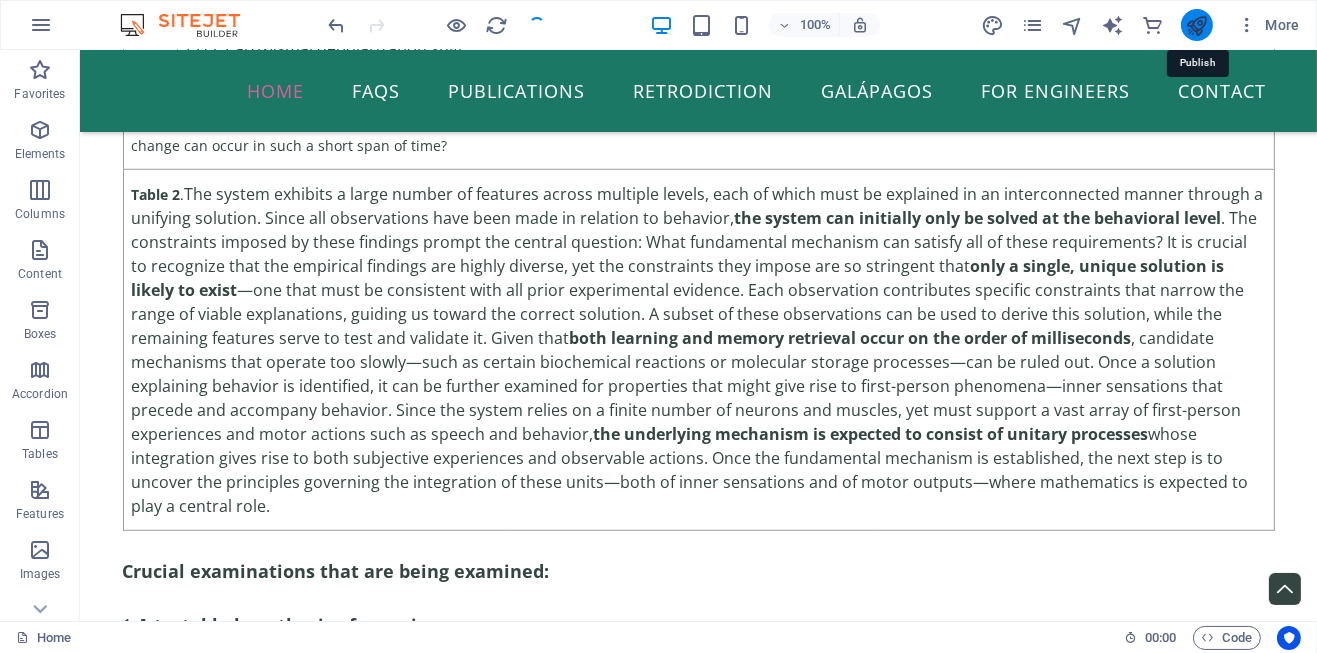 click at bounding box center (1196, 25) 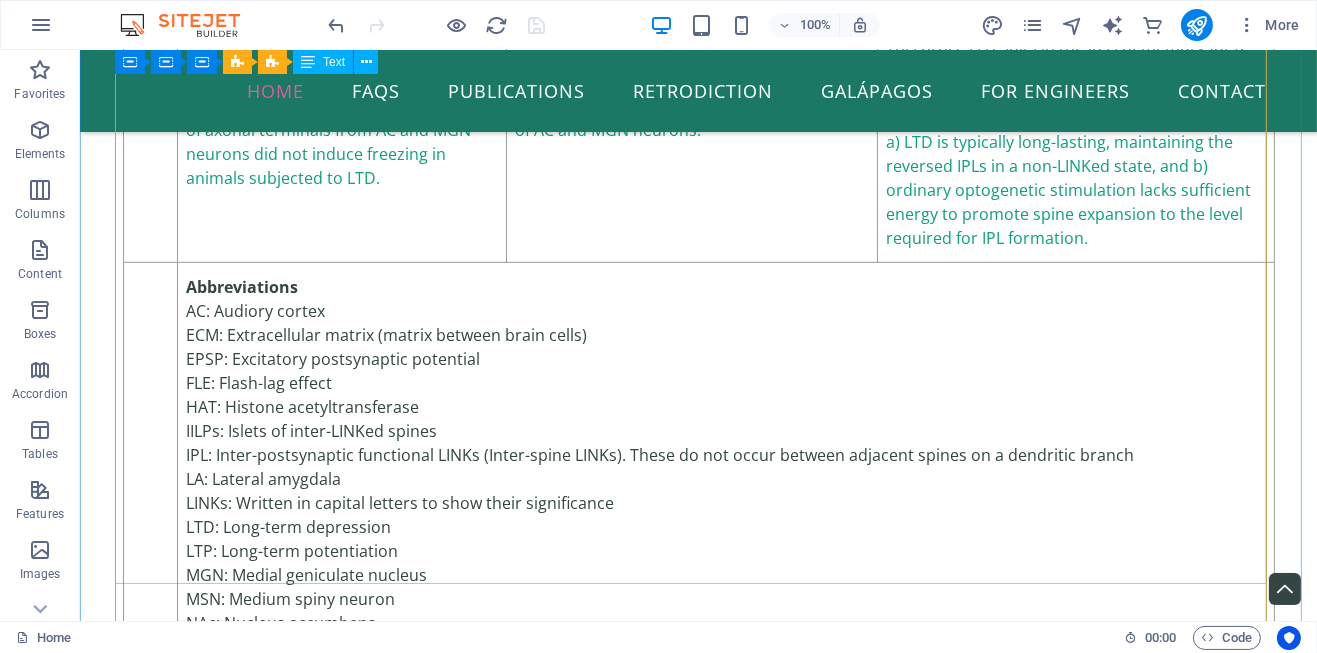 scroll, scrollTop: 75210, scrollLeft: 0, axis: vertical 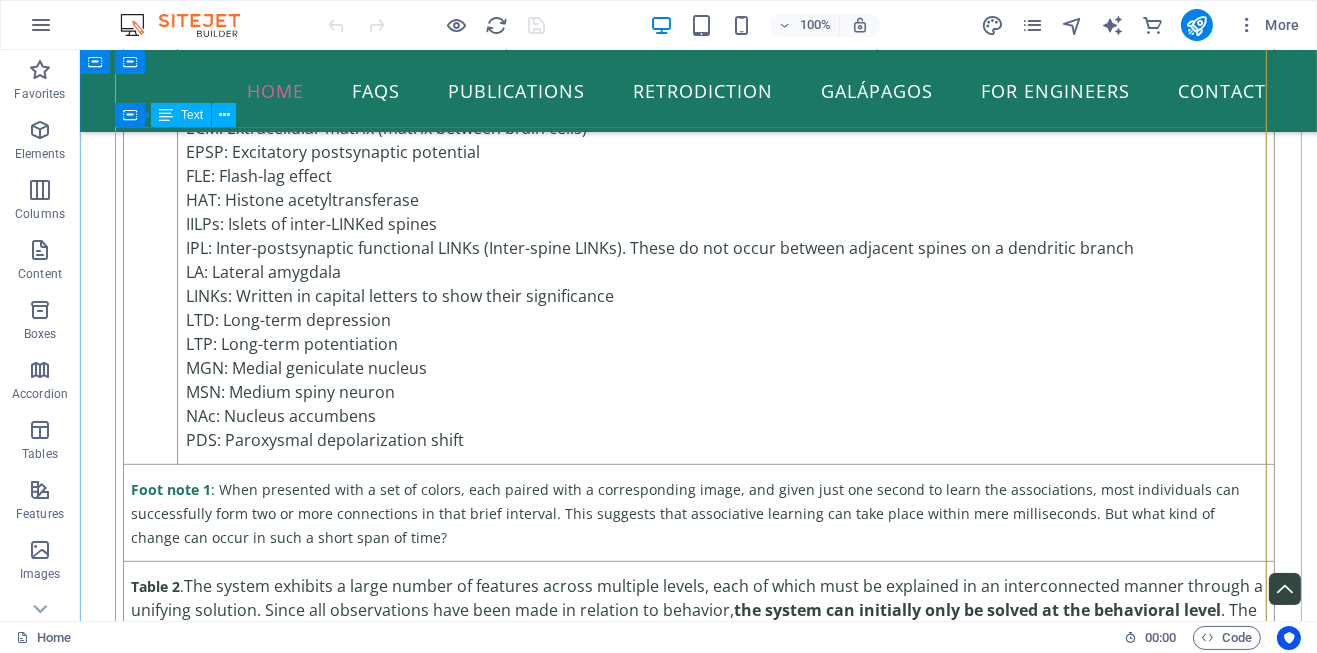 click on "Crucial examinations that are being examined: 1.  A testable hypothesis of consciousness :  Progress -  https://claude.ai/public/artifacts/1ebb3b60-71c7-4d69-9548-2acb288f82a2 2.  Inter-spine inter-membrane IPL mechanism that occurs during learning in milliseconds Progress - will post here soon." at bounding box center (698, 1233) 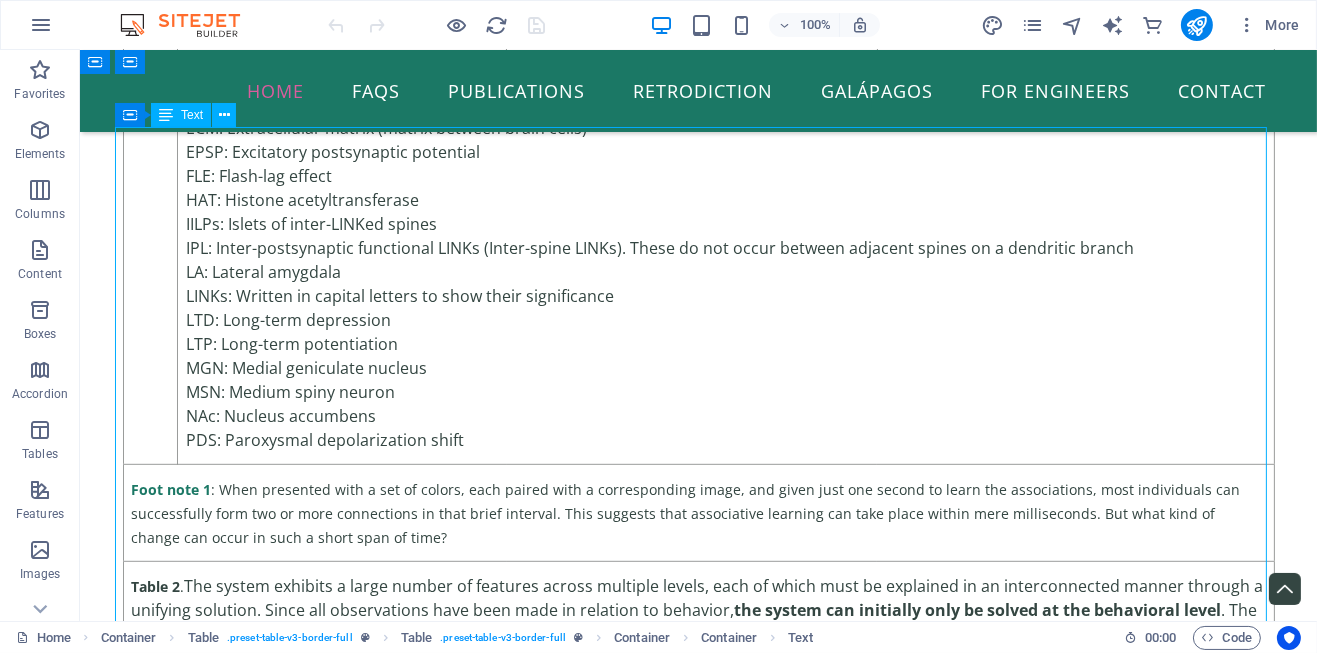 click on "Crucial examinations that are being examined: 1.  A testable hypothesis of consciousness :  Progress -  https://claude.ai/public/artifacts/1ebb3b60-71c7-4d69-9548-2acb288f82a2 2.  Inter-spine inter-membrane IPL mechanism that occurs during learning in milliseconds Progress - will post here soon." at bounding box center (698, 1233) 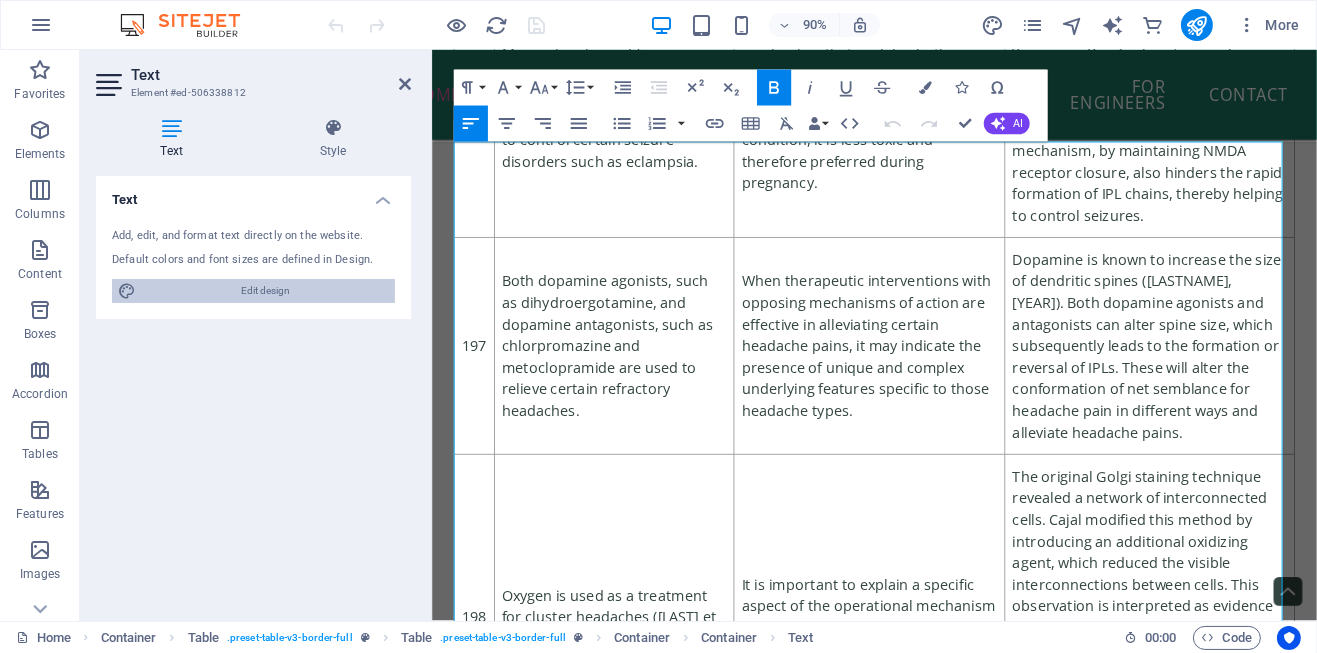 scroll, scrollTop: 92405, scrollLeft: 0, axis: vertical 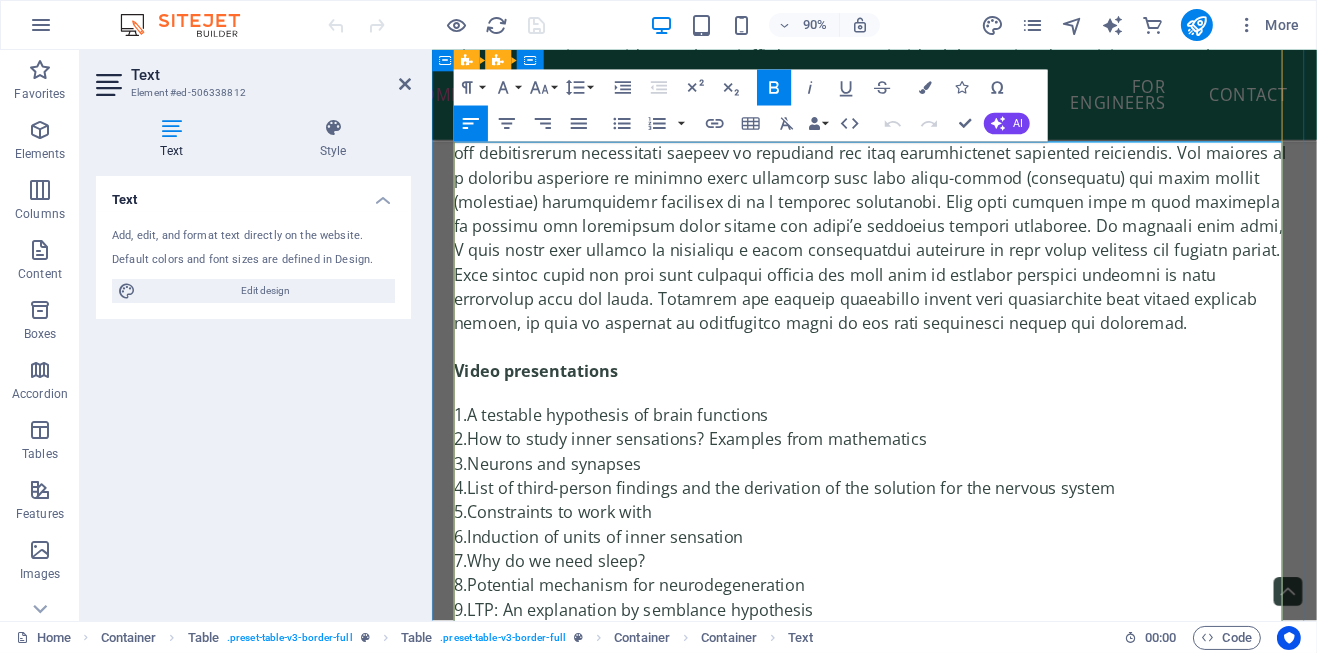 click on "A testable hypothesis of consciousness" at bounding box center (646, -159) 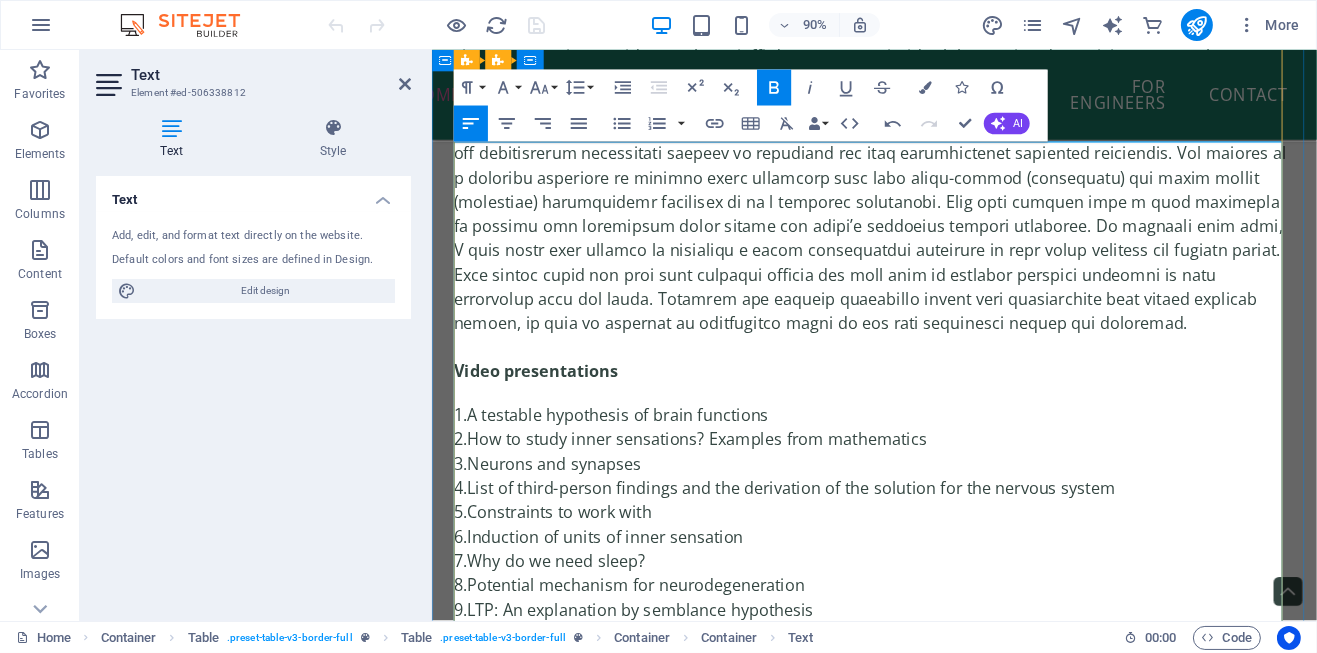 click on "A testable mechanism for consciousness" at bounding box center (654, -159) 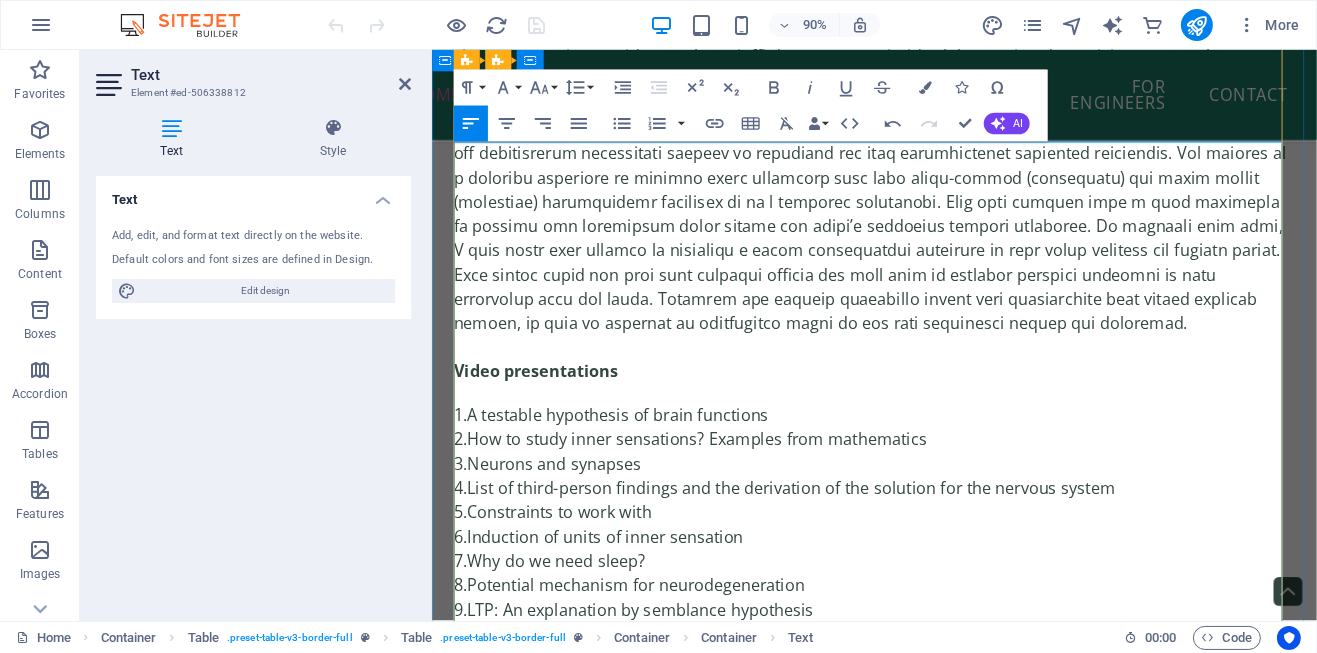 click on "Inter-spine inter-membrane IPL mechanism that occurs during learning in milliseconds" at bounding box center (866, -78) 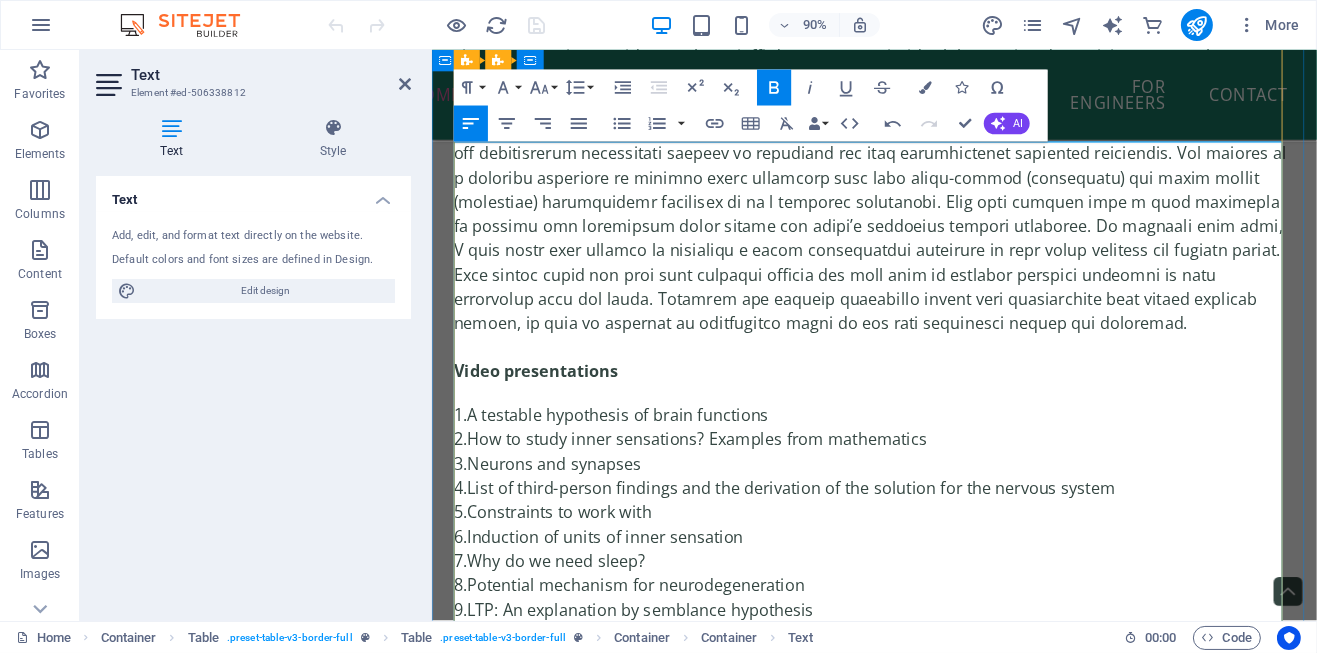 click on "Inter-spine inter-membrane IPL mechanism that occurs during learning in milliseconds" at bounding box center [866, -78] 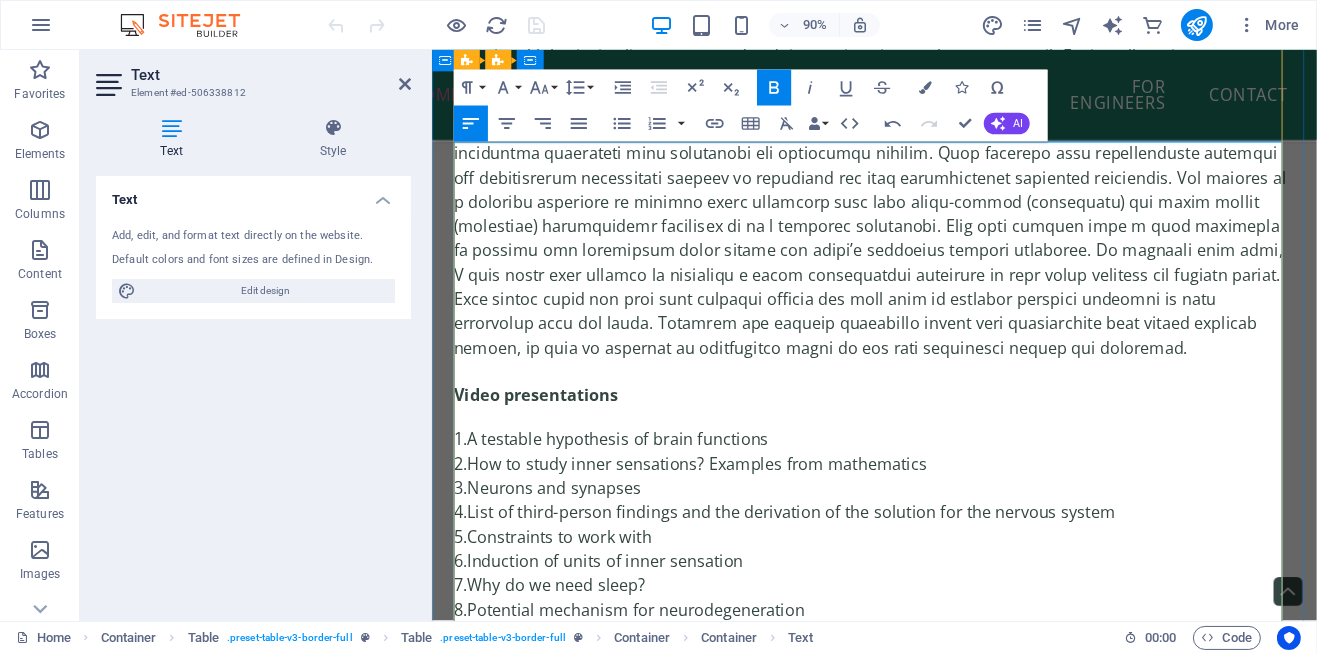click on "2.  Millisecond time-scale inter-spine inter-membrane IPL mechanism that occurs during learning in milliseconds" at bounding box center (922, -64) 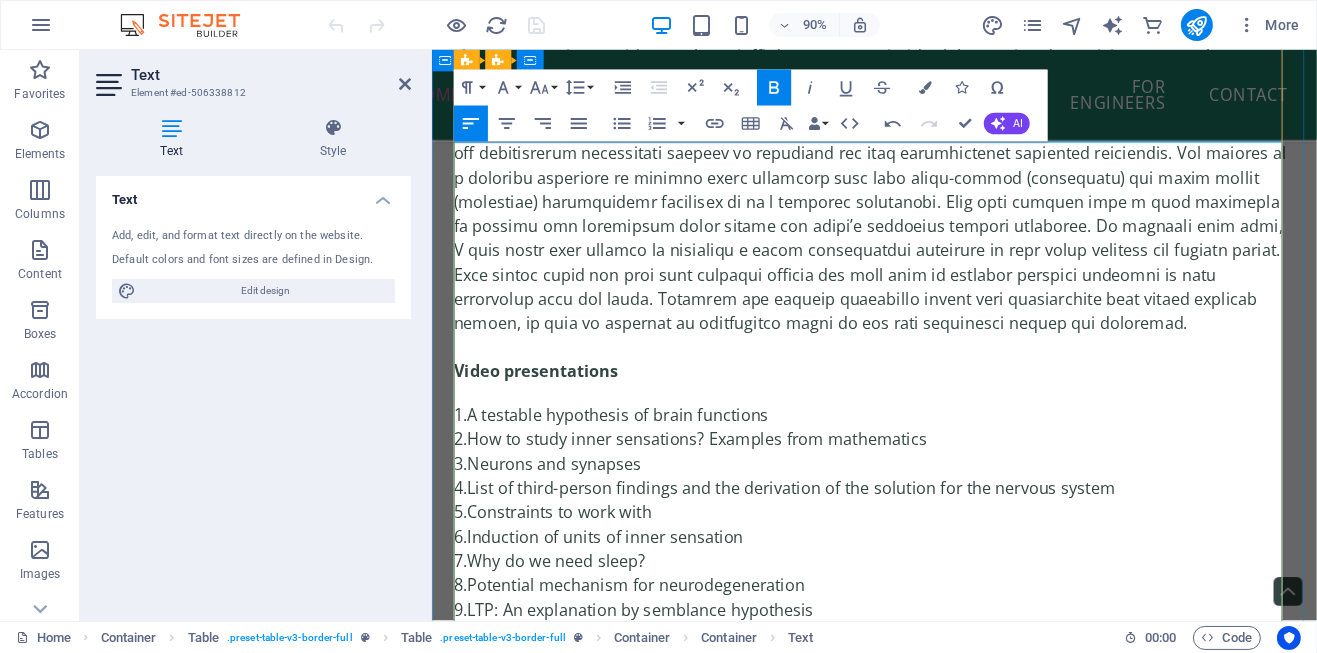 drag, startPoint x: 1218, startPoint y: 300, endPoint x: 1348, endPoint y: 299, distance: 130.00385 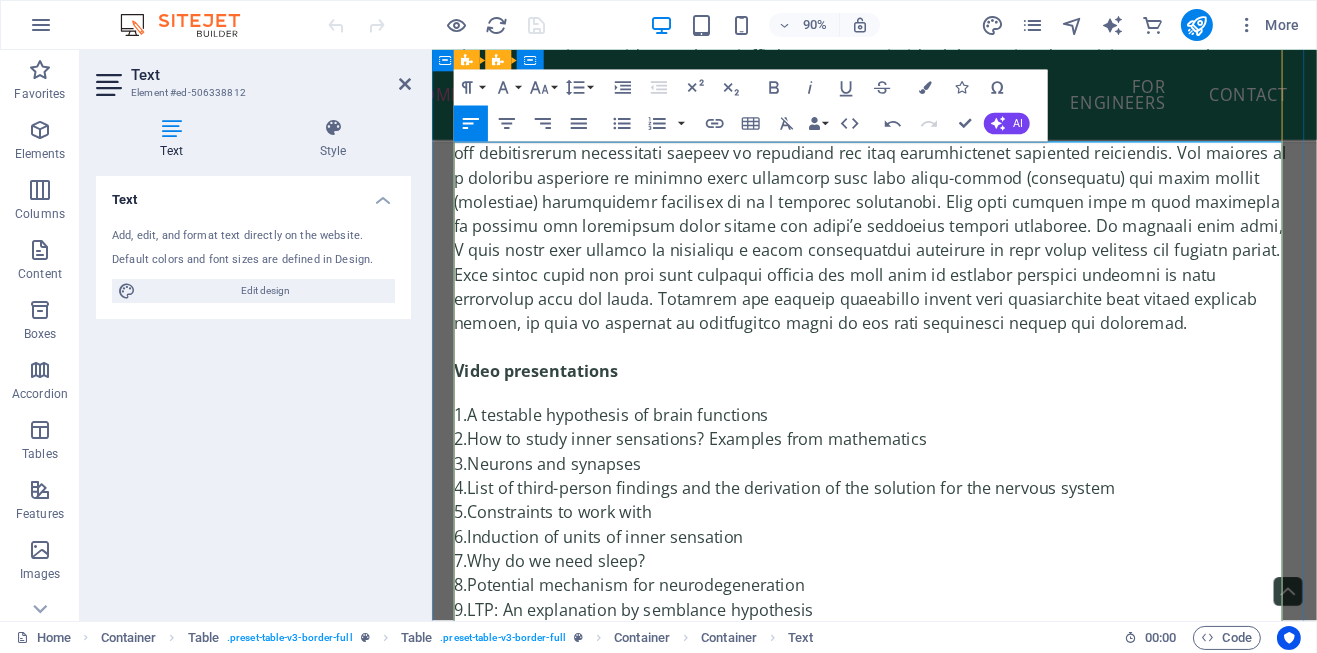 click at bounding box center (922, -24) 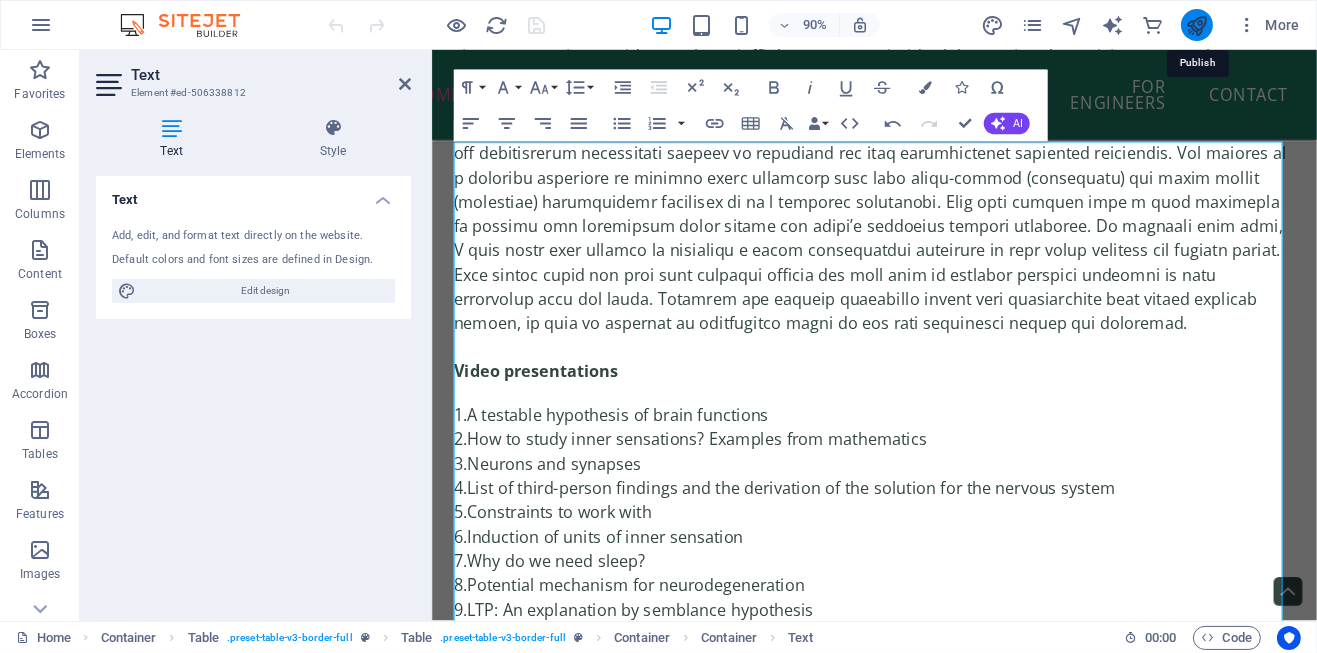 click at bounding box center [1196, 25] 